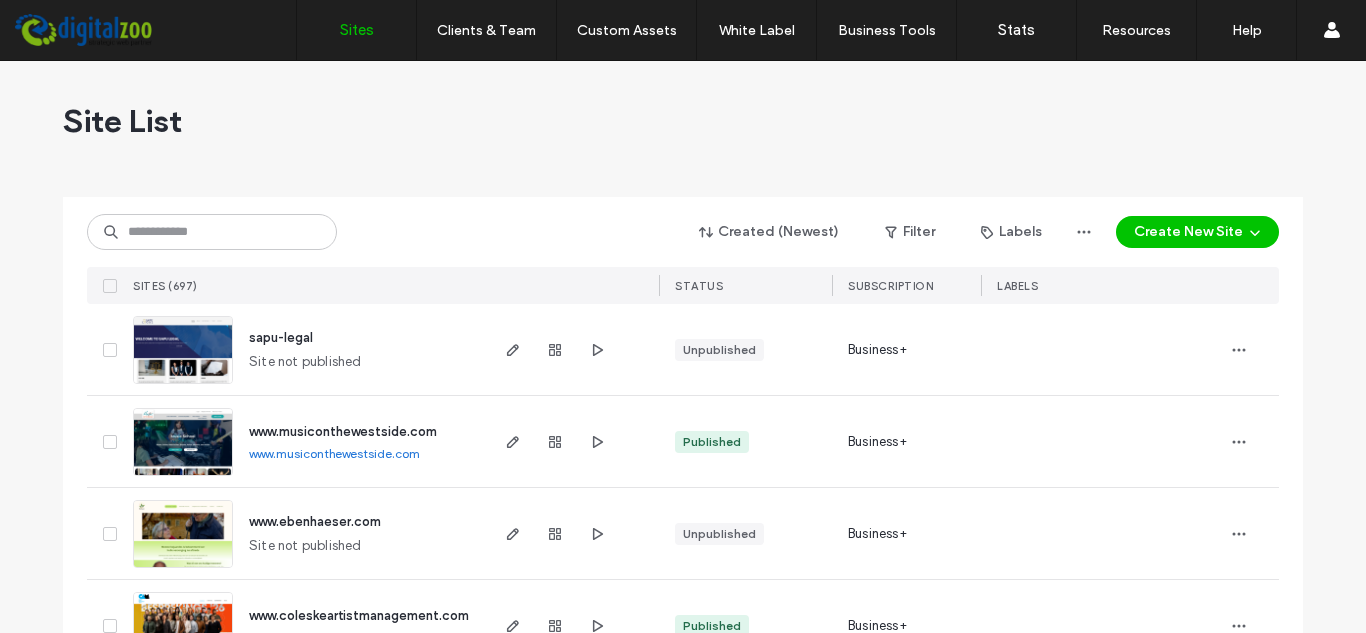scroll, scrollTop: 0, scrollLeft: 0, axis: both 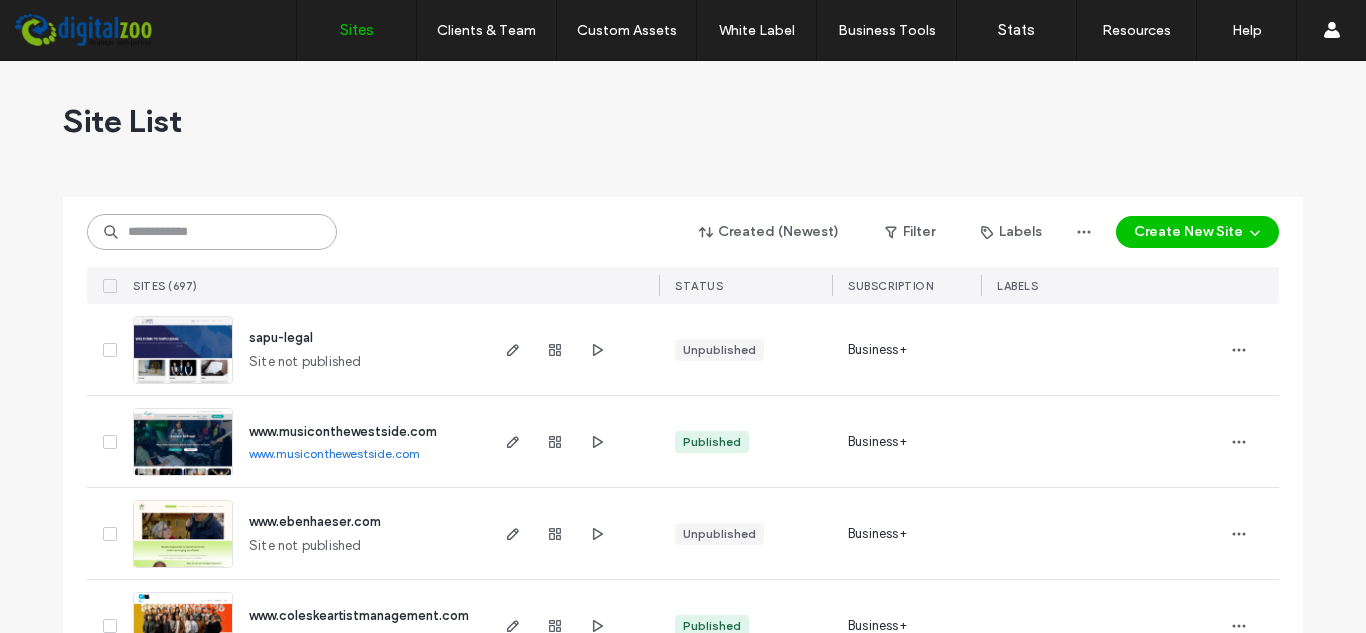 click at bounding box center [212, 232] 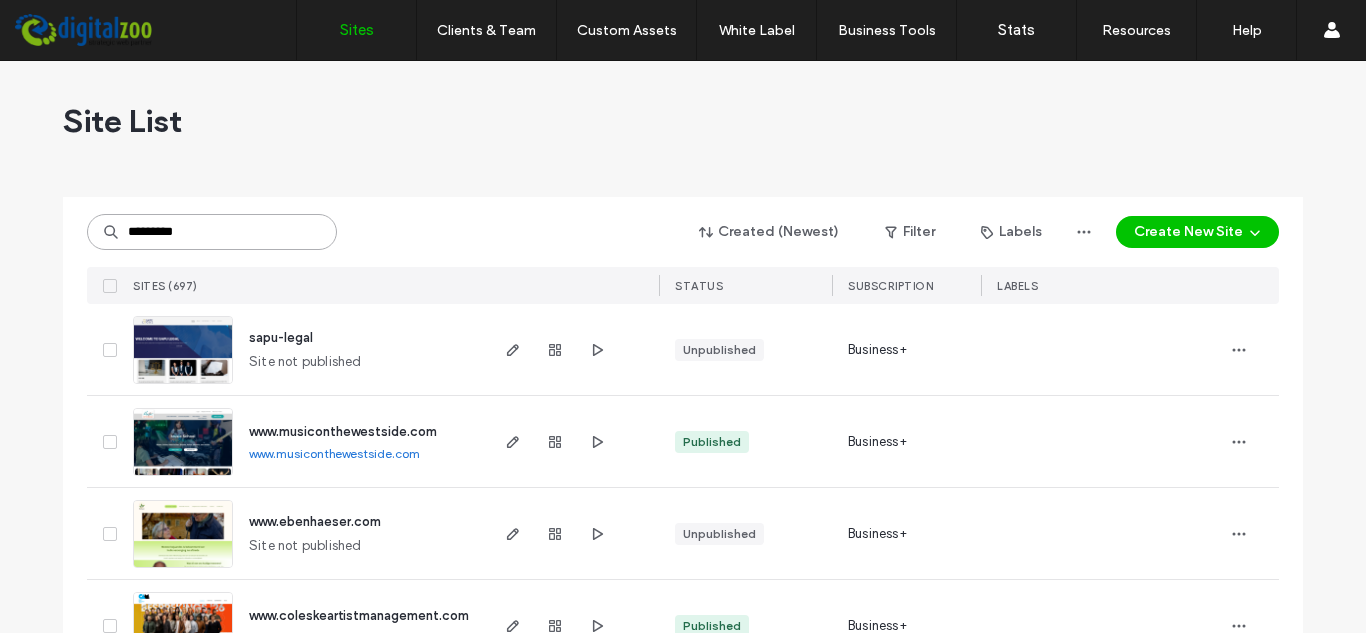type on "*********" 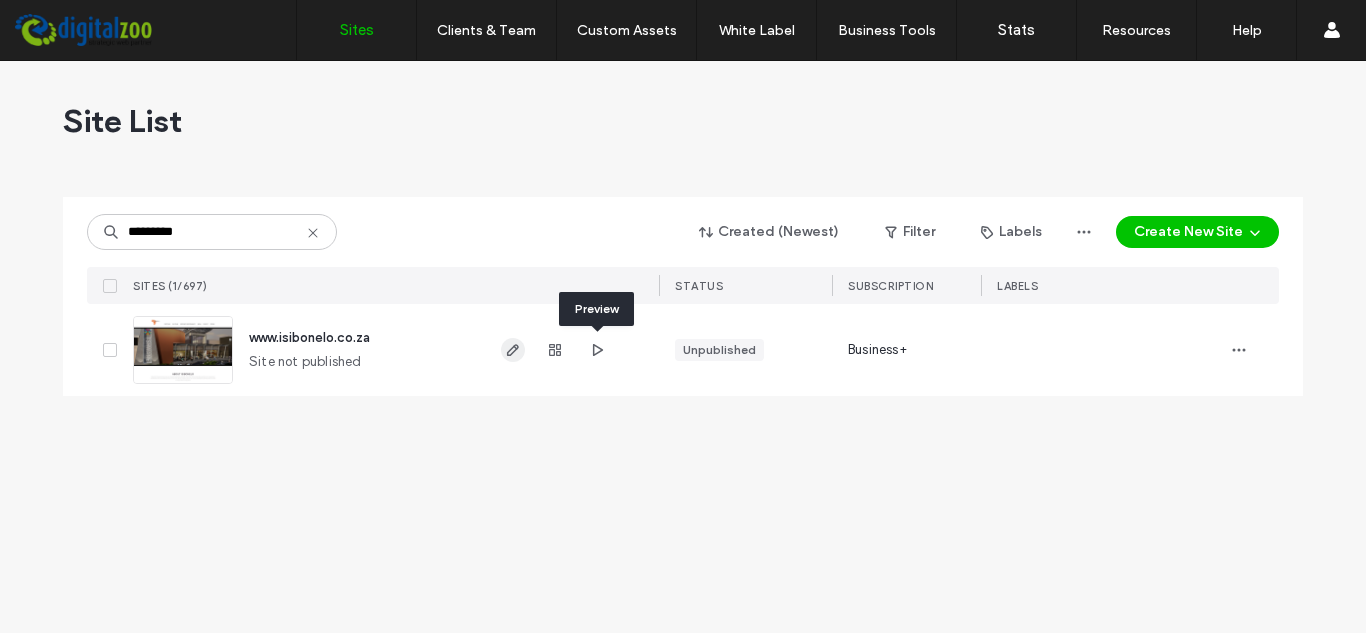 drag, startPoint x: 602, startPoint y: 352, endPoint x: 516, endPoint y: 344, distance: 86.37129 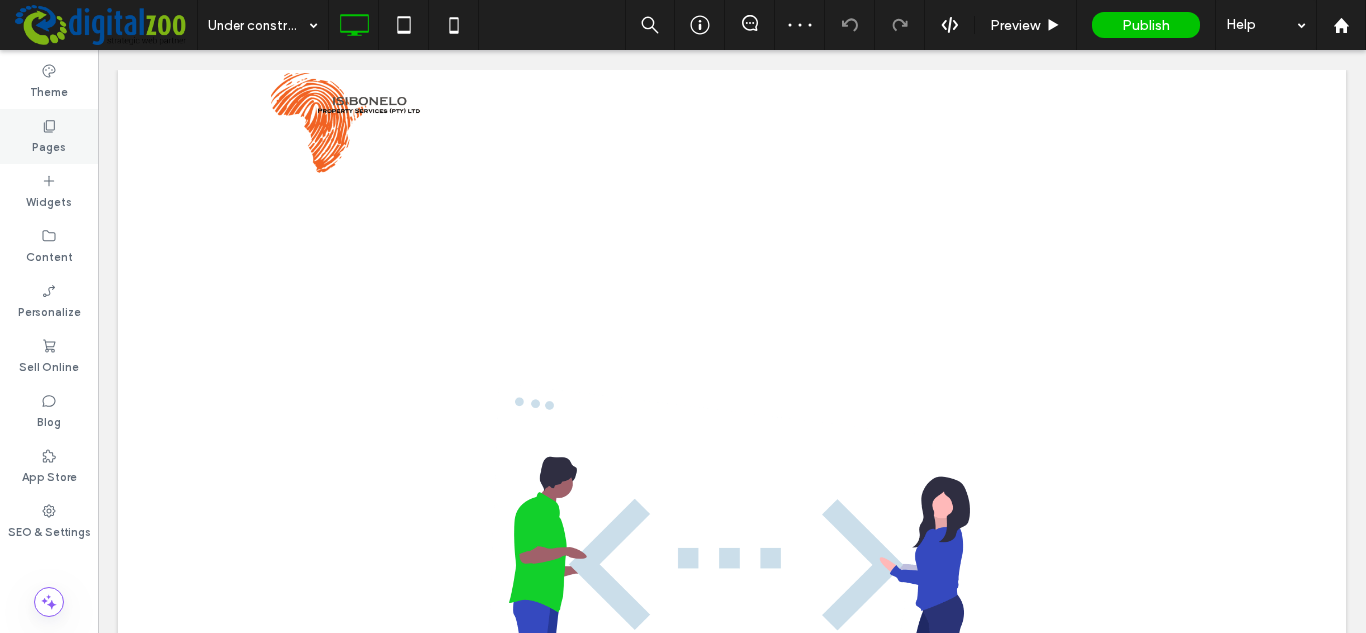 scroll, scrollTop: 700, scrollLeft: 0, axis: vertical 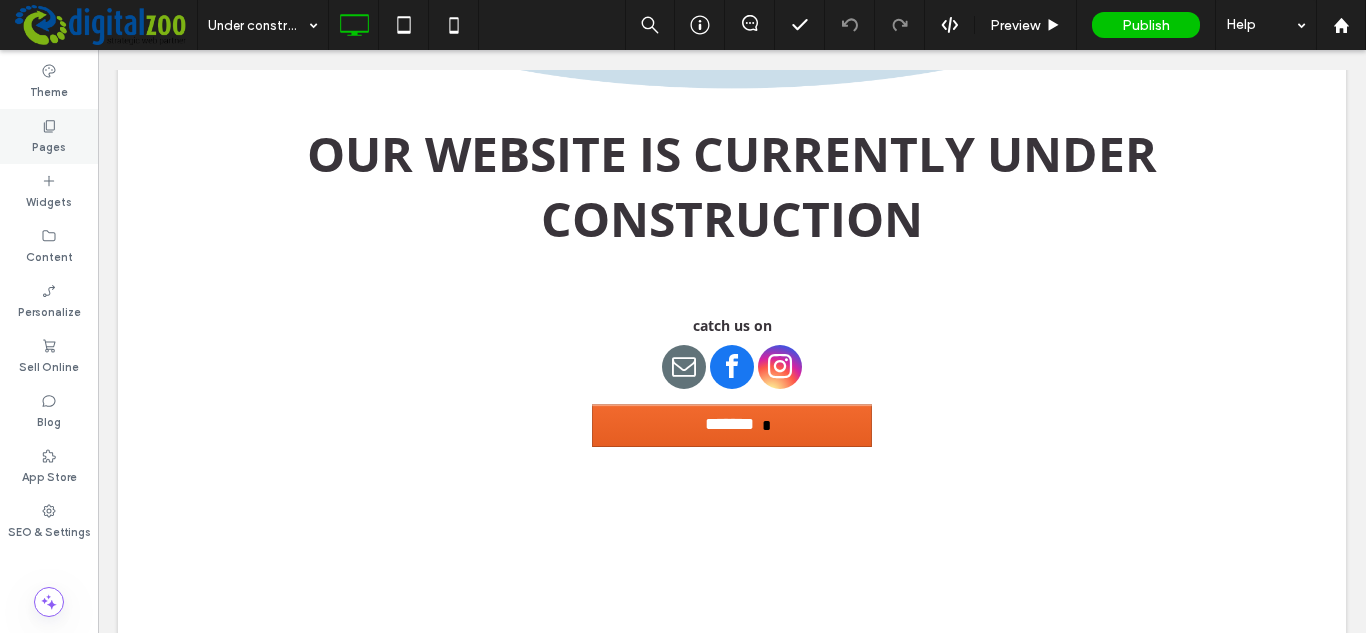 click 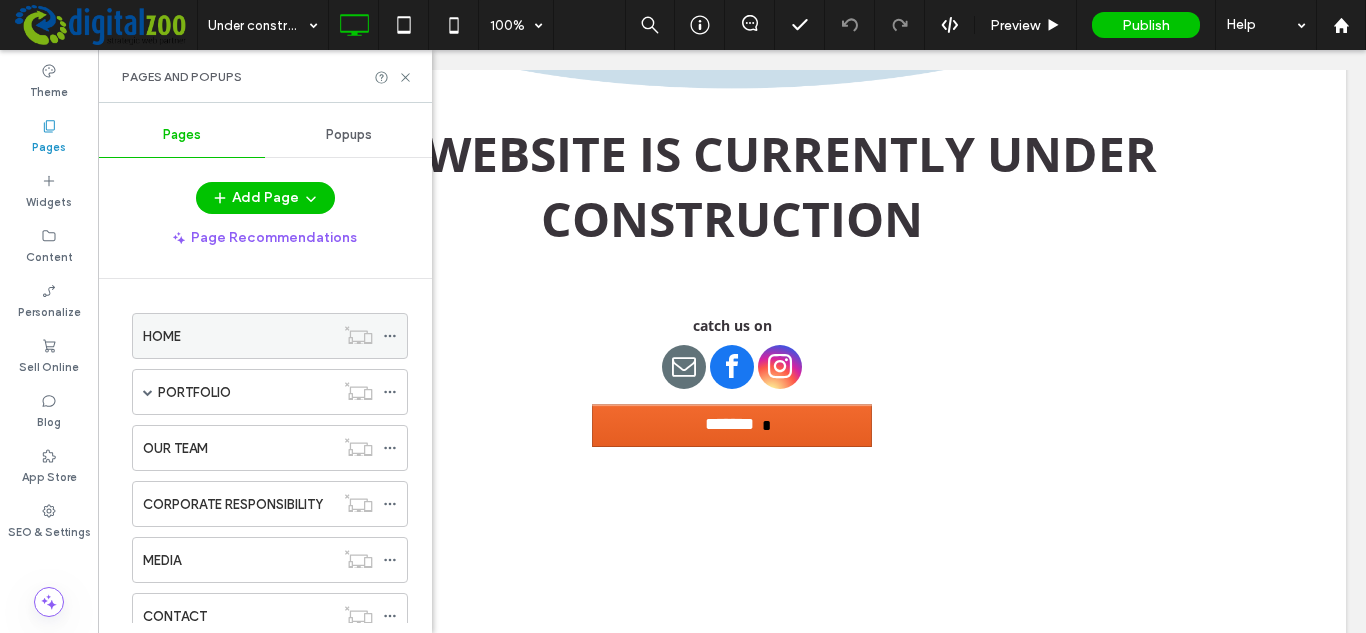 click on "HOME" at bounding box center [238, 336] 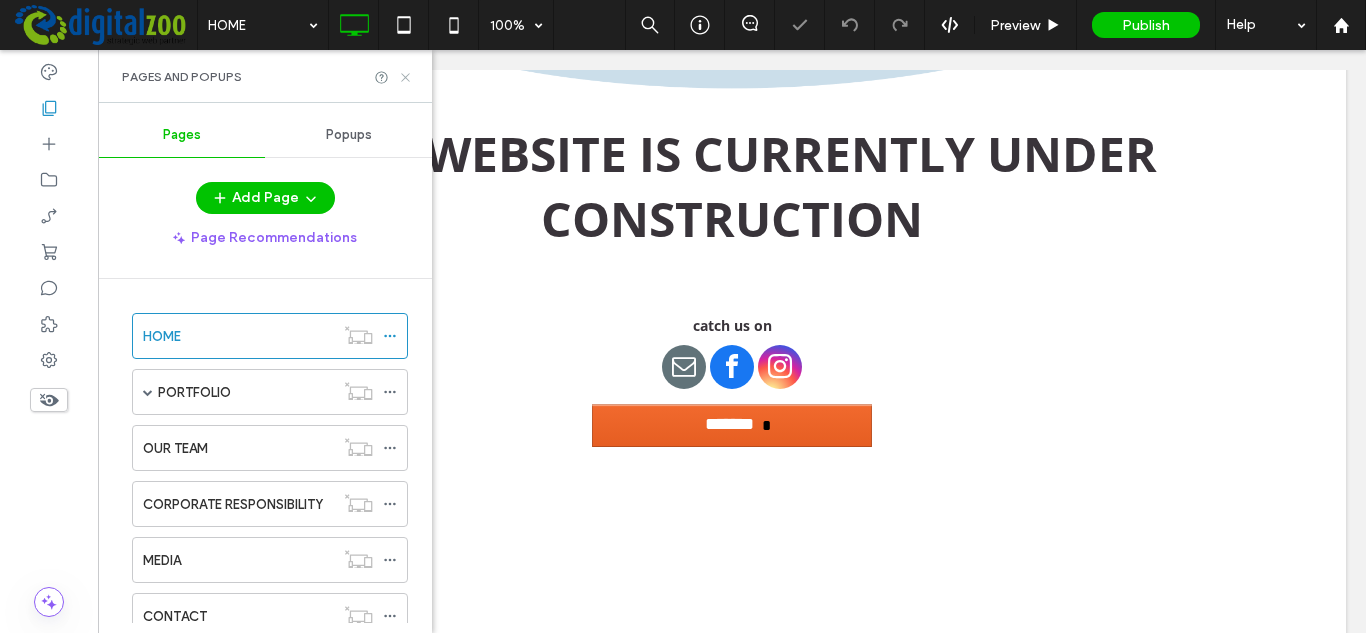 click 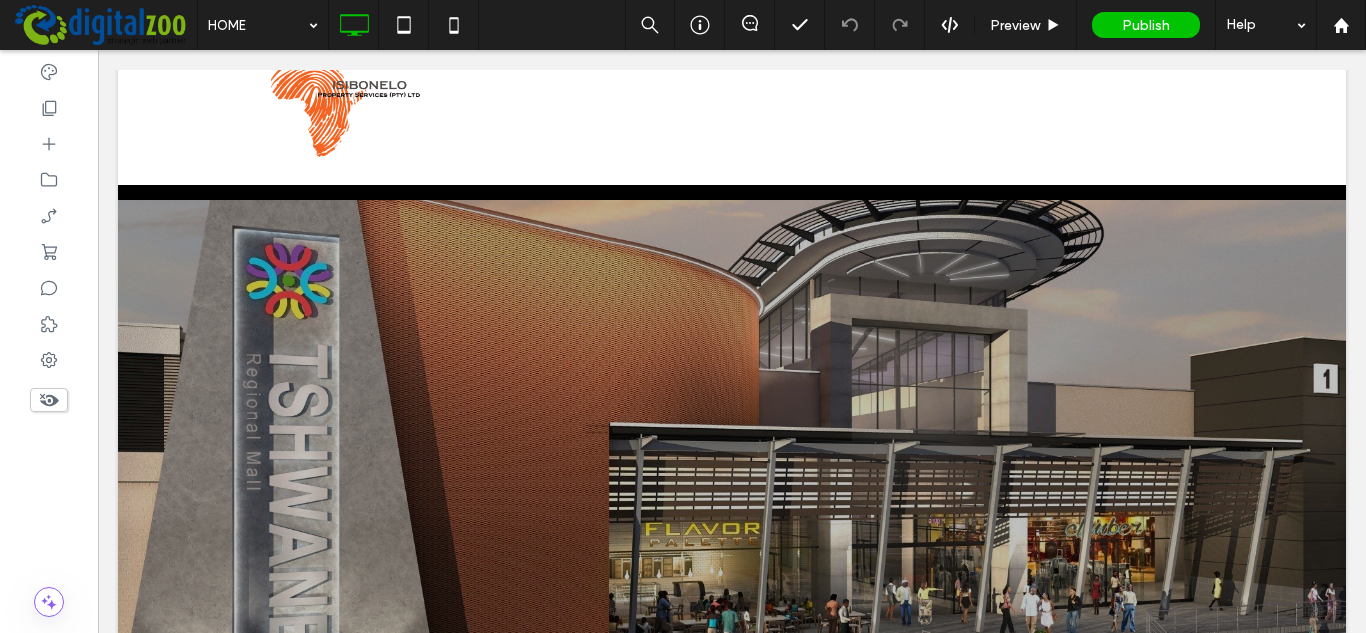 scroll, scrollTop: 0, scrollLeft: 0, axis: both 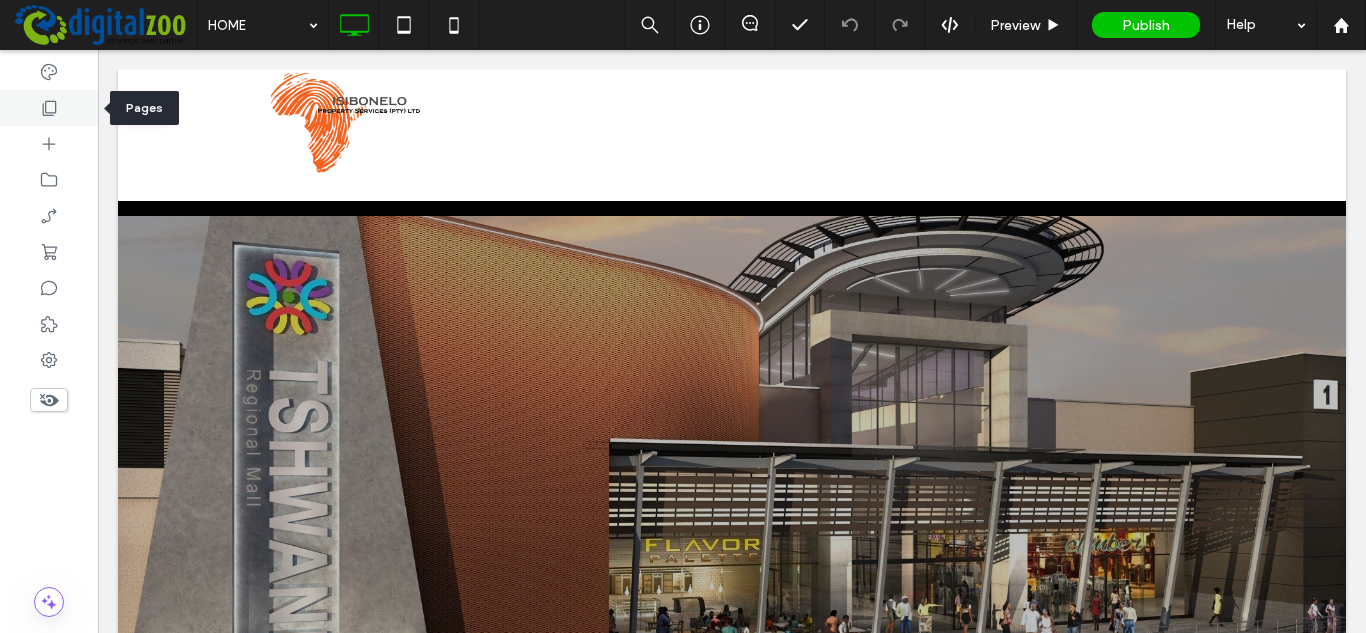 click 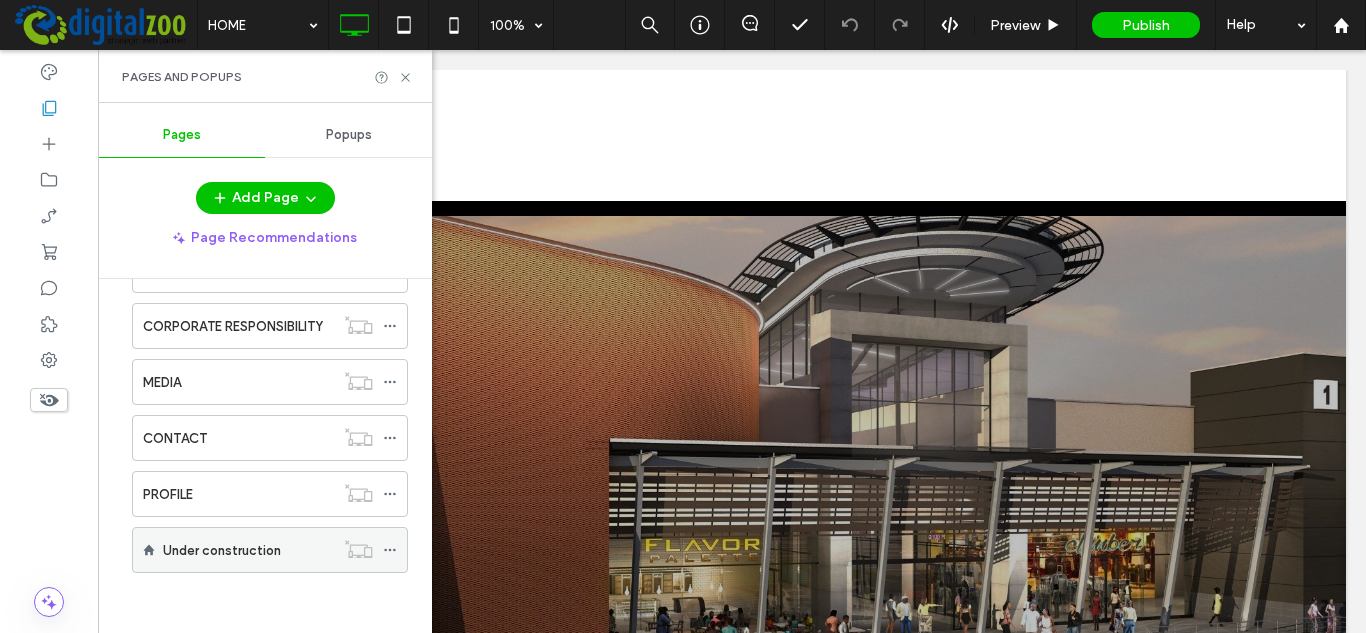 scroll, scrollTop: 0, scrollLeft: 0, axis: both 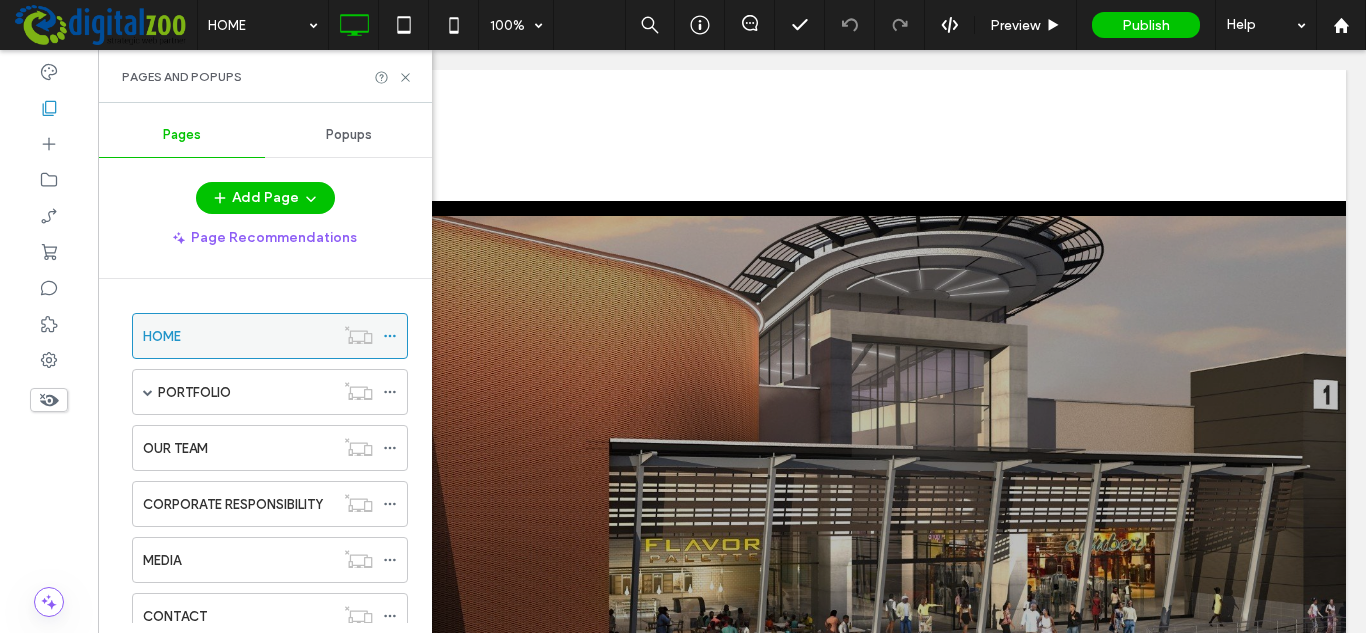 click 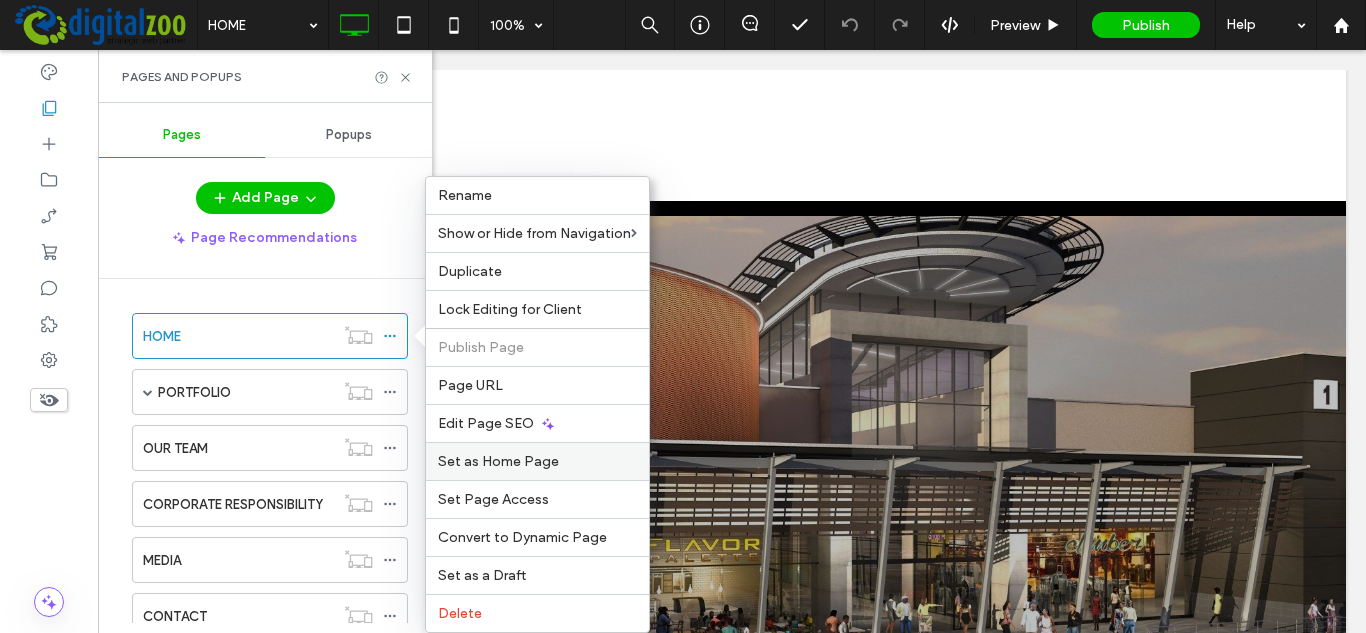 click on "Set as Home Page" at bounding box center [498, 461] 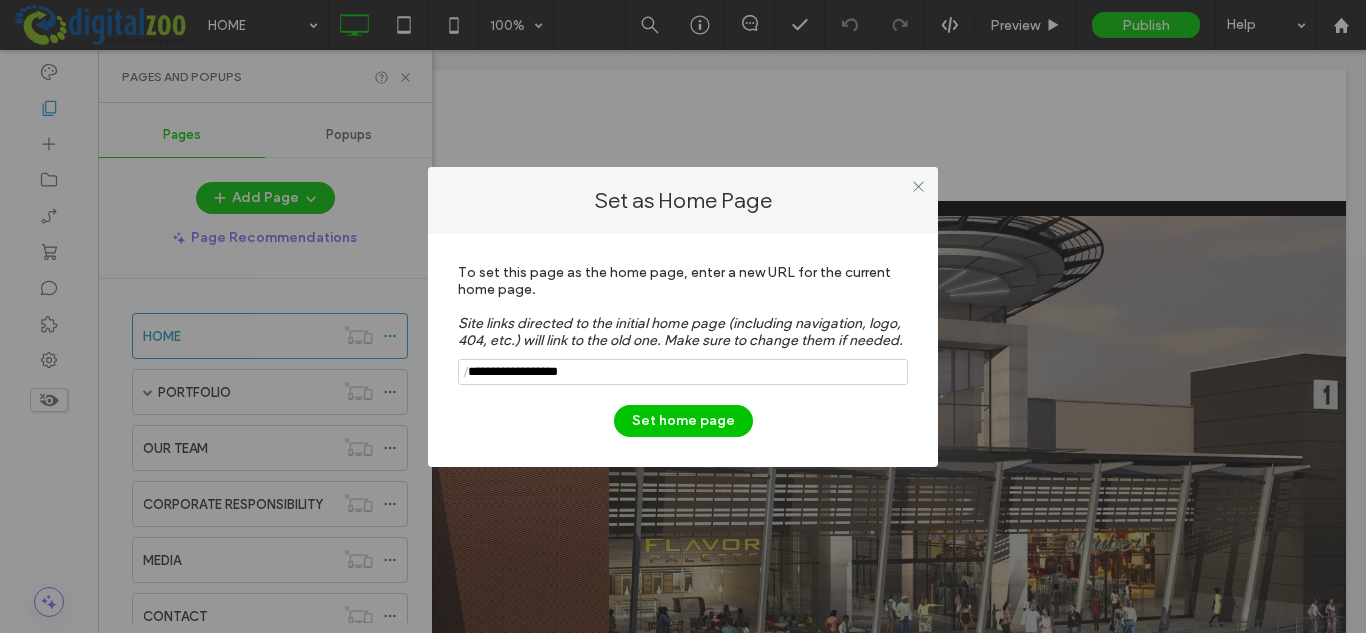drag, startPoint x: 641, startPoint y: 379, endPoint x: 273, endPoint y: 373, distance: 368.04892 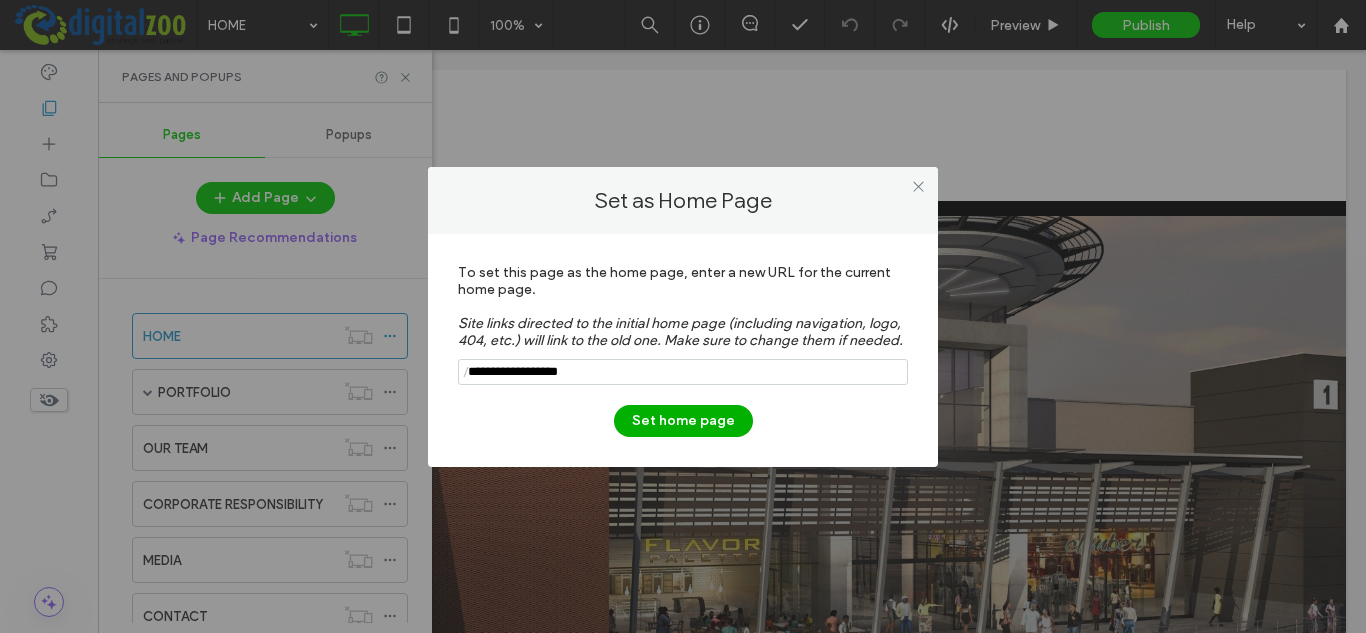 click on "Set home page" at bounding box center [683, 421] 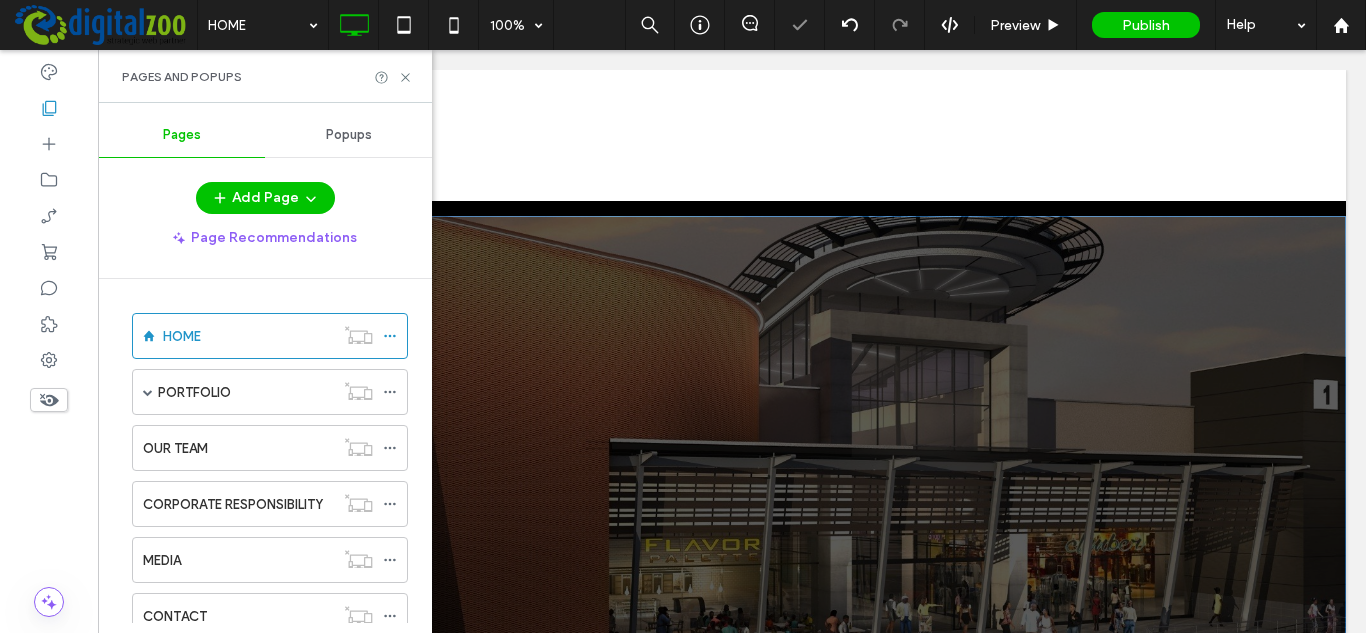 scroll, scrollTop: 0, scrollLeft: 0, axis: both 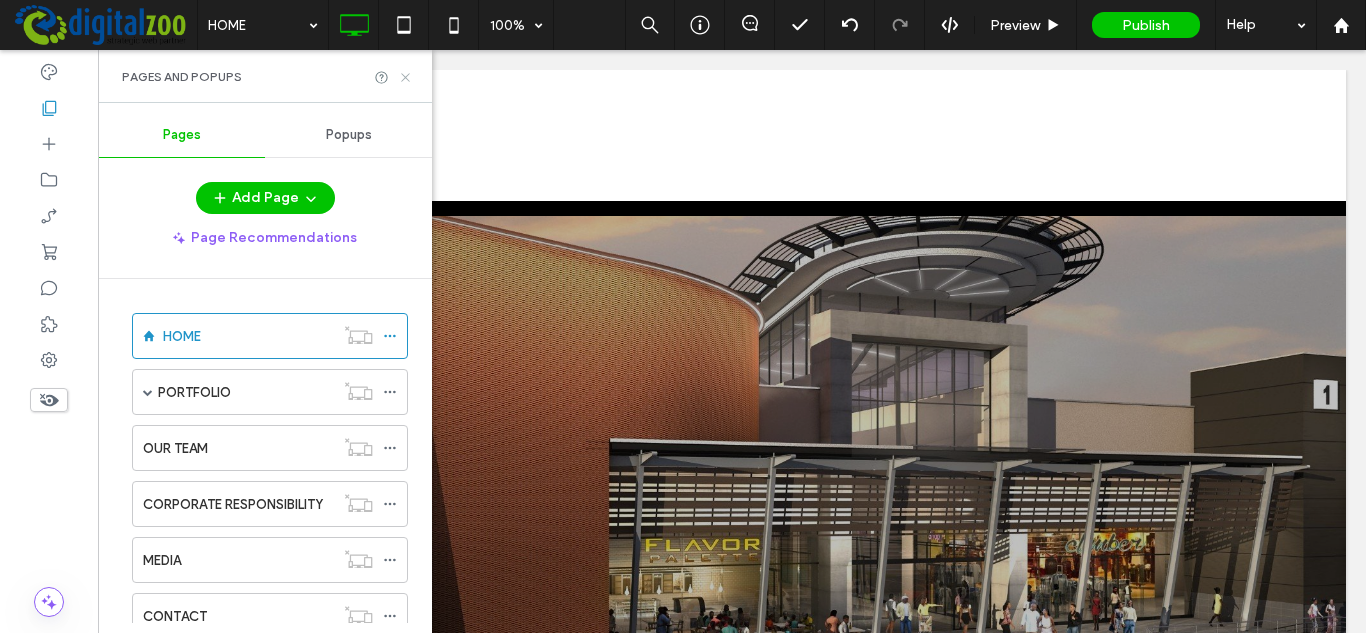 drag, startPoint x: 409, startPoint y: 80, endPoint x: 365, endPoint y: 74, distance: 44.407207 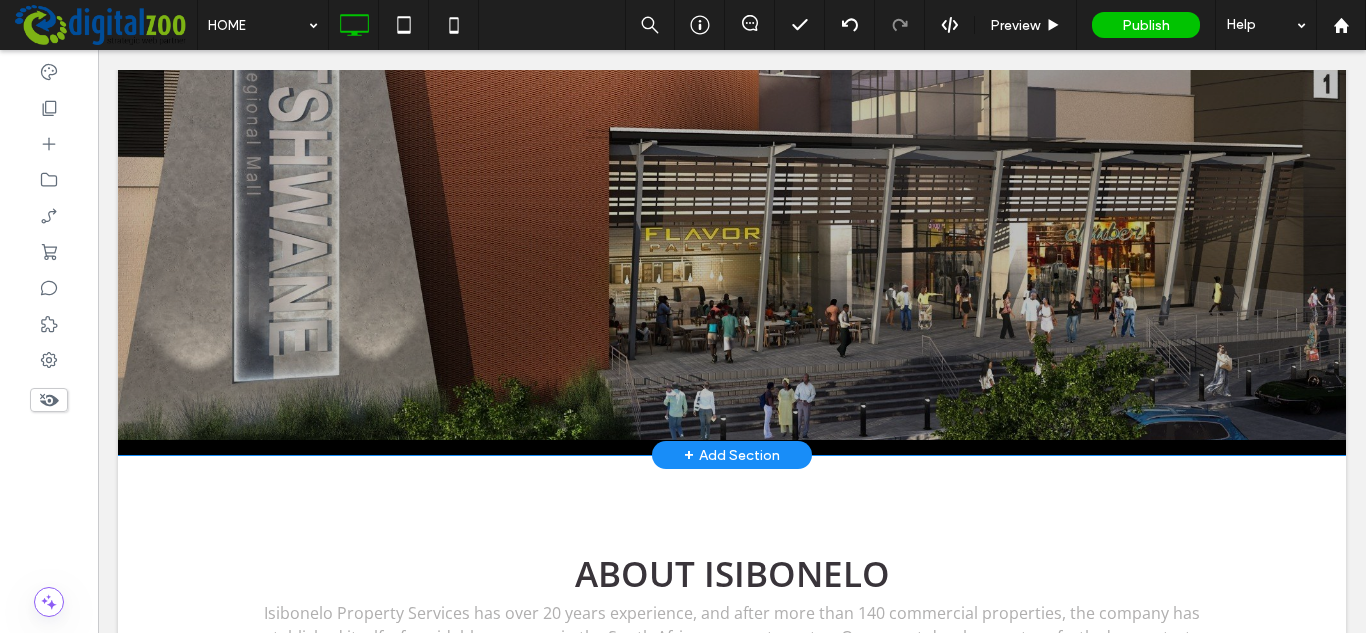 scroll, scrollTop: 500, scrollLeft: 0, axis: vertical 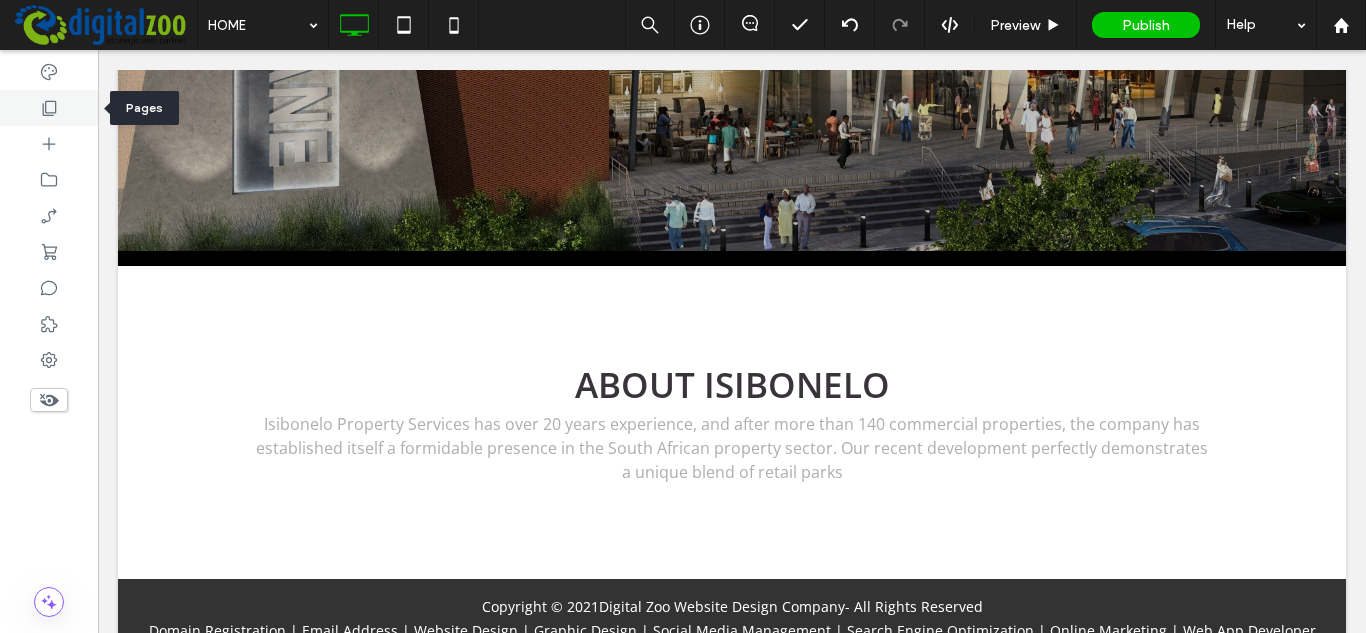 click 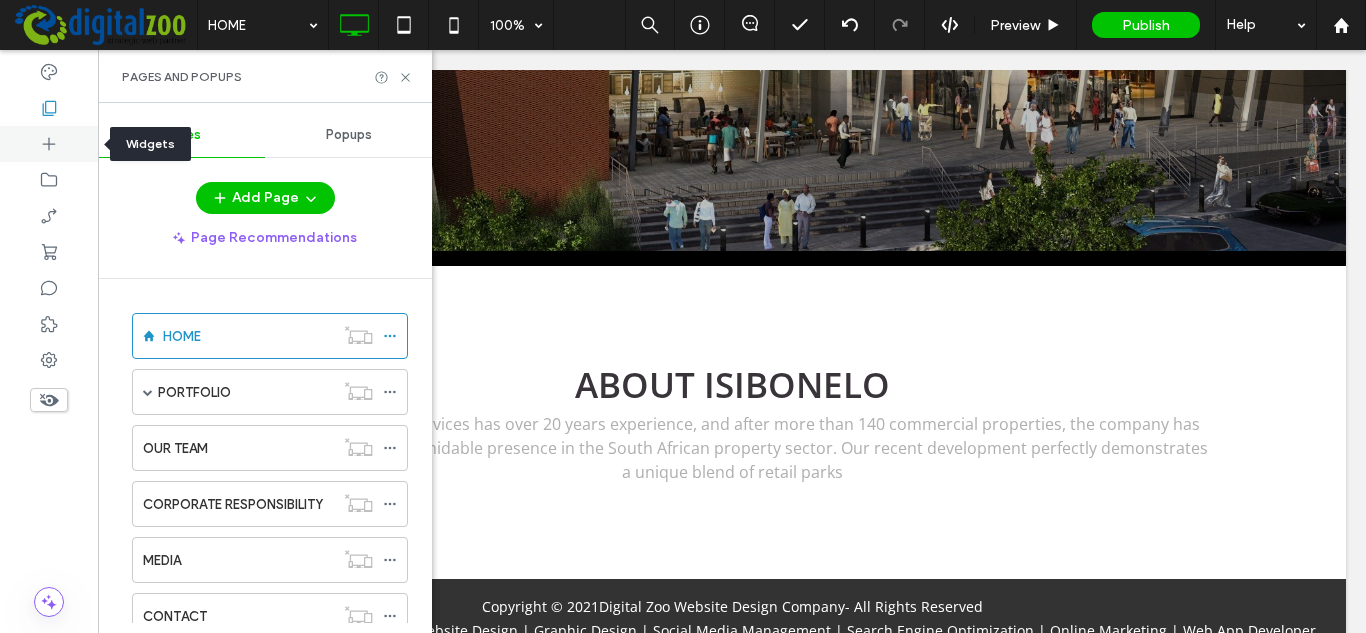click 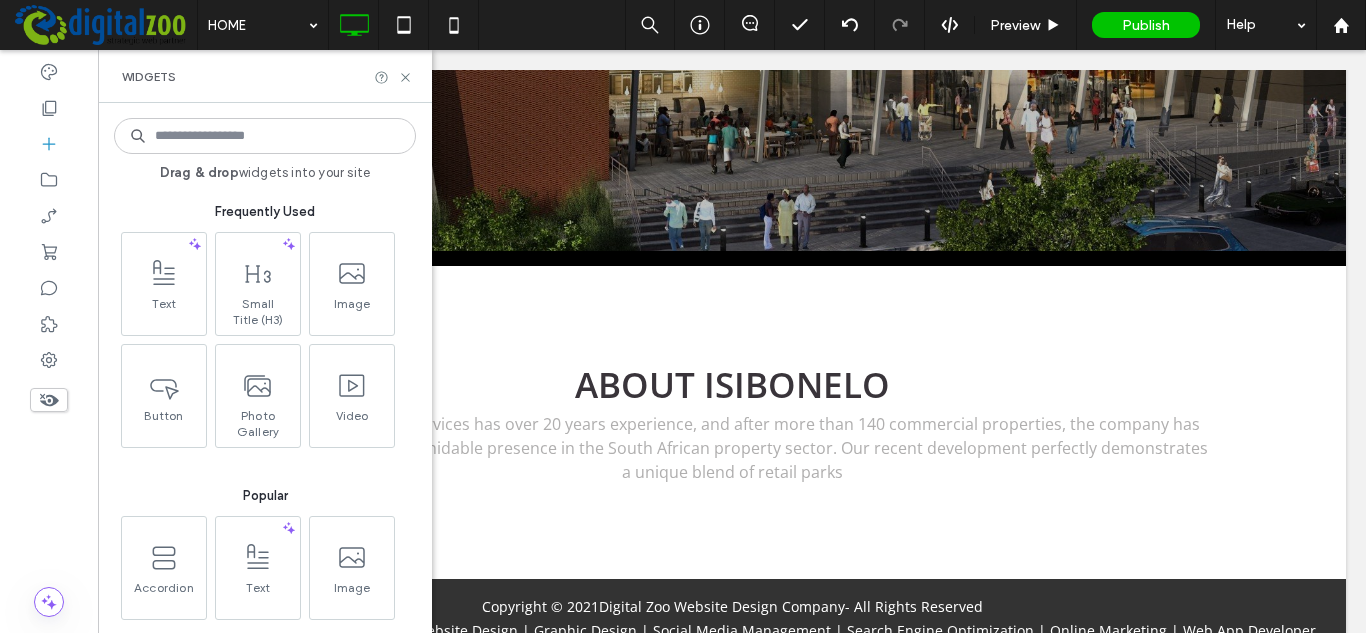 click at bounding box center (265, 136) 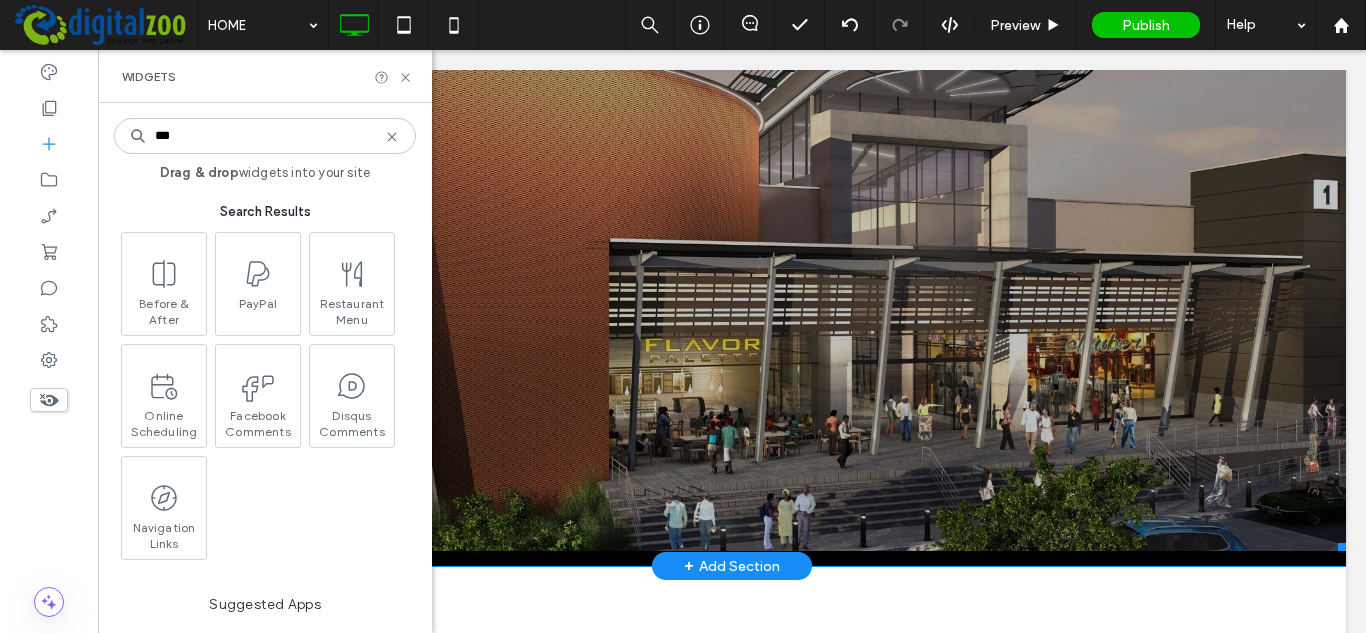 scroll, scrollTop: 0, scrollLeft: 0, axis: both 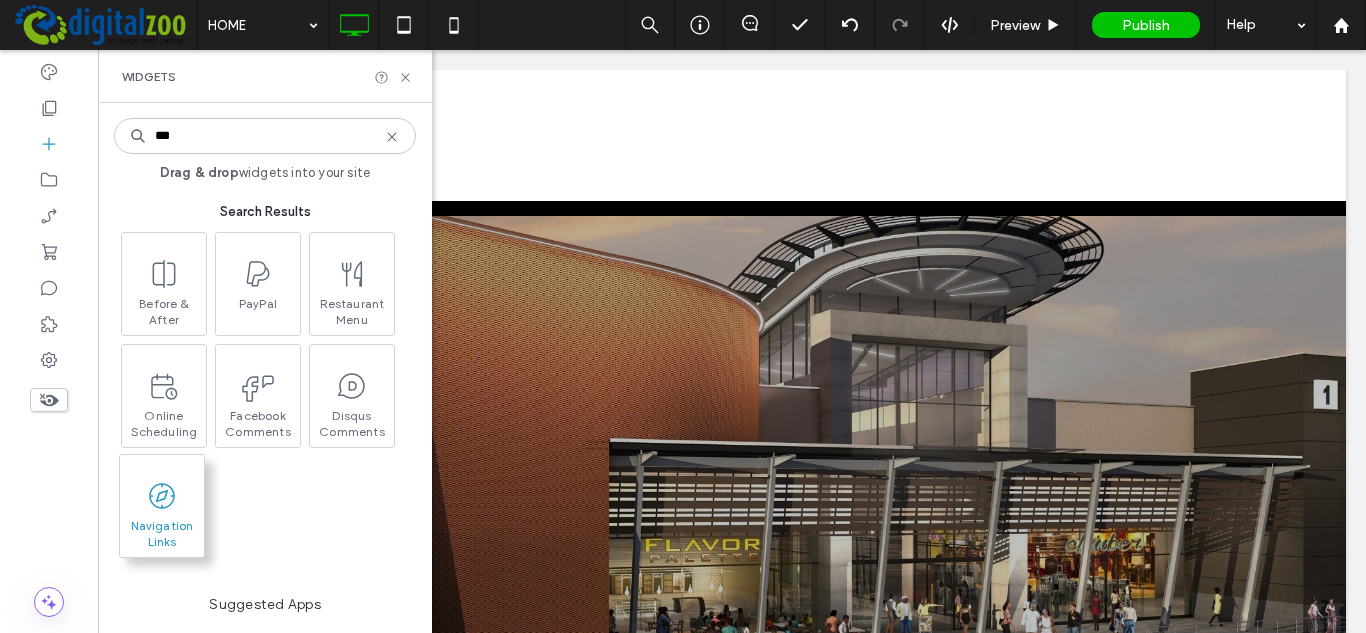 type on "***" 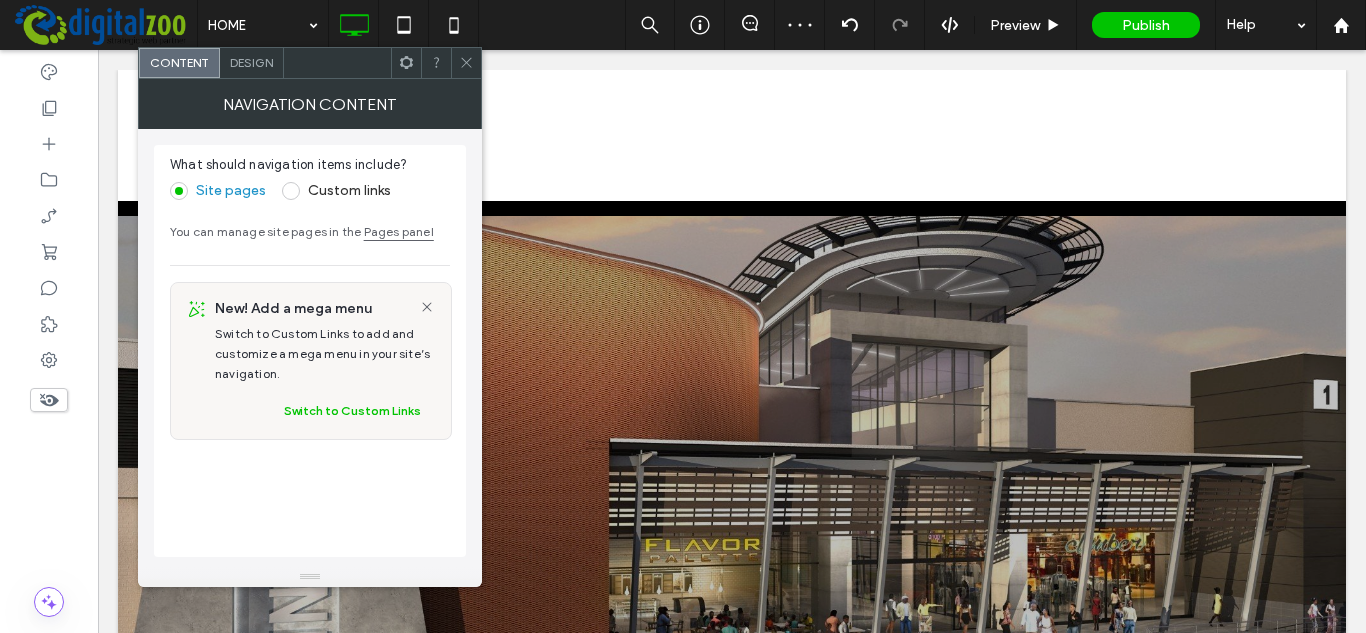 click 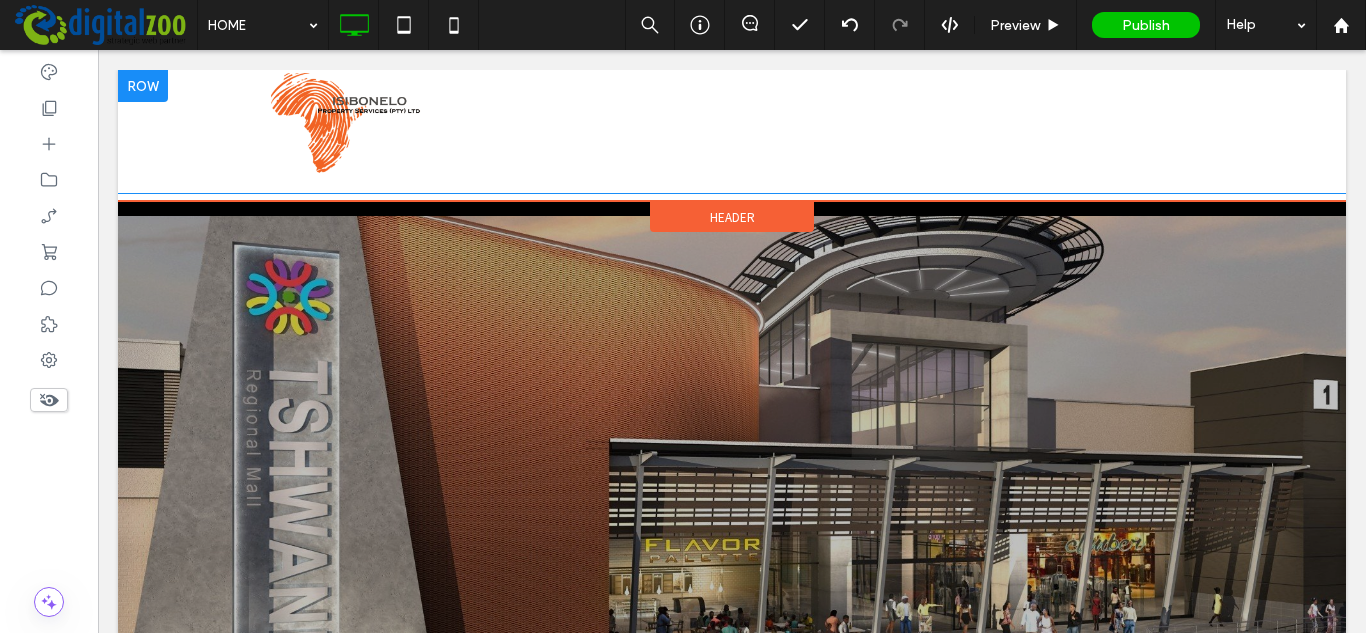 click at bounding box center [143, 86] 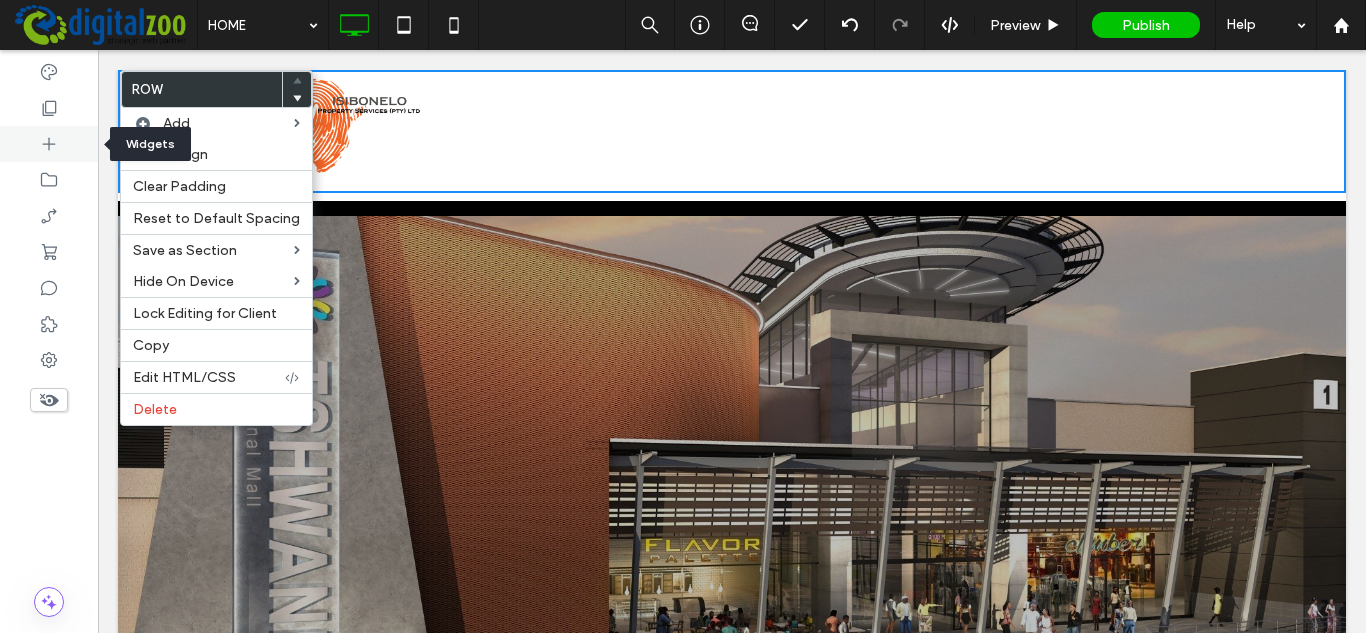 click at bounding box center [49, 144] 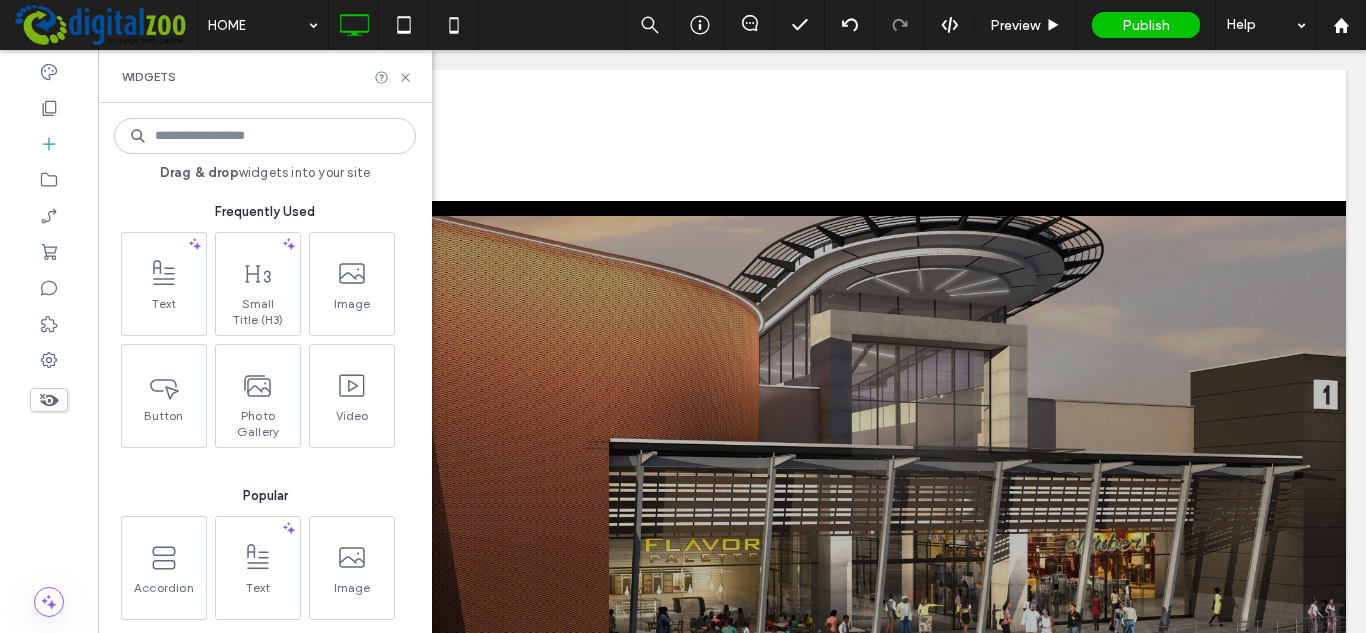 click at bounding box center (265, 136) 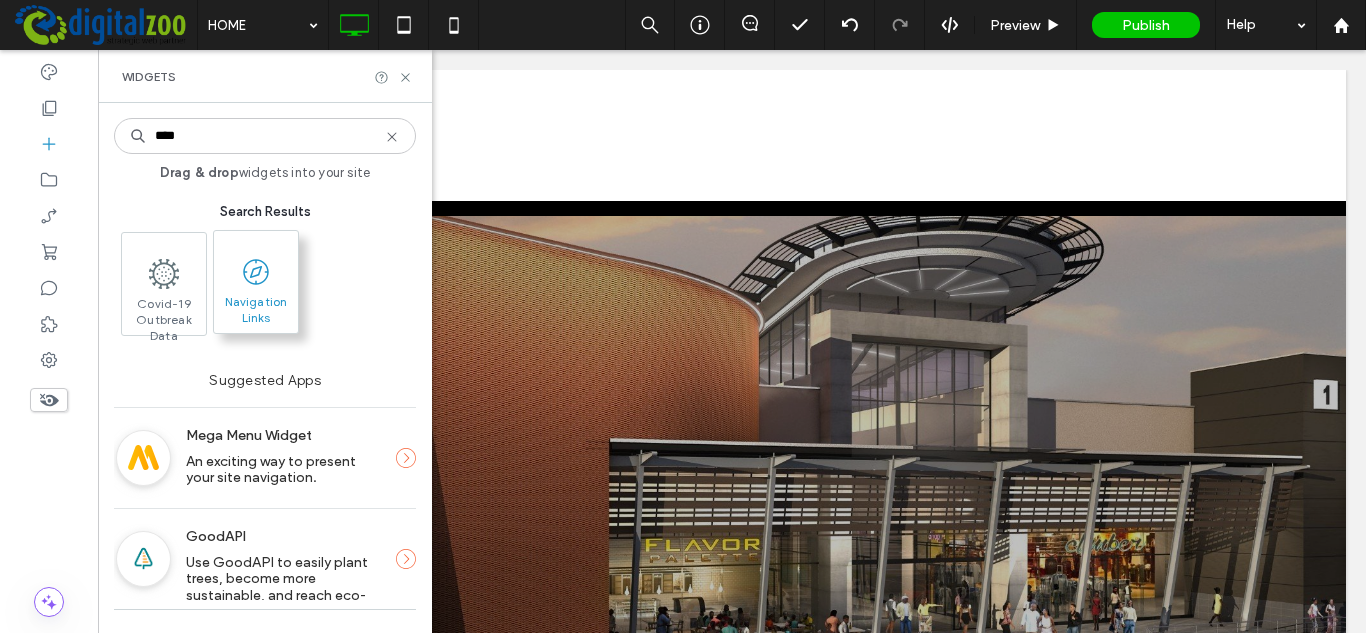 type on "****" 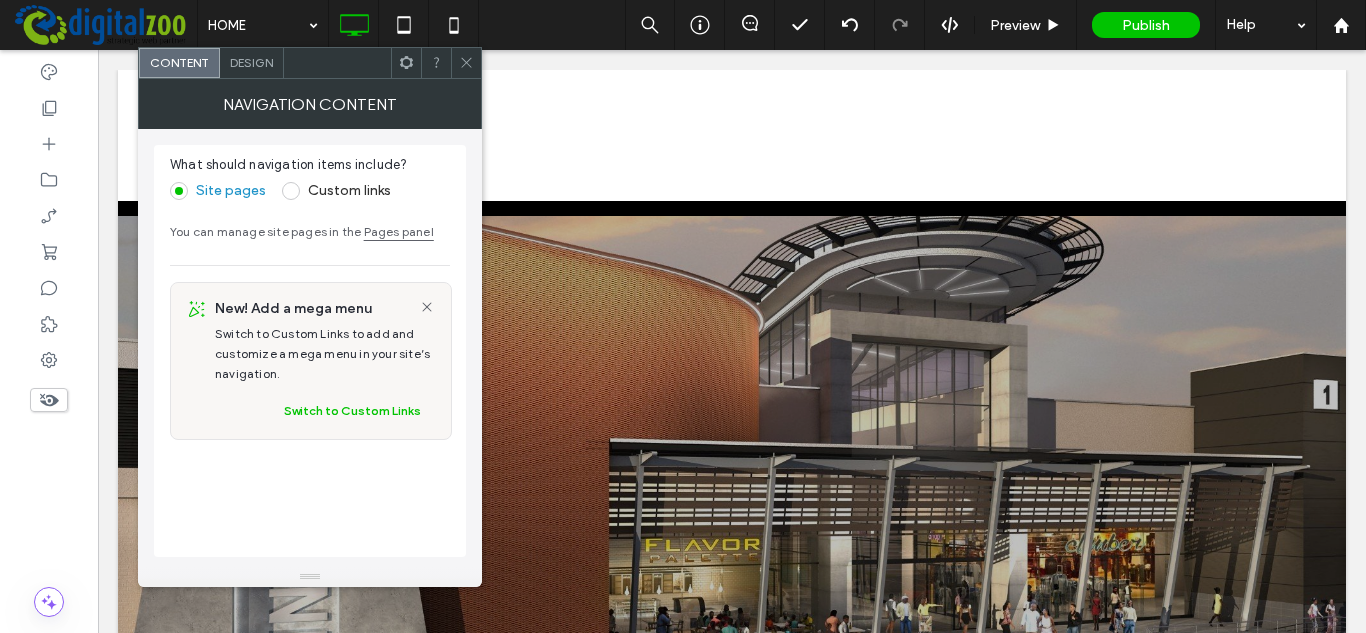 click on "Design" at bounding box center (252, 63) 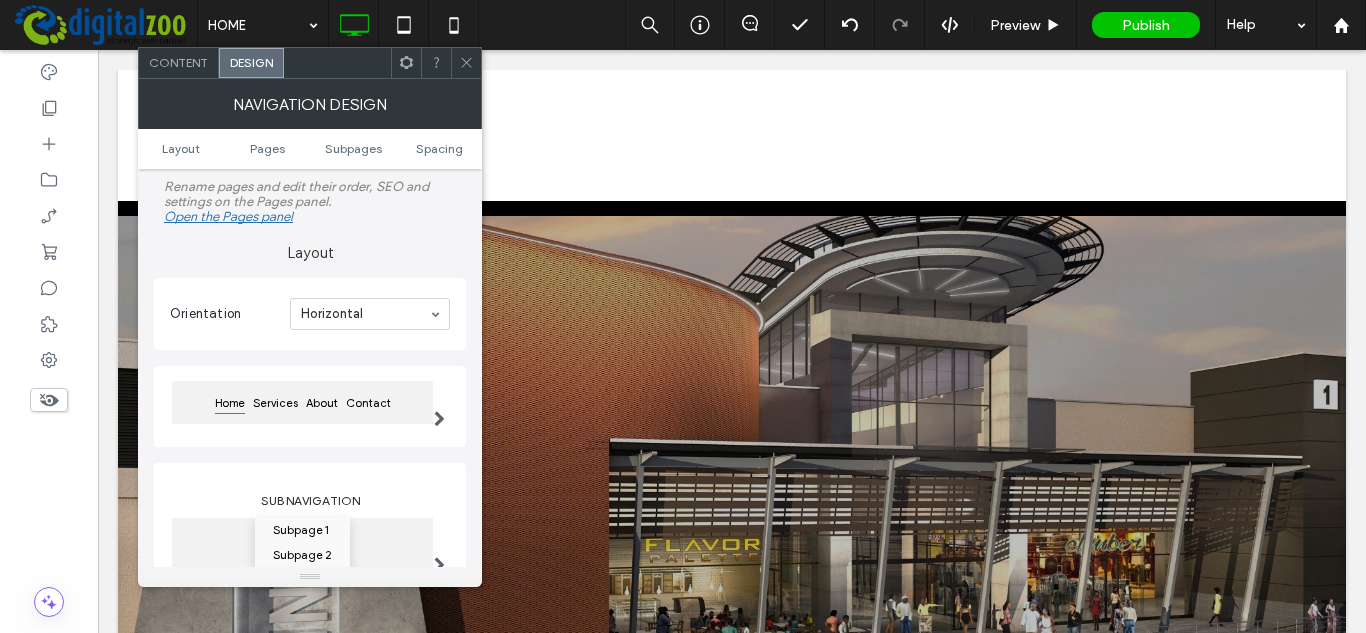 click 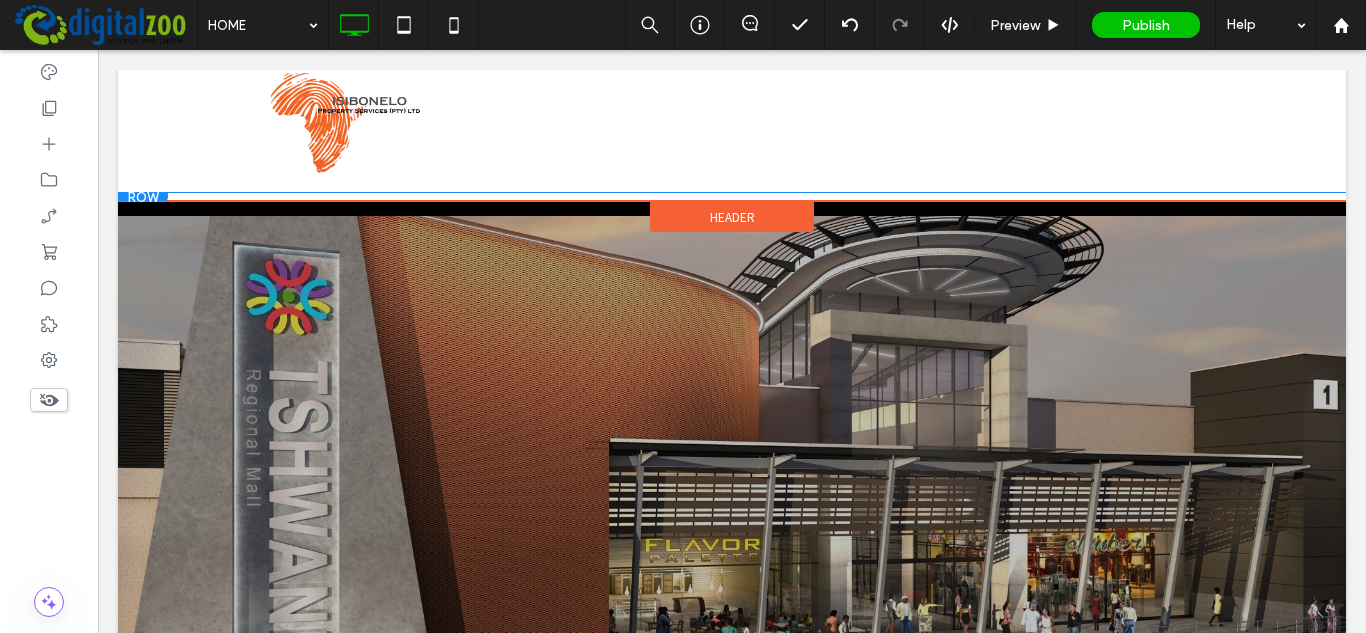 click at bounding box center (732, 198) 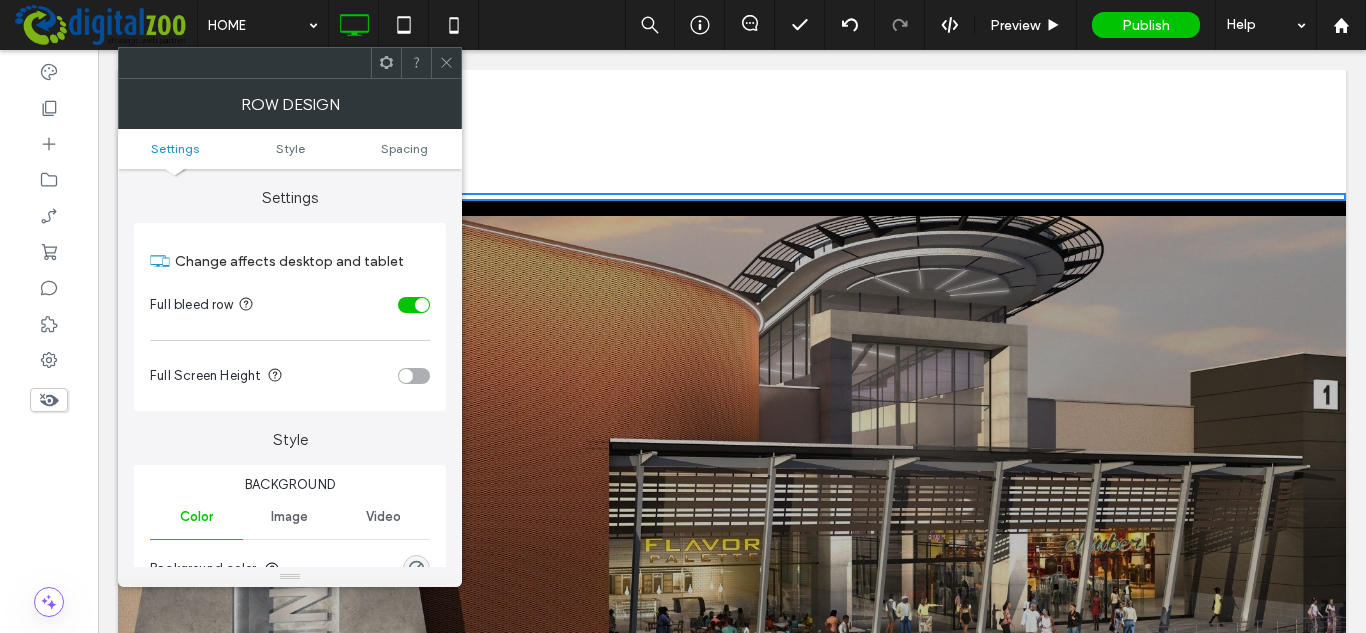 click 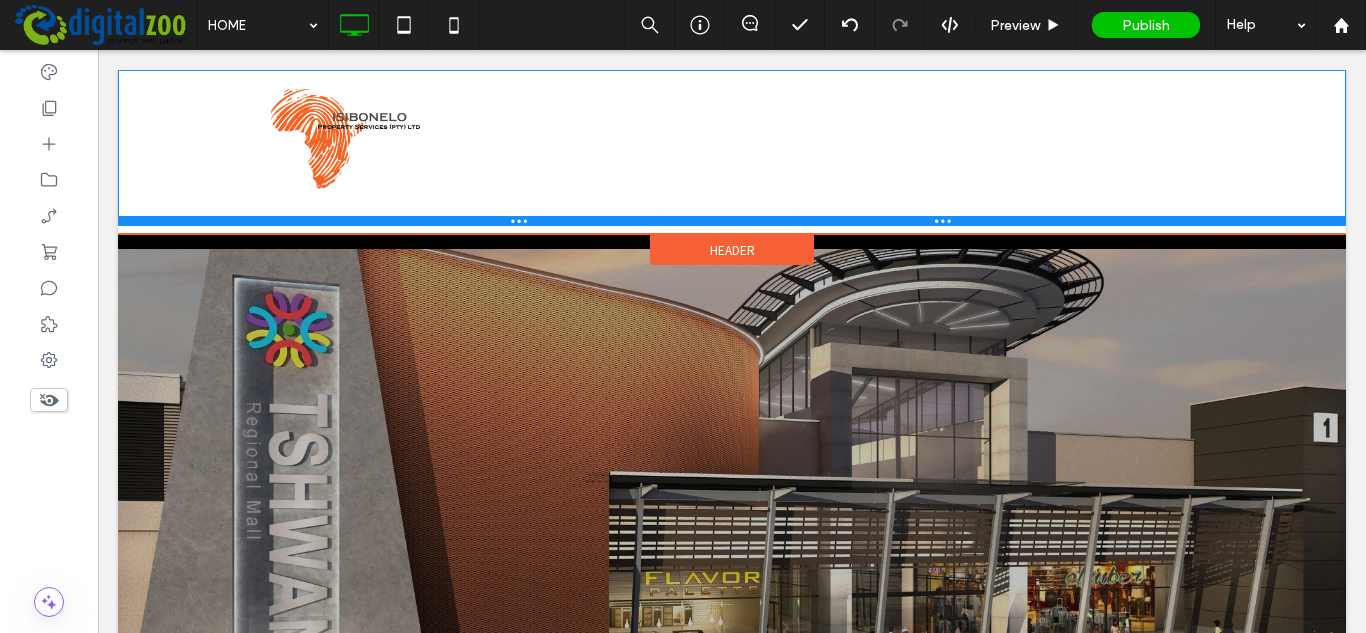 drag, startPoint x: 531, startPoint y: 190, endPoint x: 636, endPoint y: 274, distance: 134.4656 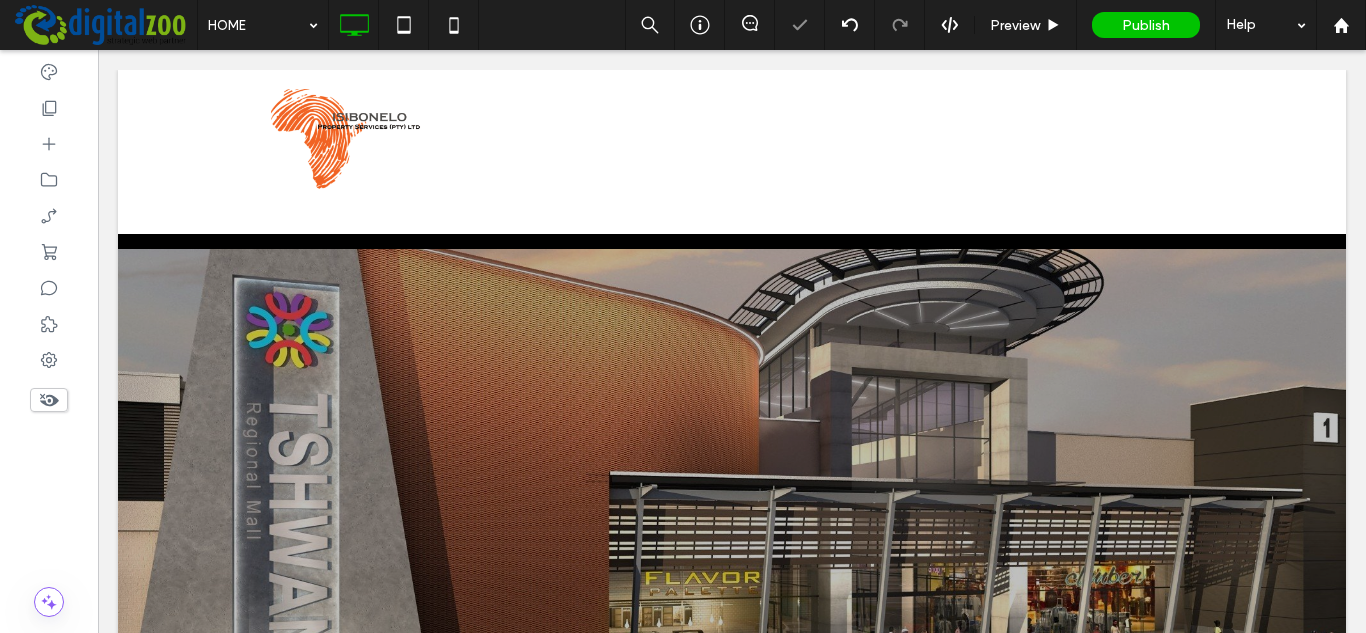 click 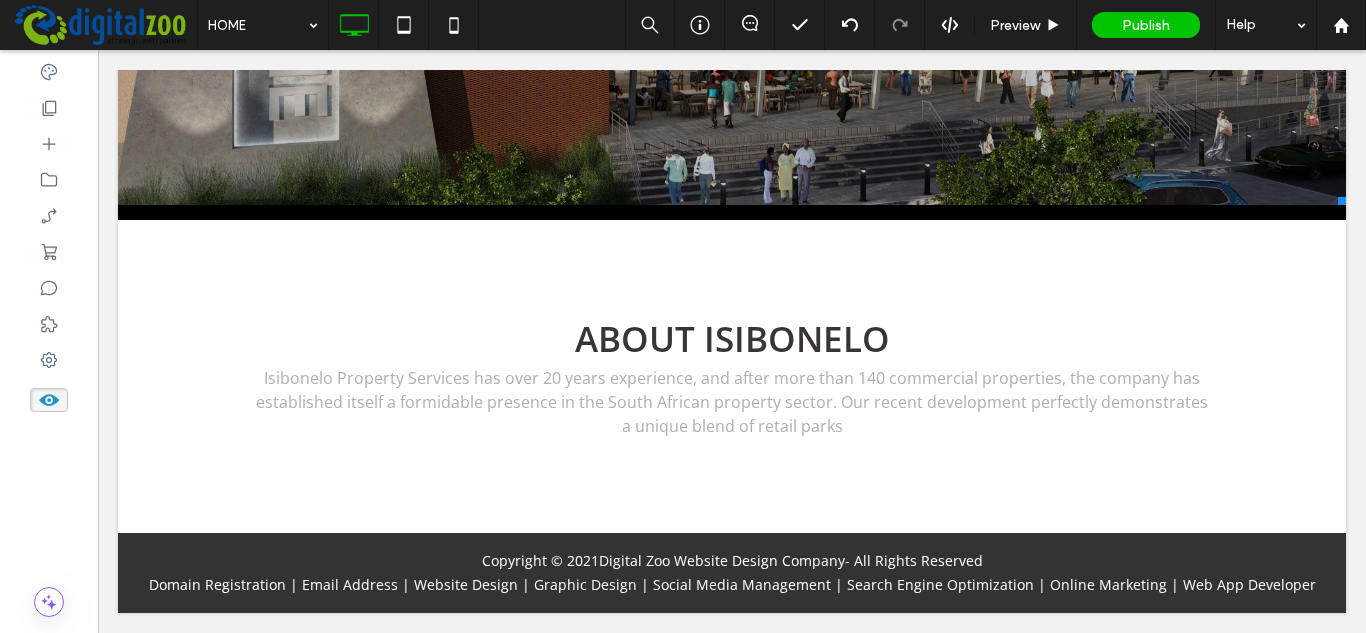 scroll, scrollTop: 718, scrollLeft: 0, axis: vertical 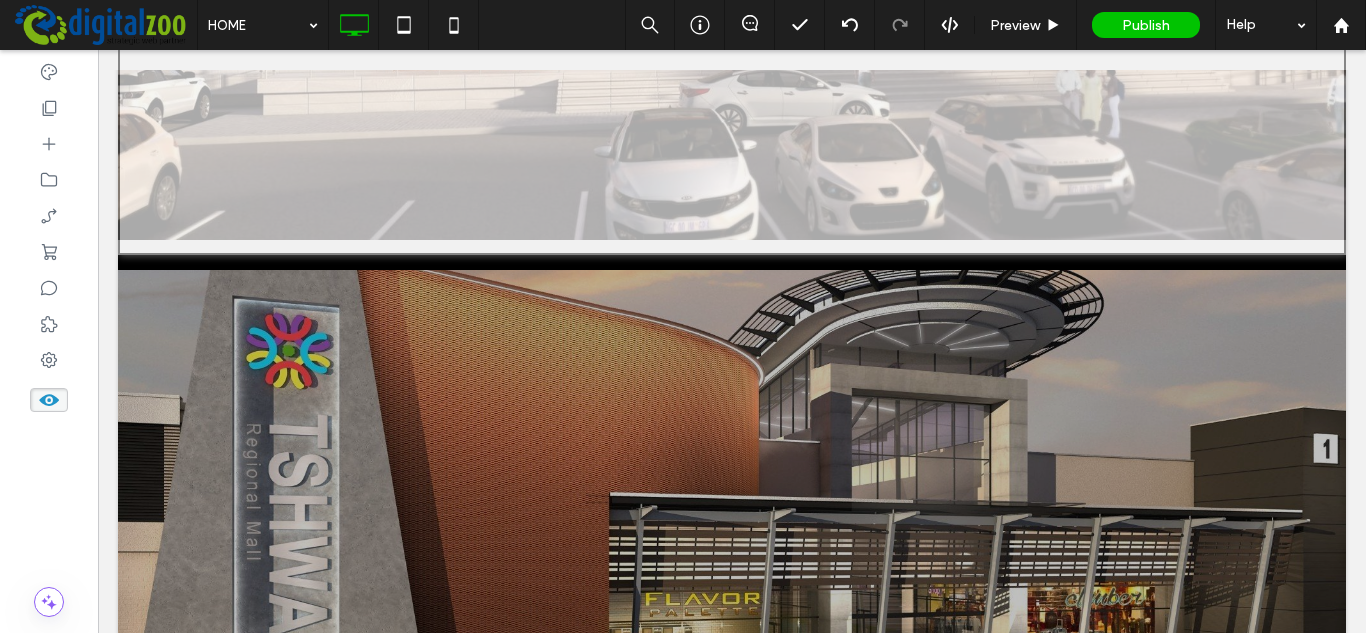 click 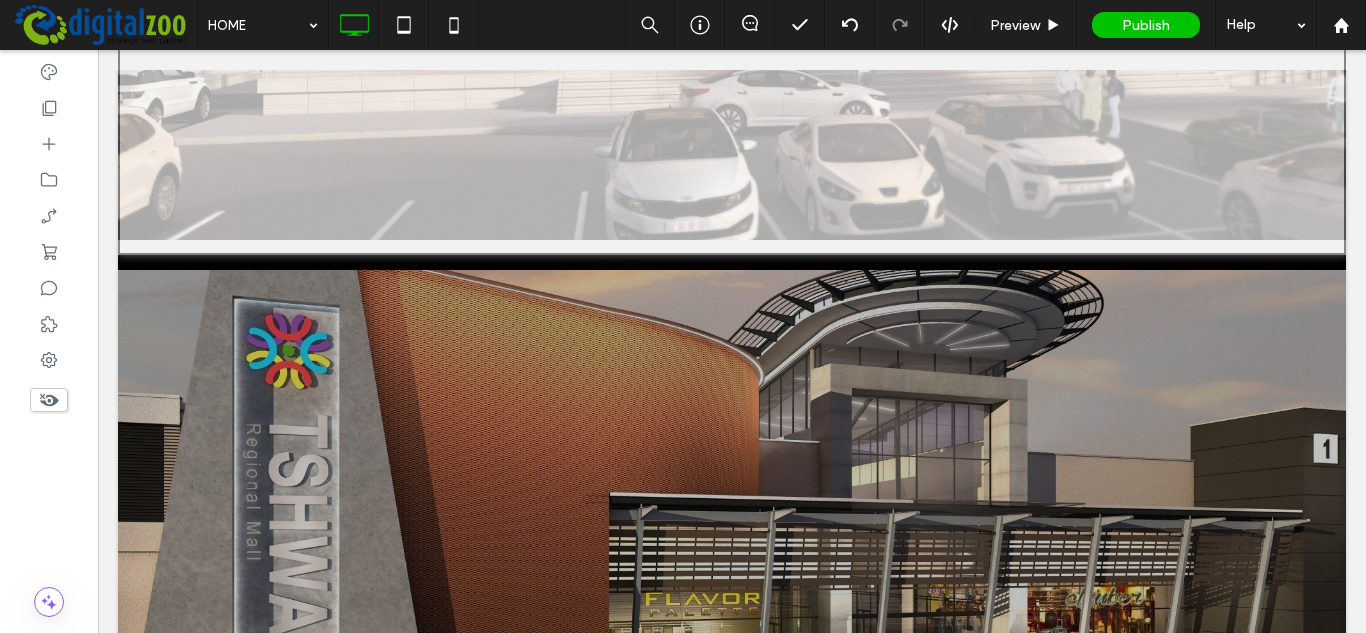 scroll, scrollTop: 0, scrollLeft: 0, axis: both 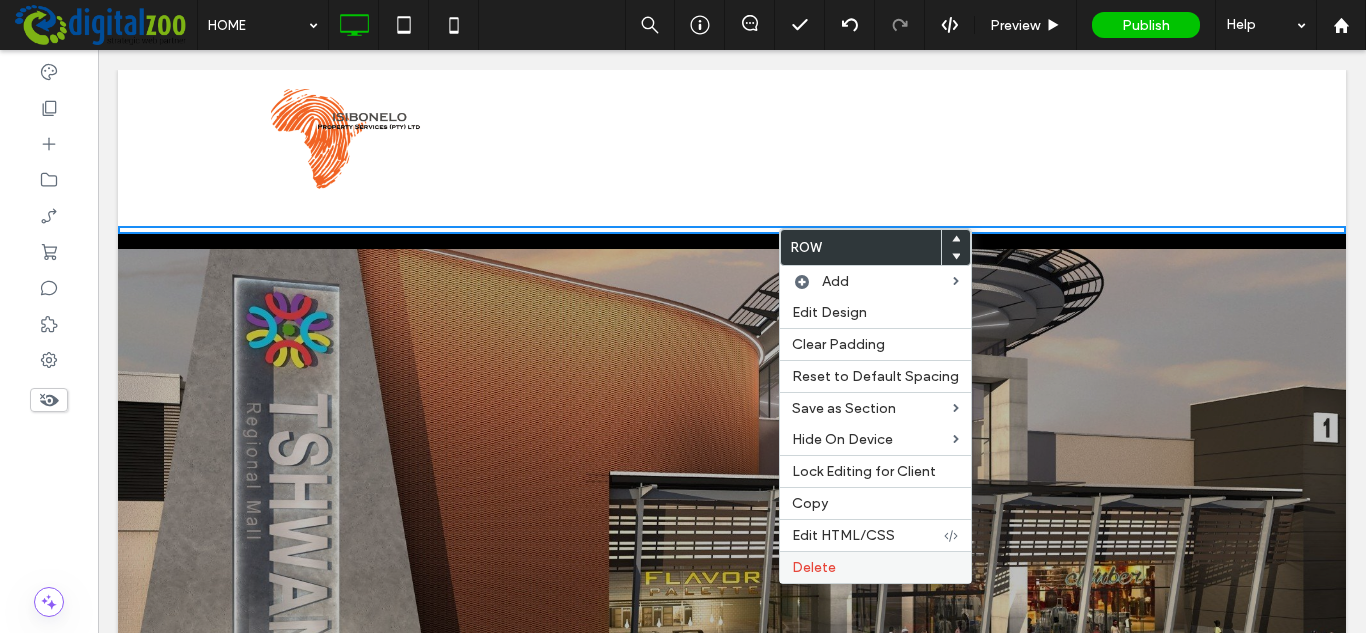 click on "Delete" at bounding box center [875, 567] 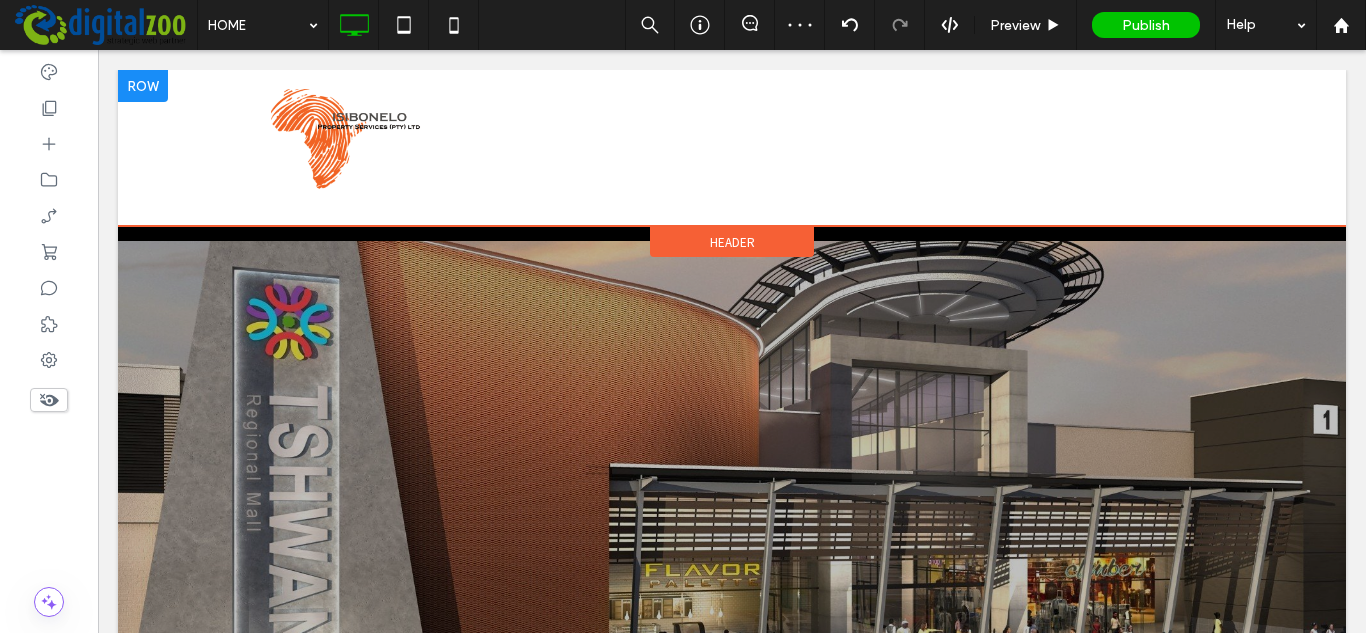 click at bounding box center [143, 86] 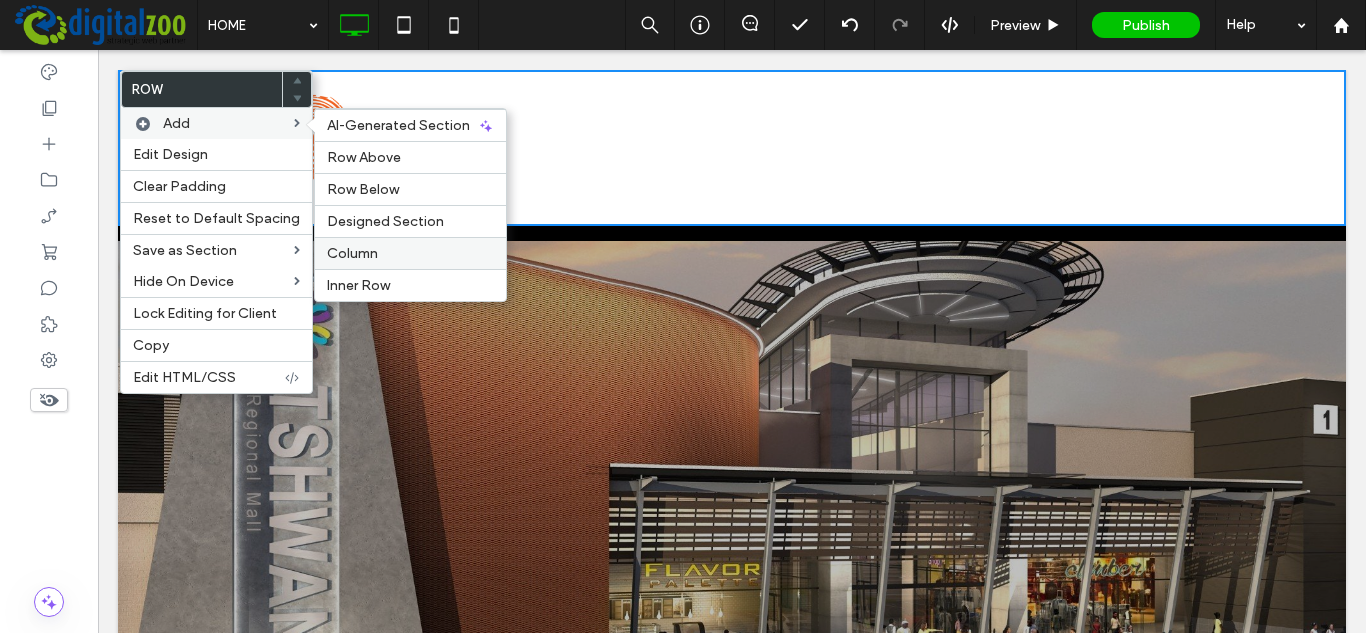 click on "Column" at bounding box center [410, 253] 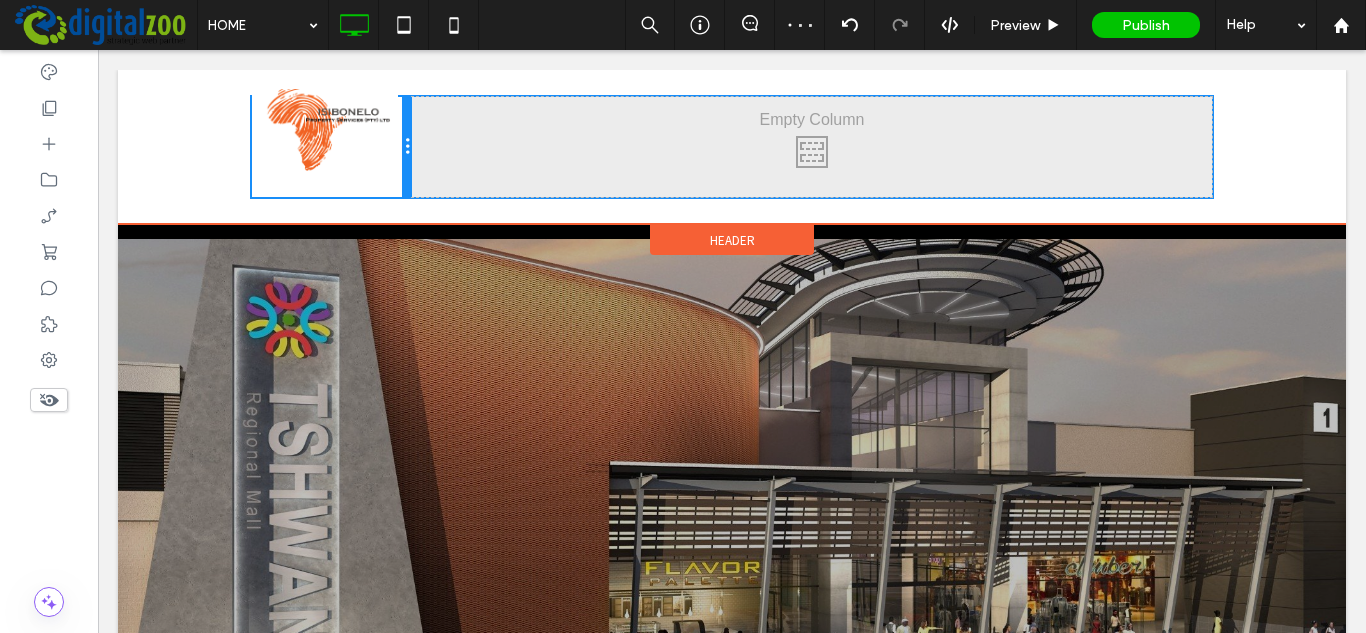 drag, startPoint x: 720, startPoint y: 143, endPoint x: 433, endPoint y: 141, distance: 287.00696 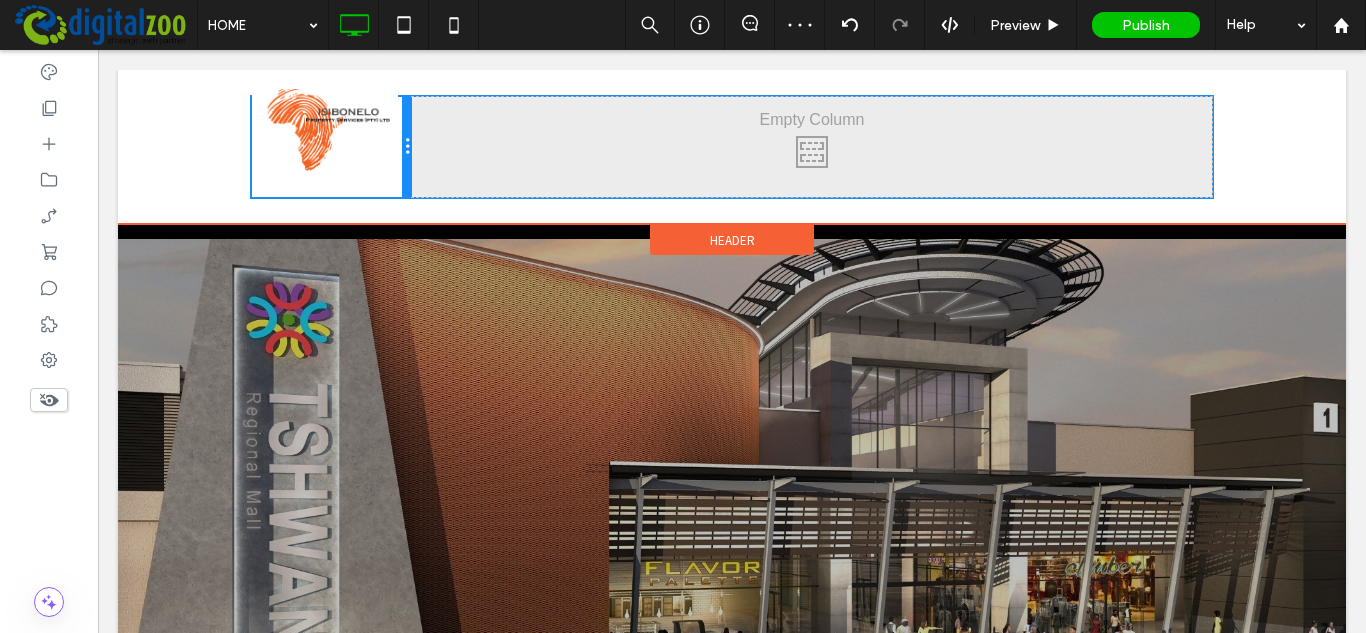 click on "Click To Paste
Click To Paste     Click To Paste" at bounding box center (732, 147) 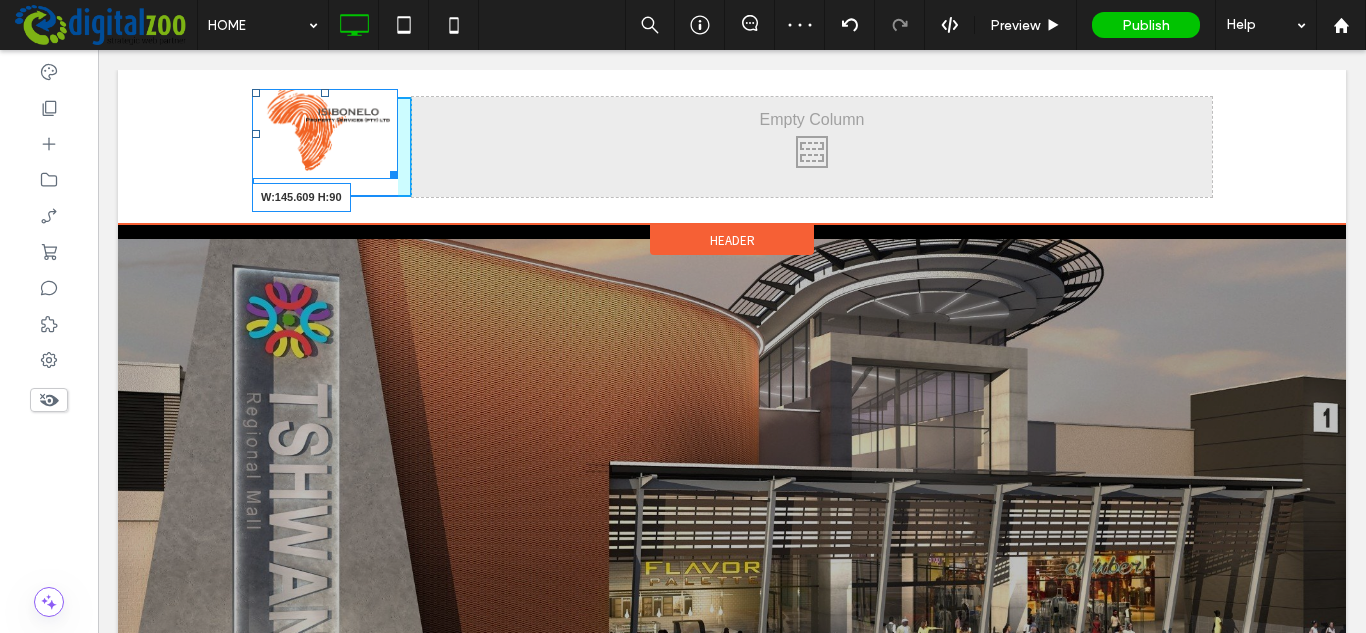 drag, startPoint x: 383, startPoint y: 174, endPoint x: 503, endPoint y: 241, distance: 137.43726 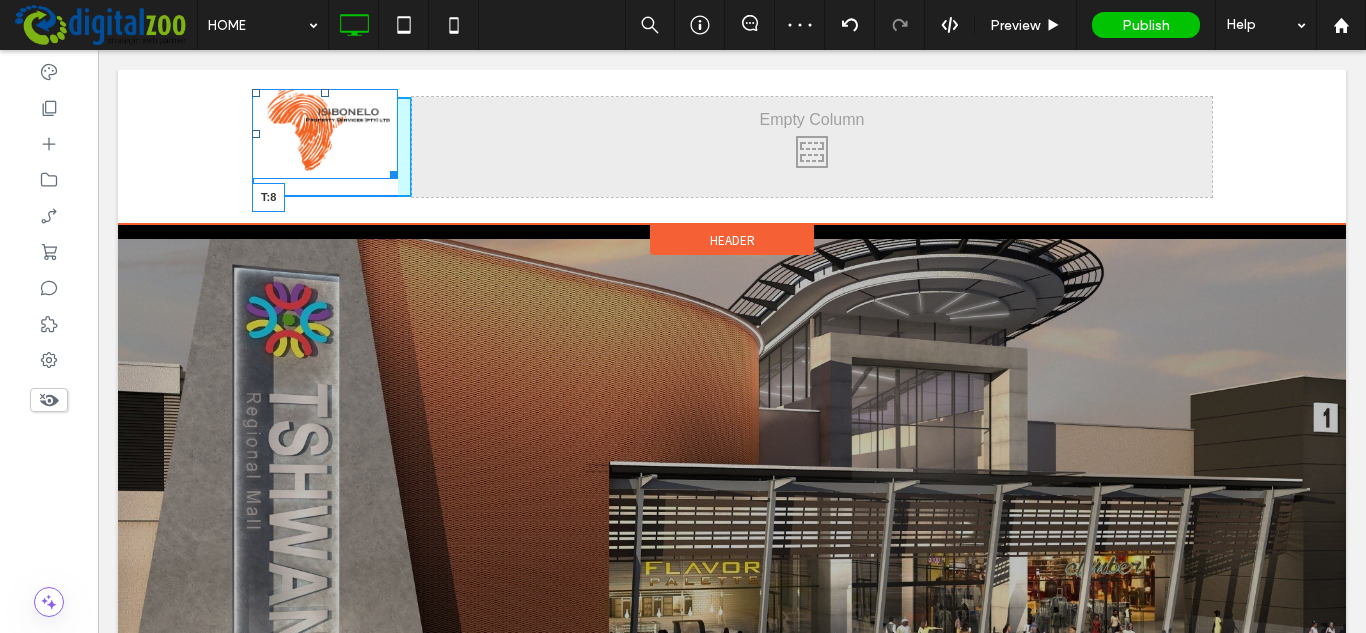 drag, startPoint x: 316, startPoint y: 92, endPoint x: 316, endPoint y: 108, distance: 16 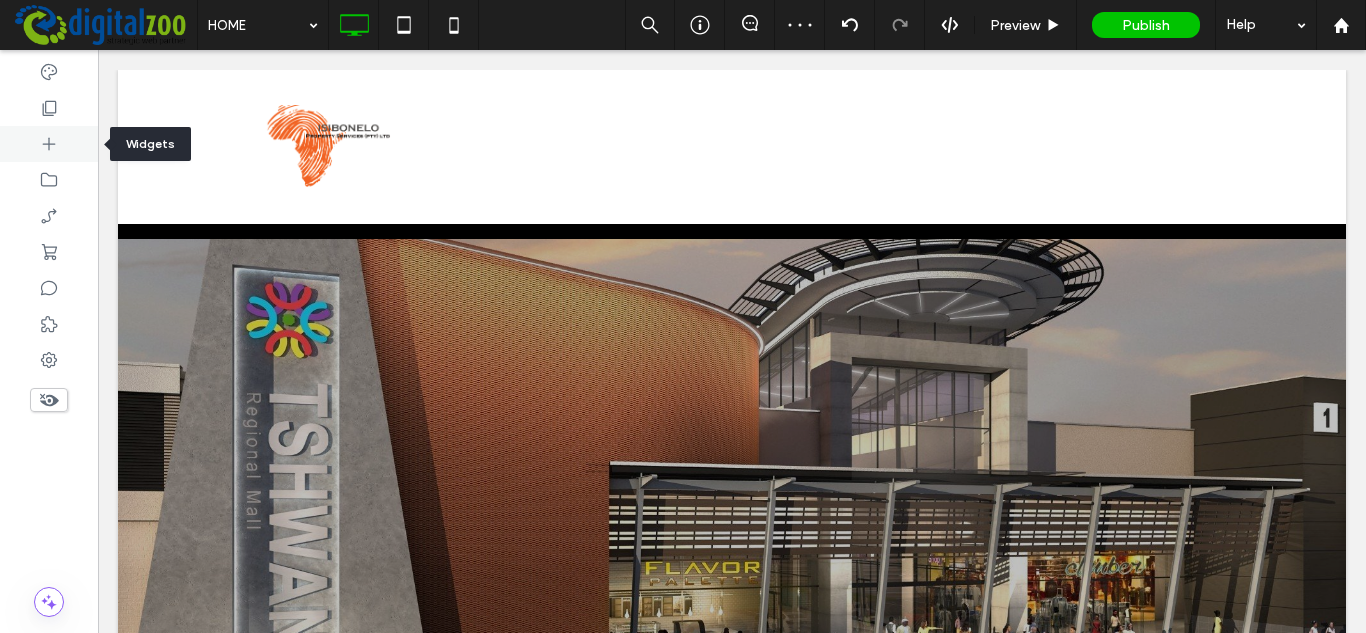 click 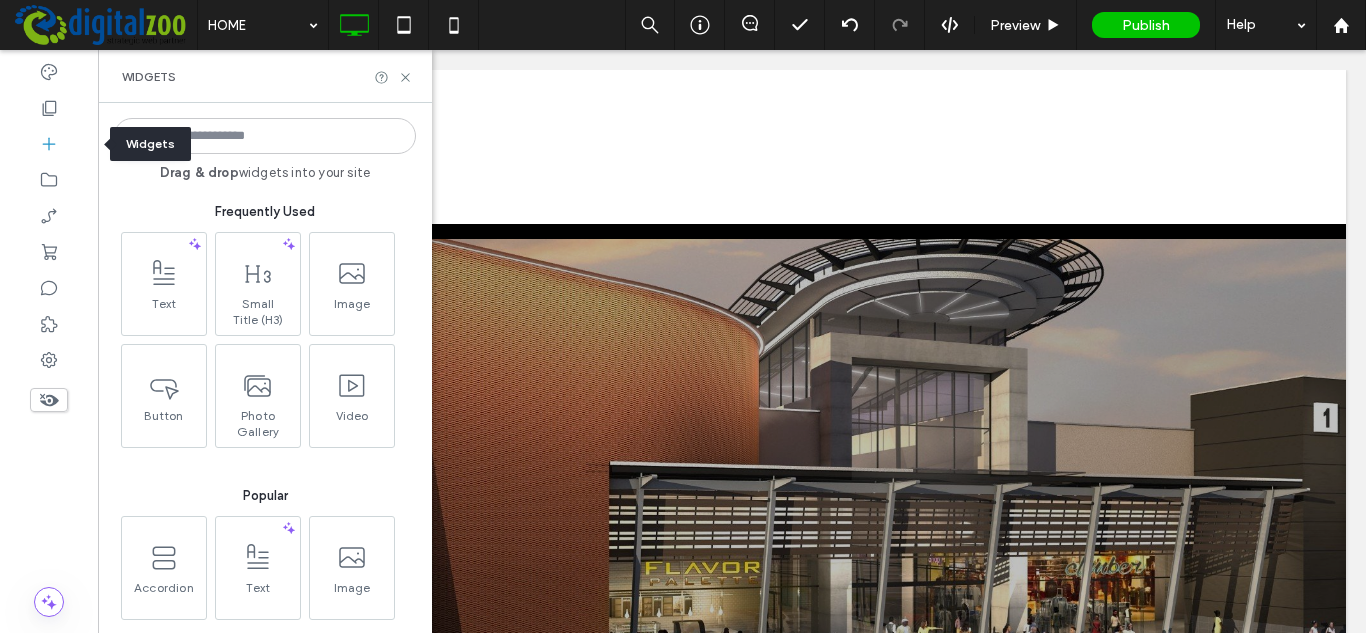 click on "Widgets" at bounding box center [150, 144] 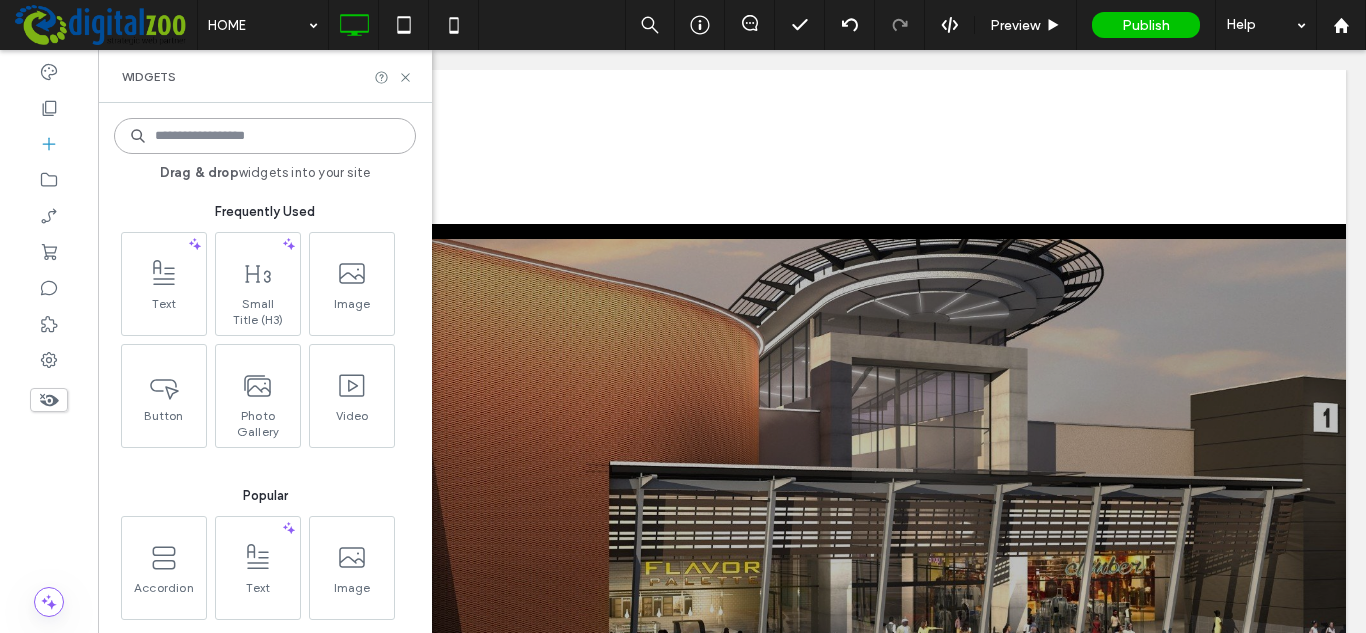 click at bounding box center [265, 136] 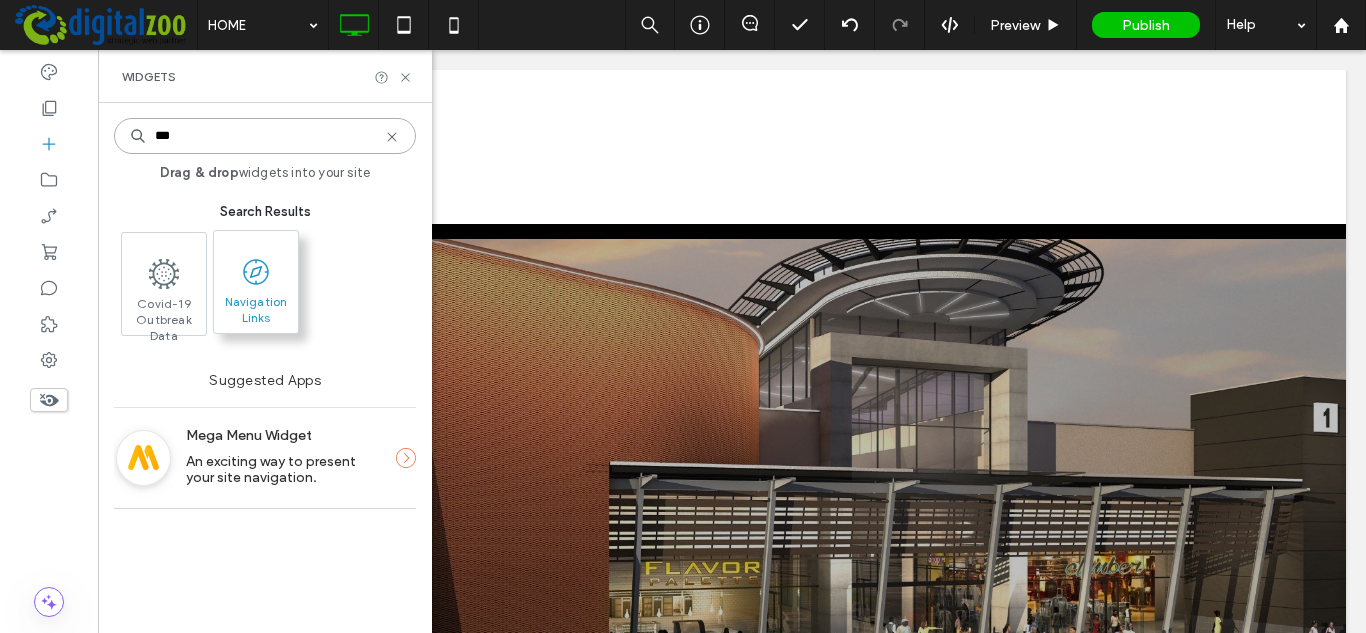 type on "***" 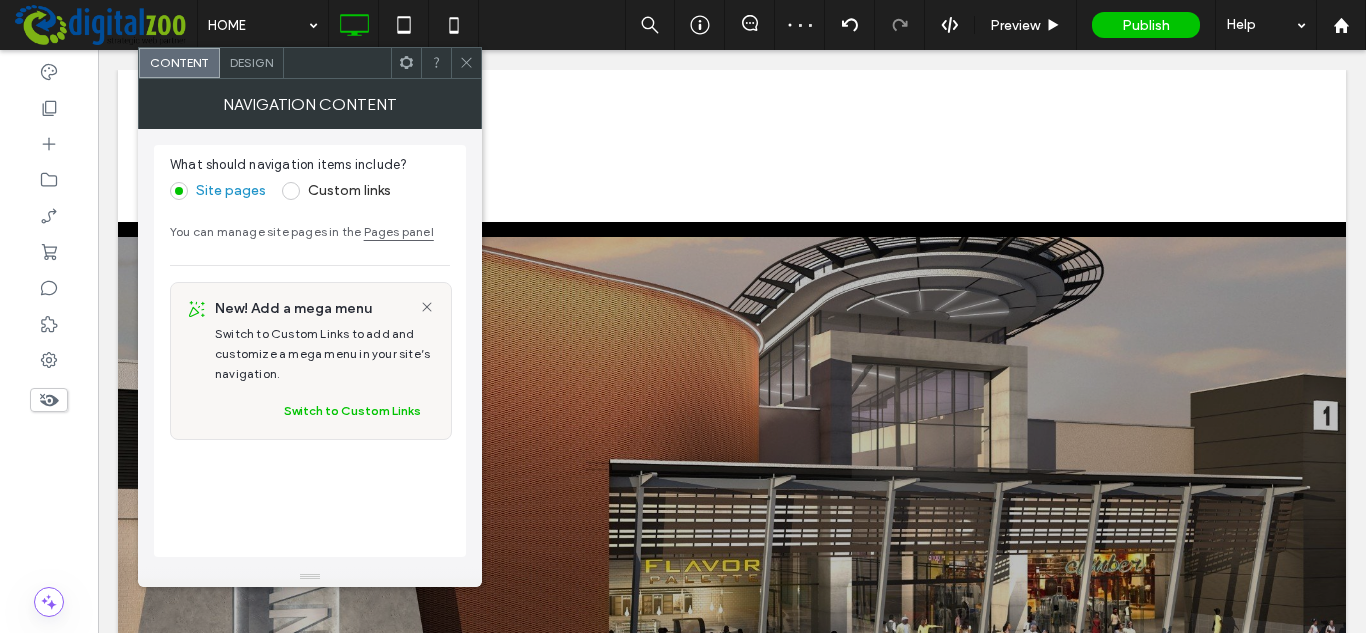 click on "Design" at bounding box center [251, 62] 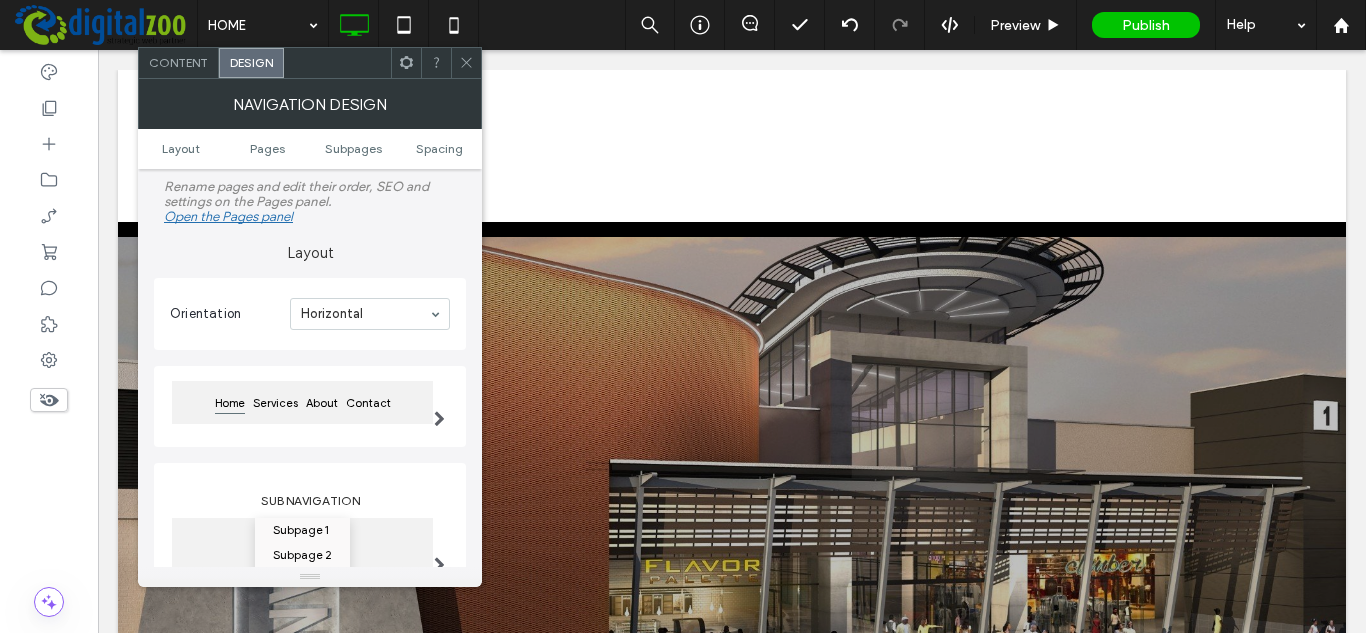 click 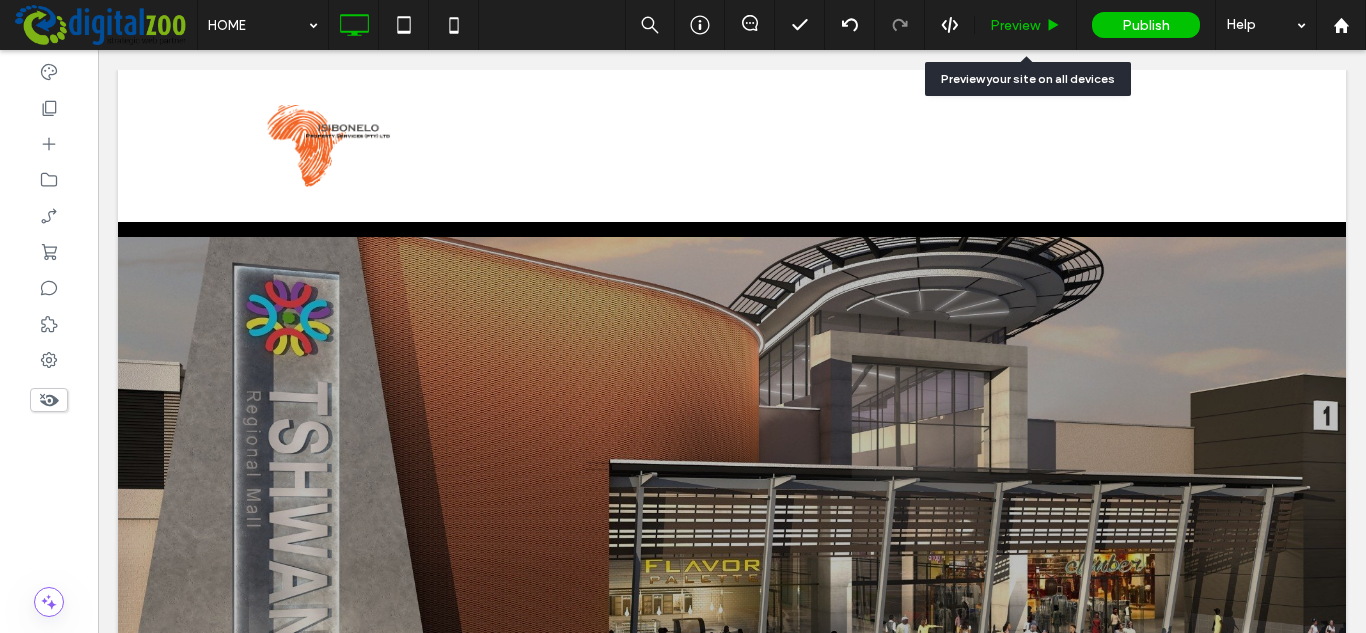 click on "Preview" at bounding box center (1025, 25) 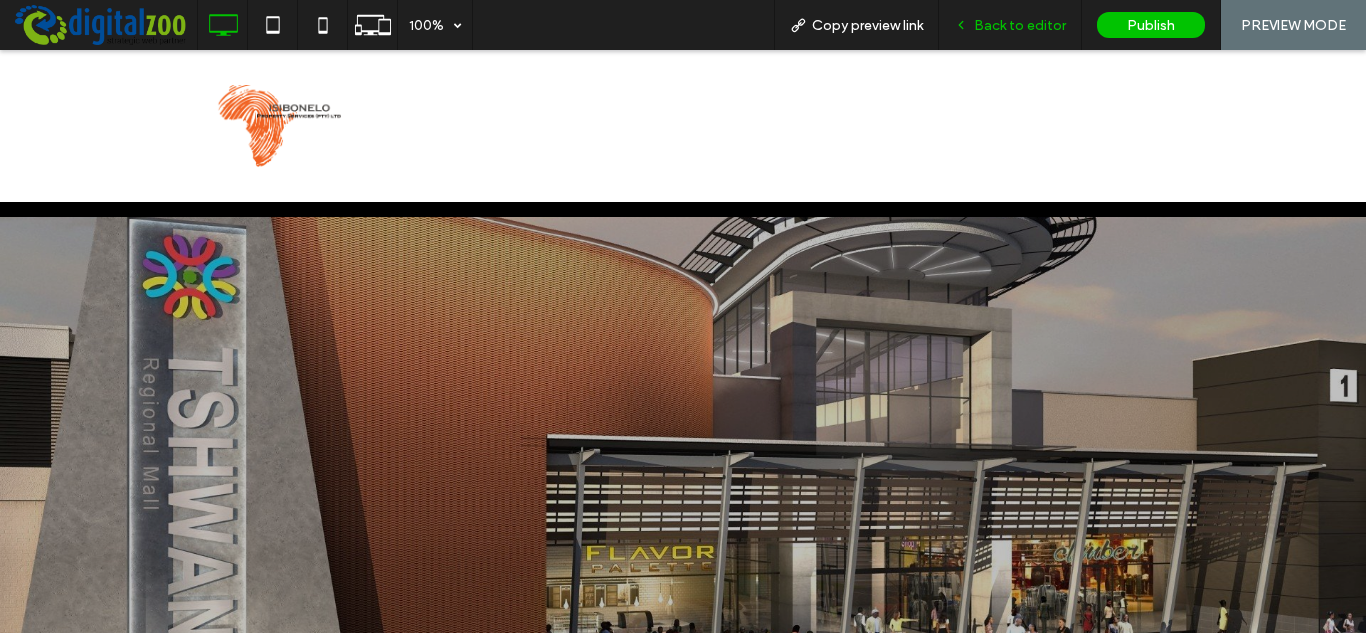 click on "Back to editor" at bounding box center [1020, 25] 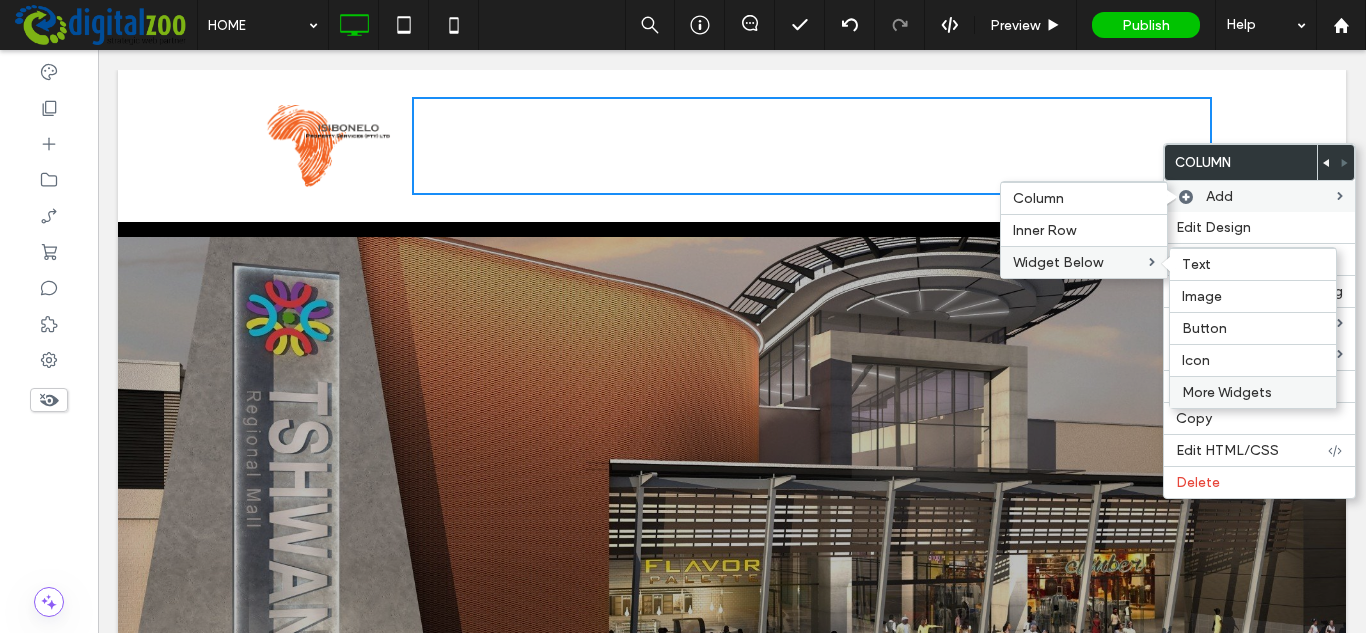 click on "More Widgets" at bounding box center (1227, 392) 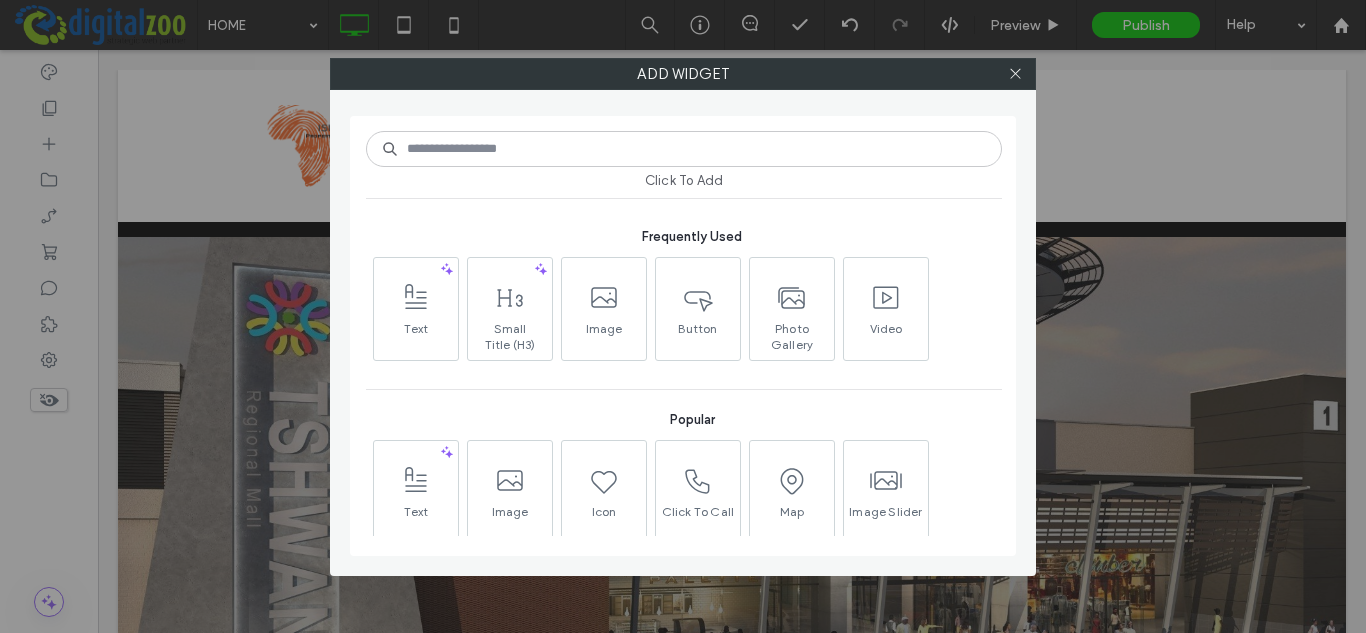 click at bounding box center [684, 149] 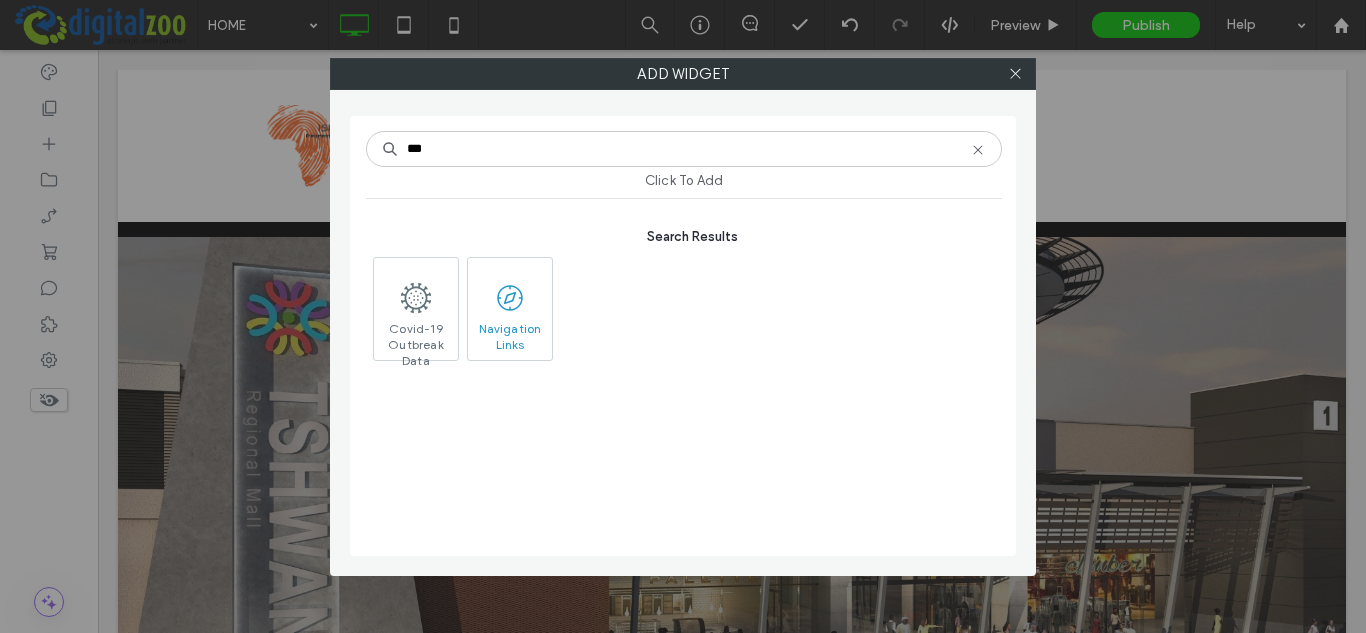 type on "***" 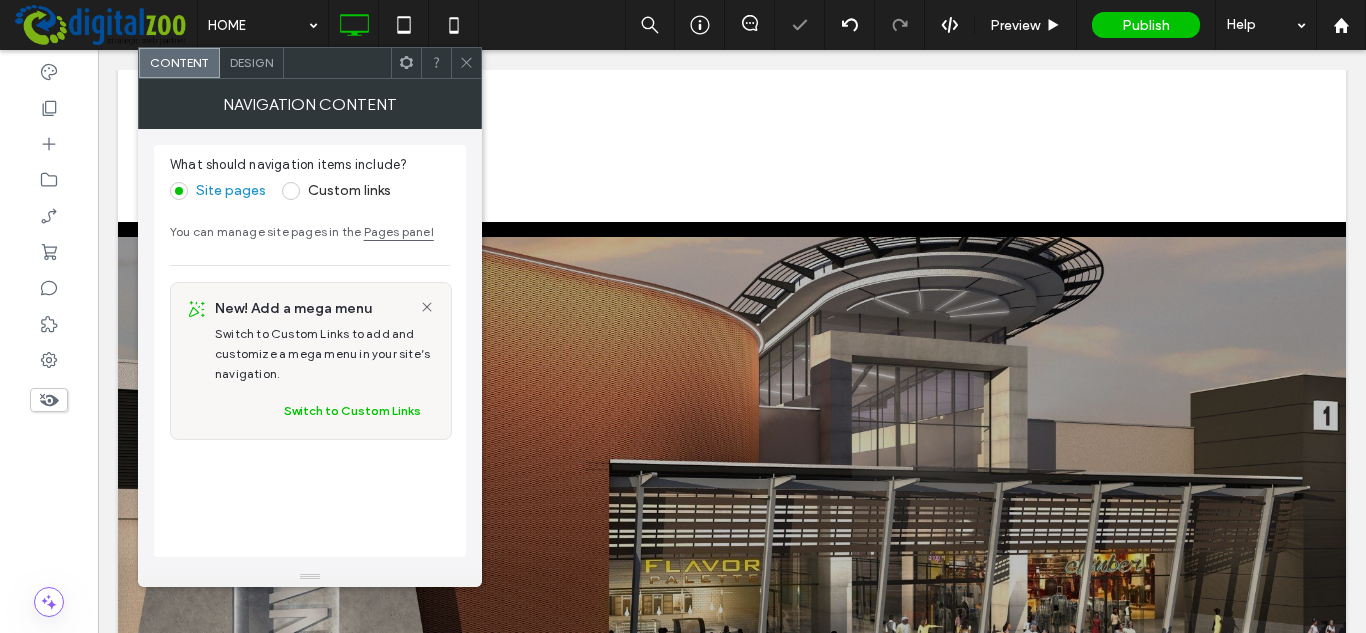 click on "Custom links" at bounding box center (349, 190) 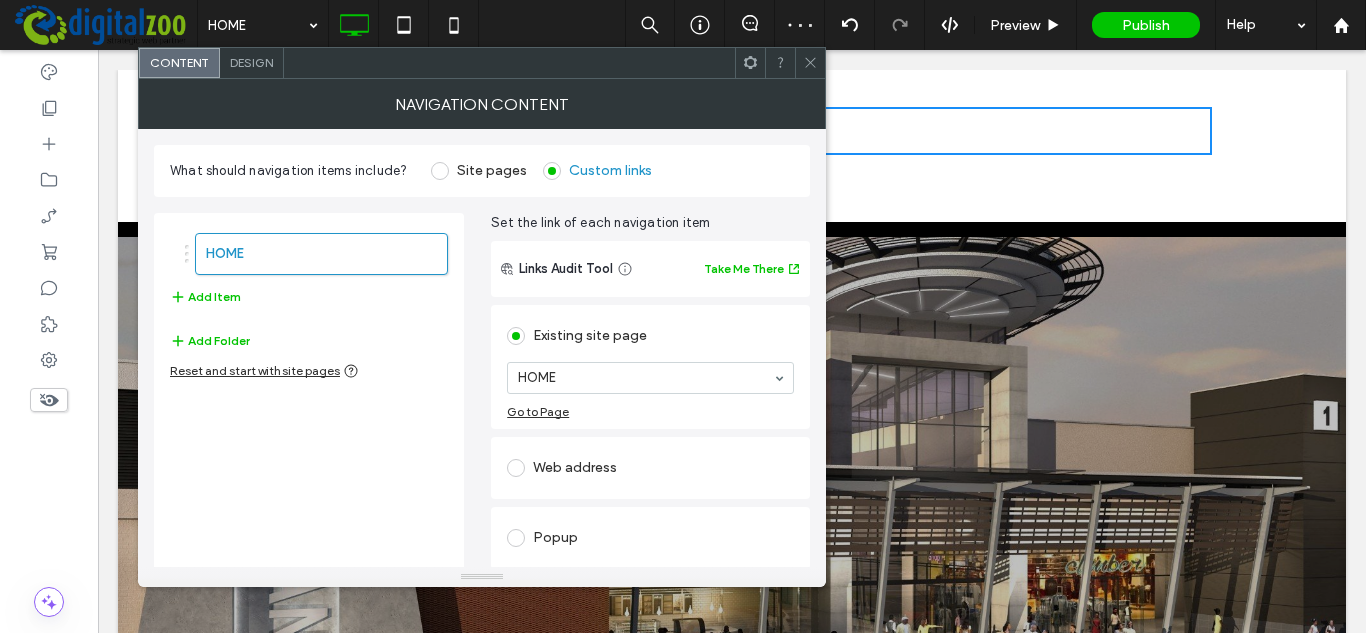 click on "Site pages" at bounding box center [492, 170] 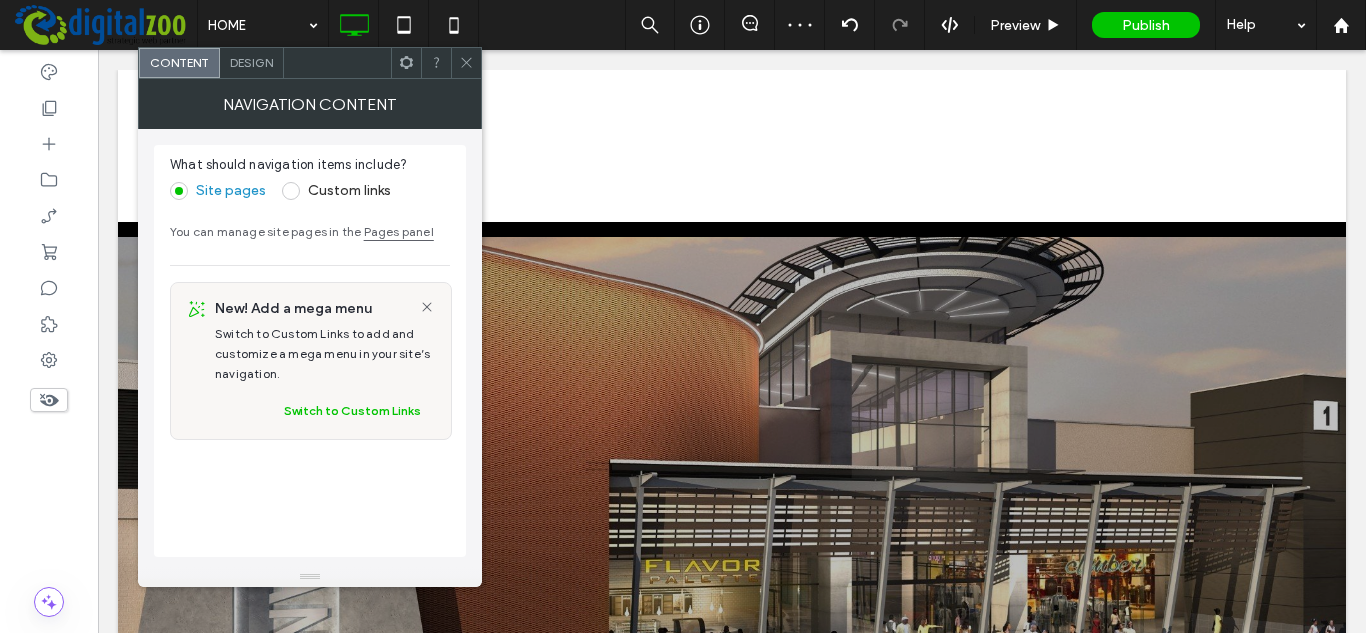 click on "Design" at bounding box center [251, 62] 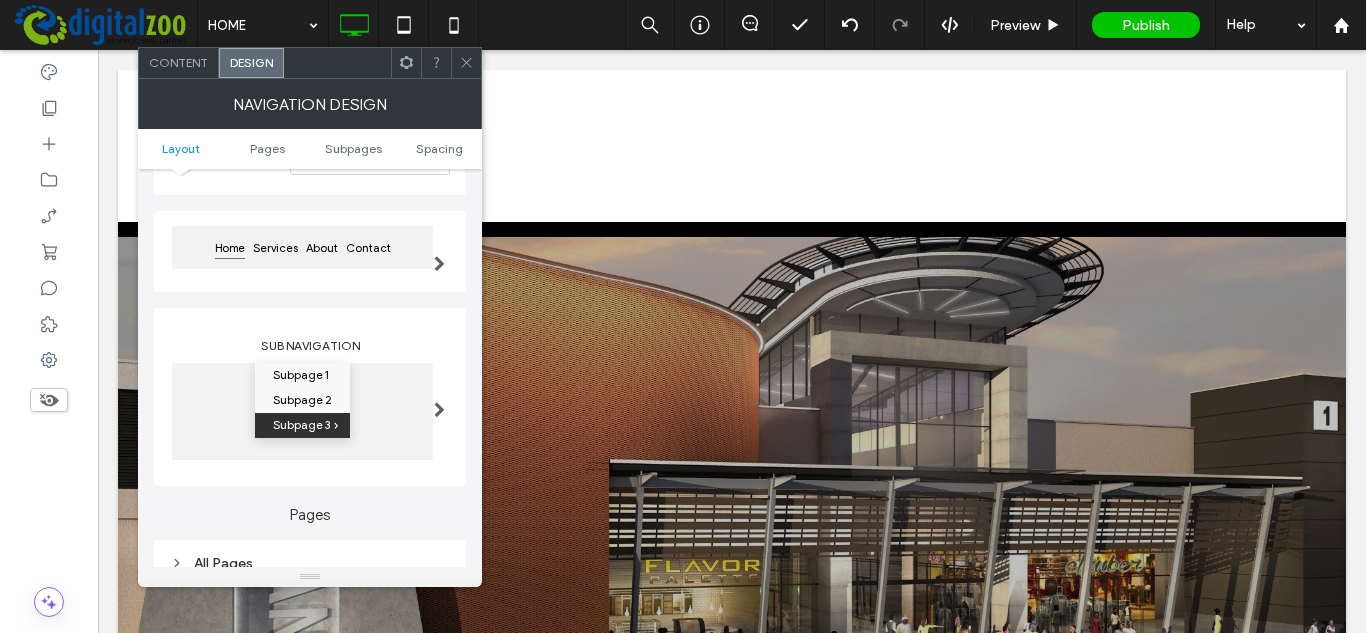 scroll, scrollTop: 400, scrollLeft: 0, axis: vertical 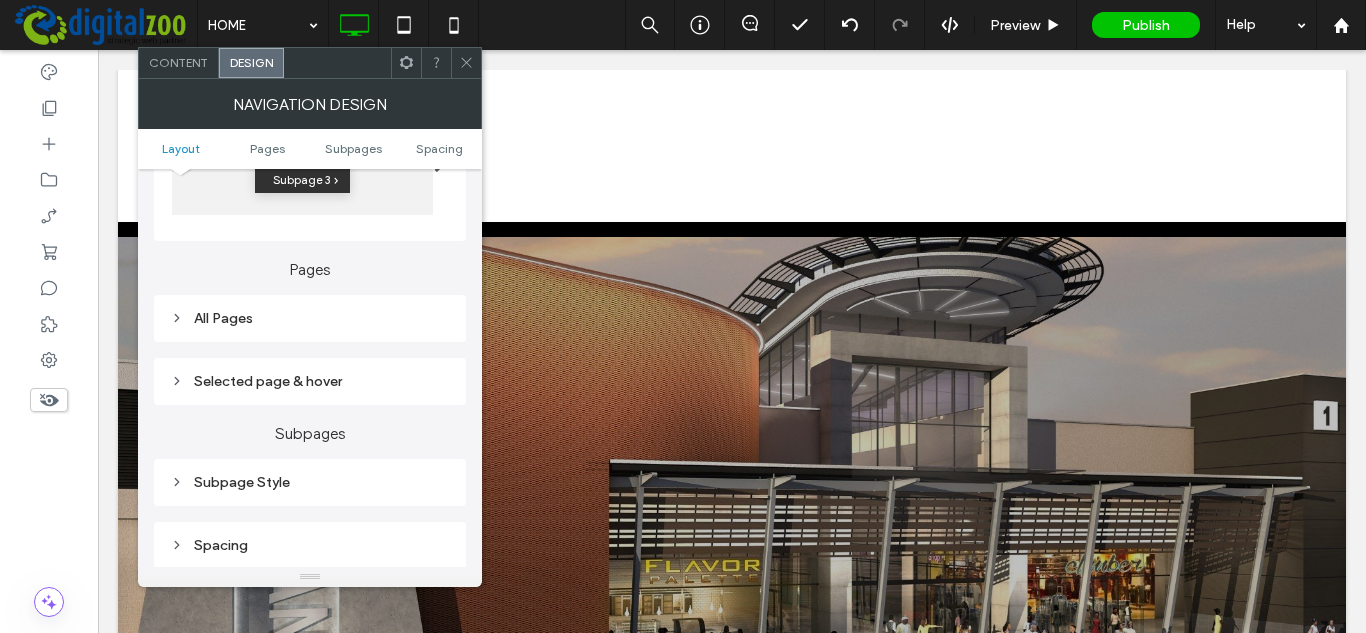 click on "All Pages" at bounding box center (310, 318) 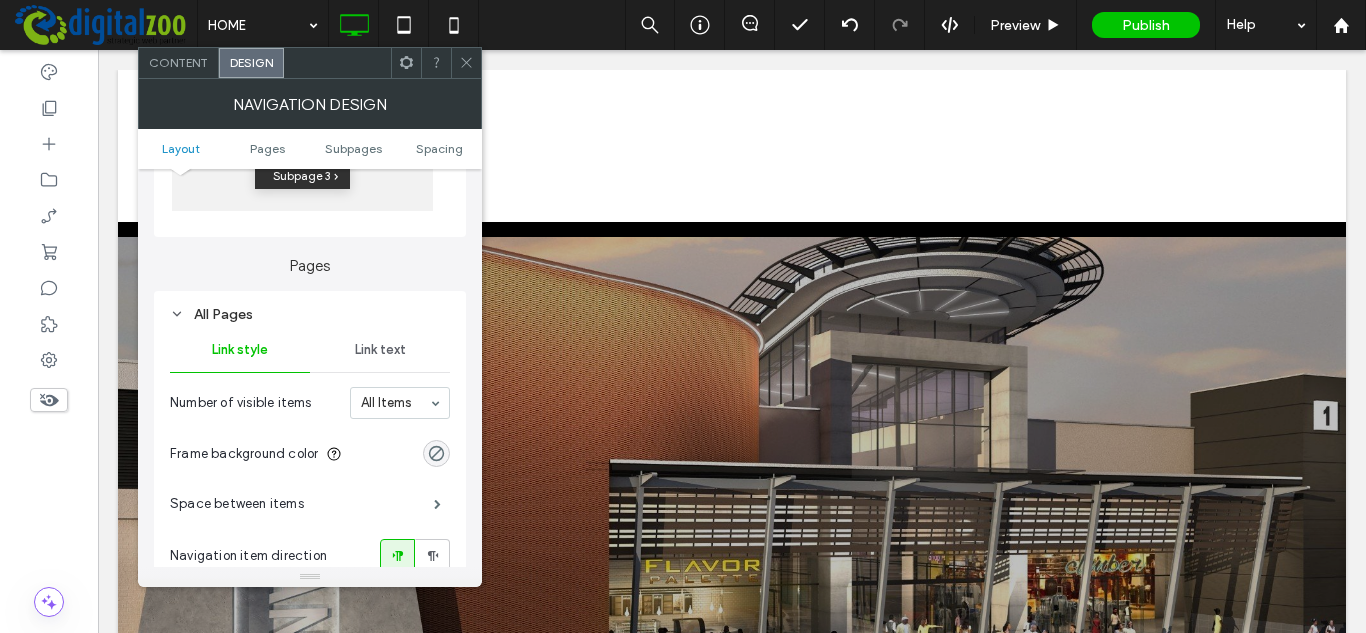 scroll, scrollTop: 400, scrollLeft: 0, axis: vertical 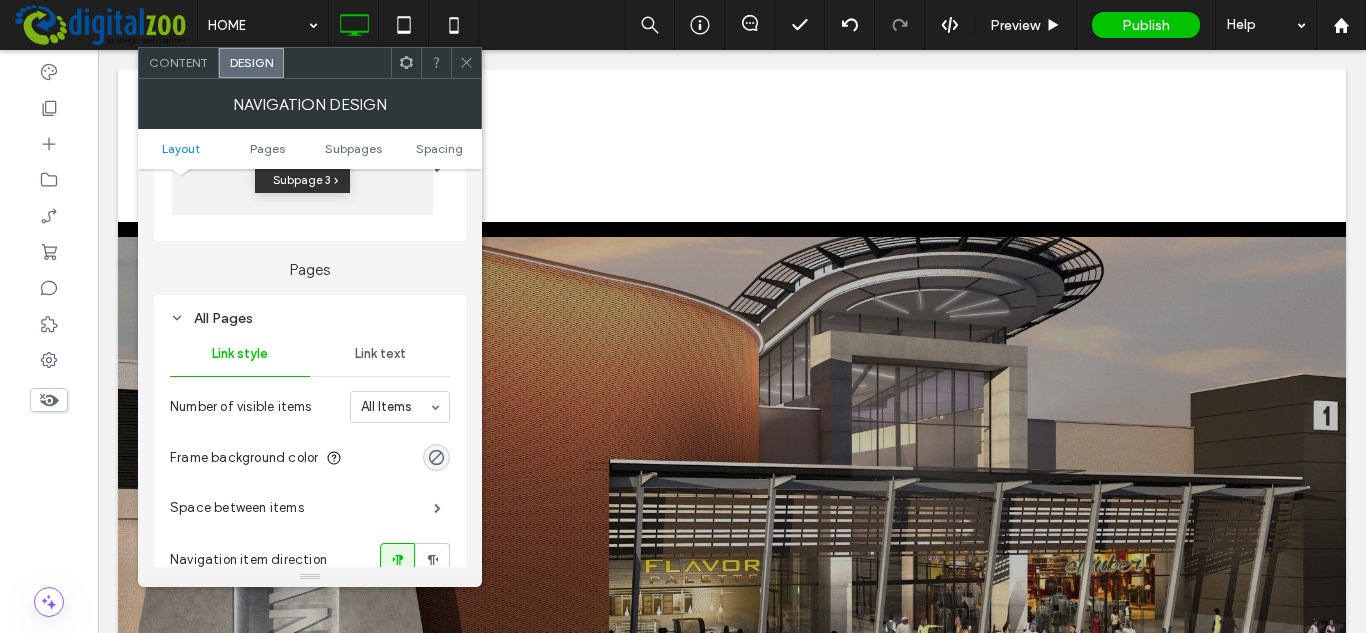 click on "Link text" at bounding box center [380, 354] 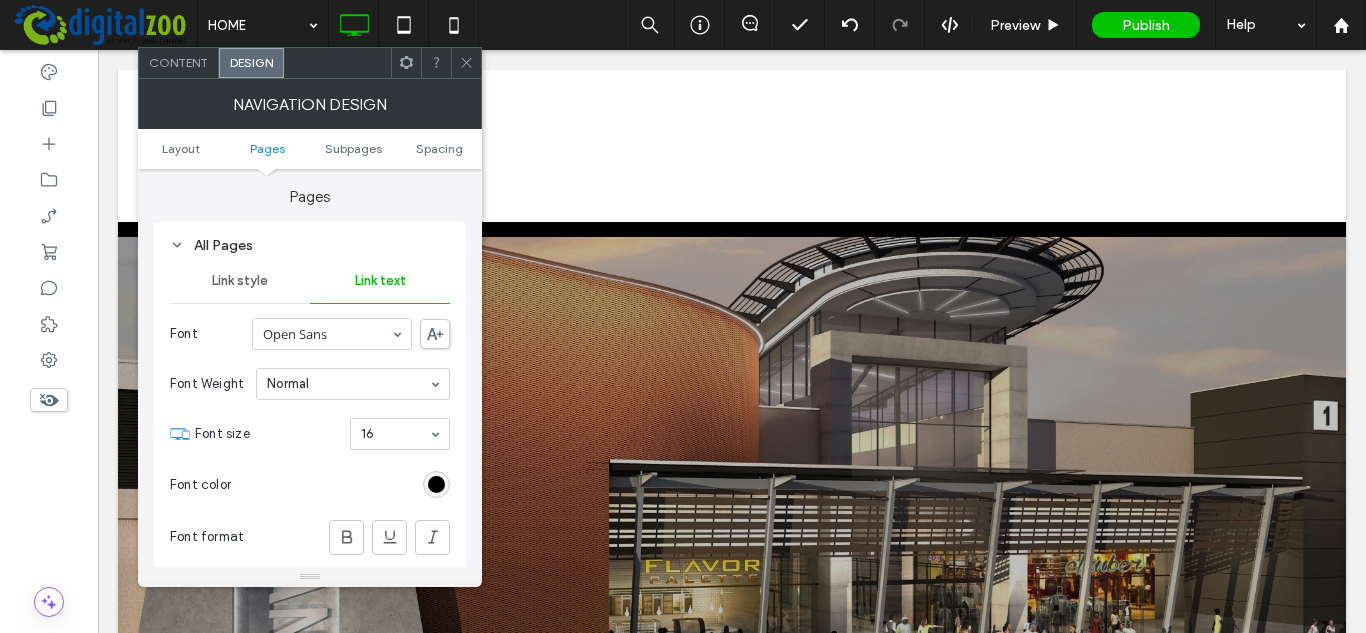 scroll, scrollTop: 500, scrollLeft: 0, axis: vertical 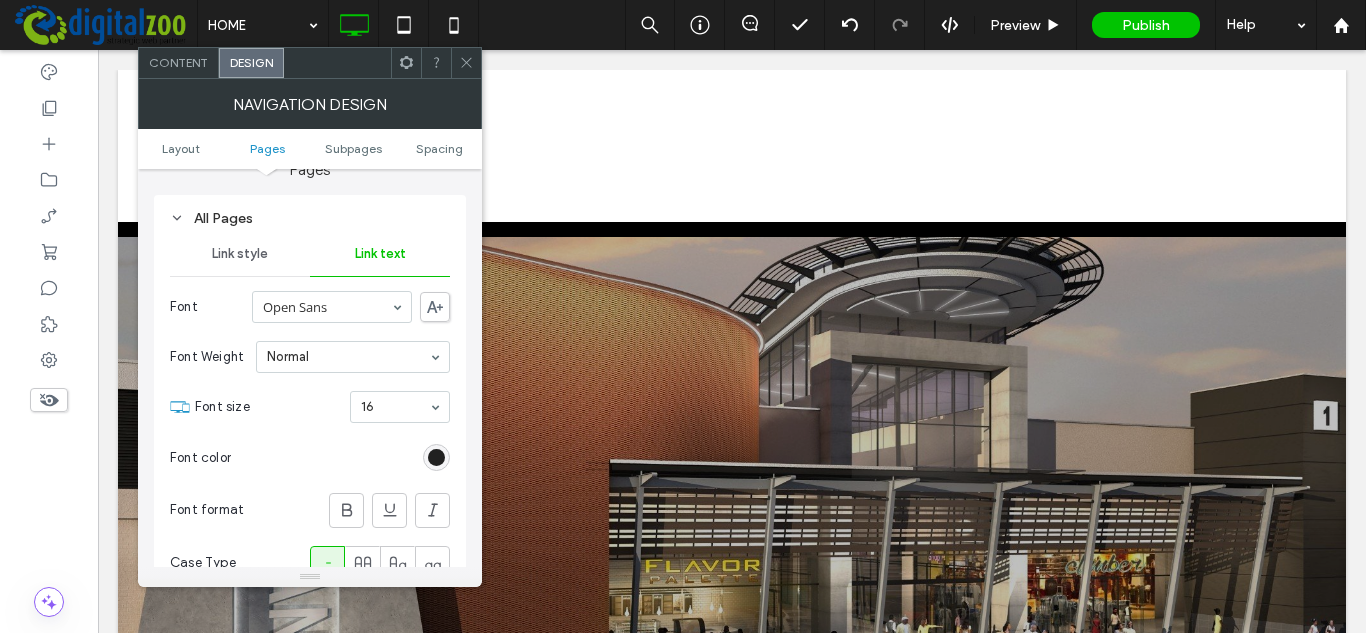 click at bounding box center (436, 457) 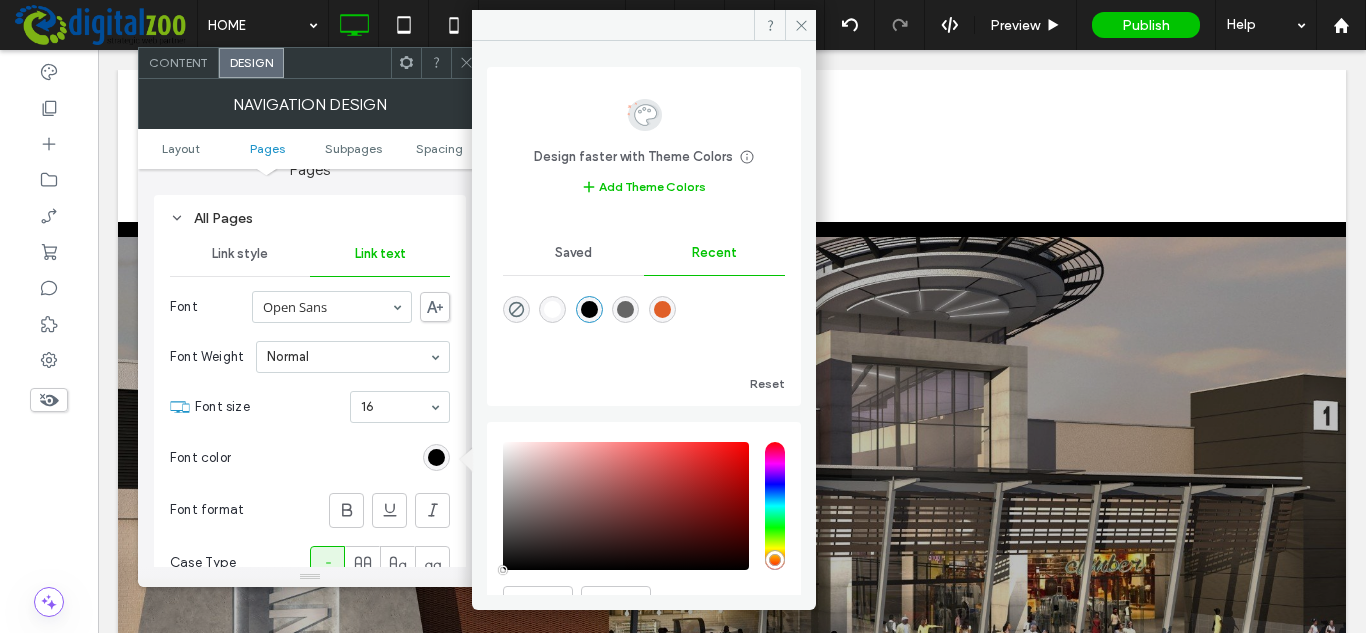 click at bounding box center [589, 309] 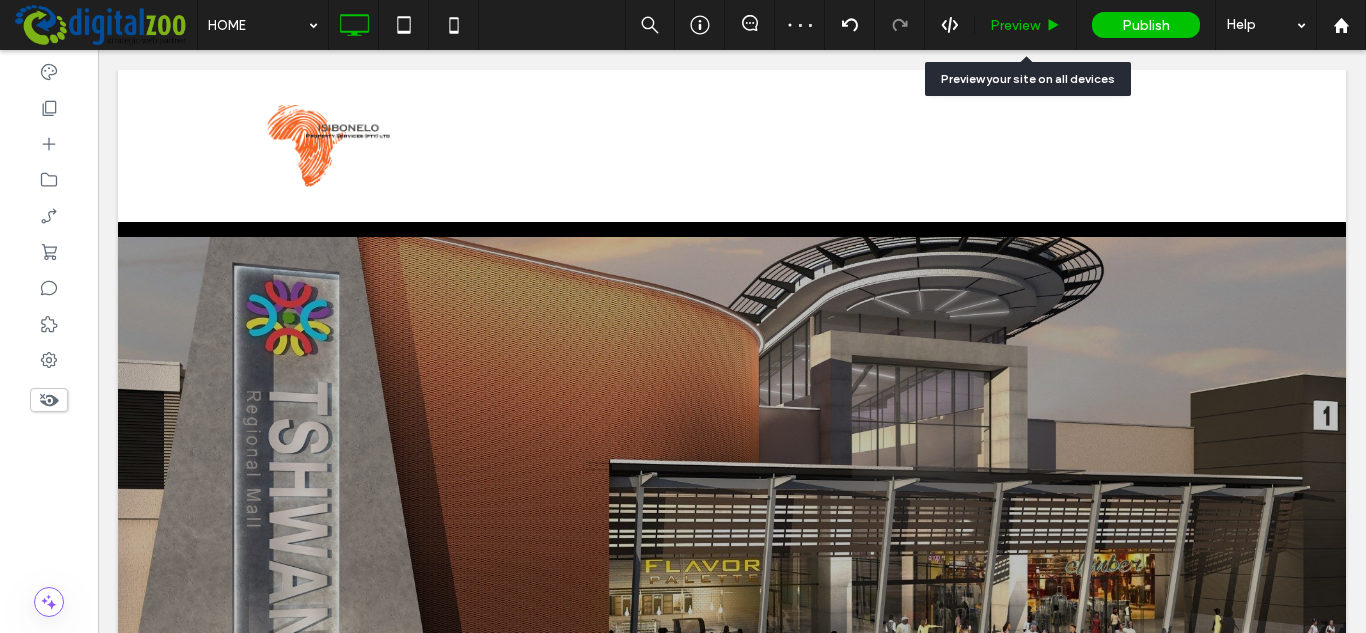 click on "Preview" at bounding box center [1015, 25] 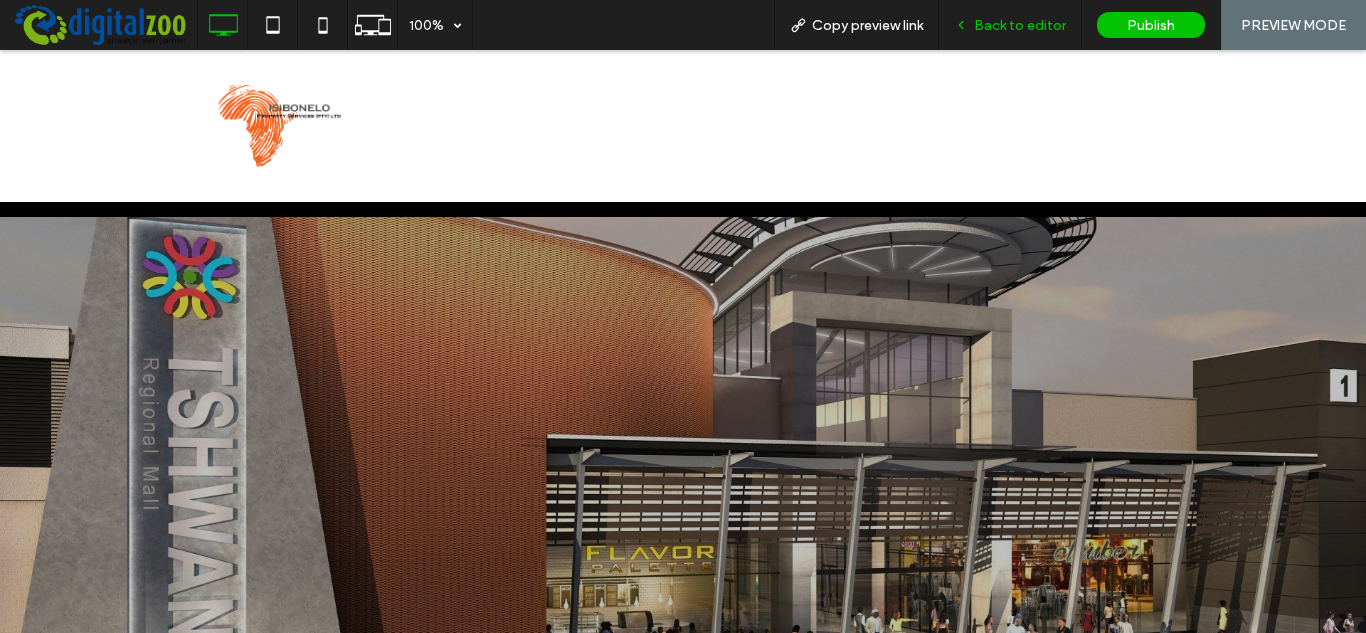 click on "Back to editor" at bounding box center (1020, 25) 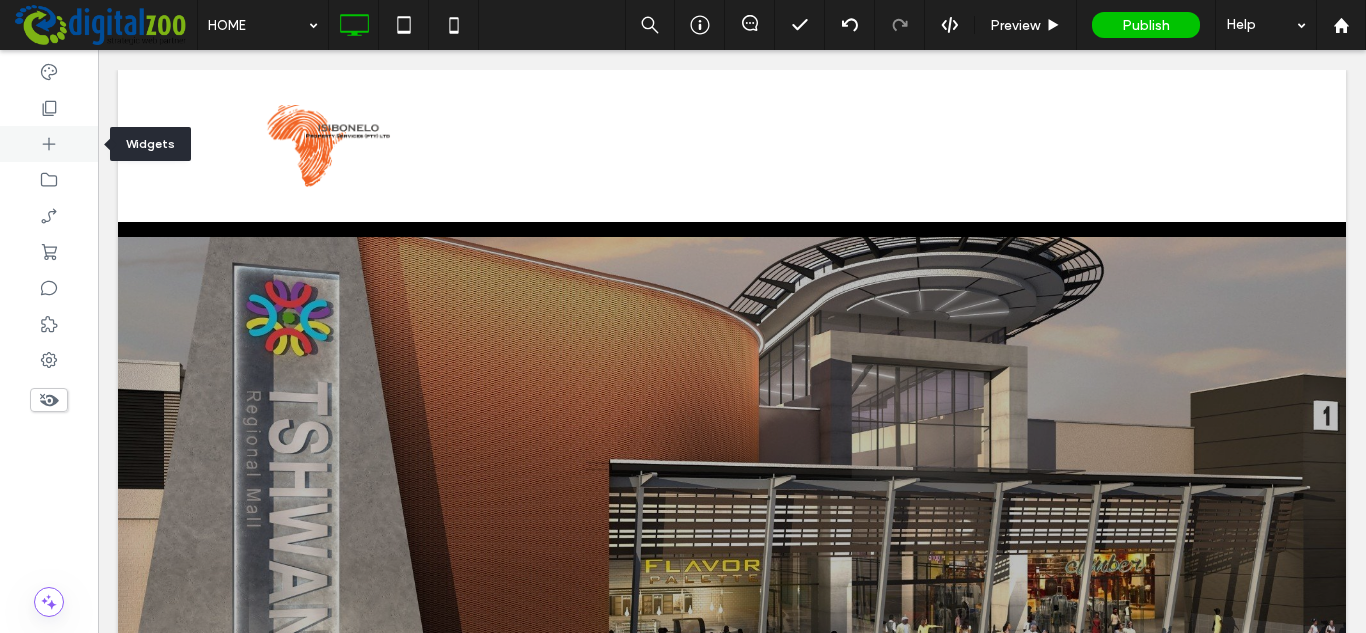 click at bounding box center (49, 144) 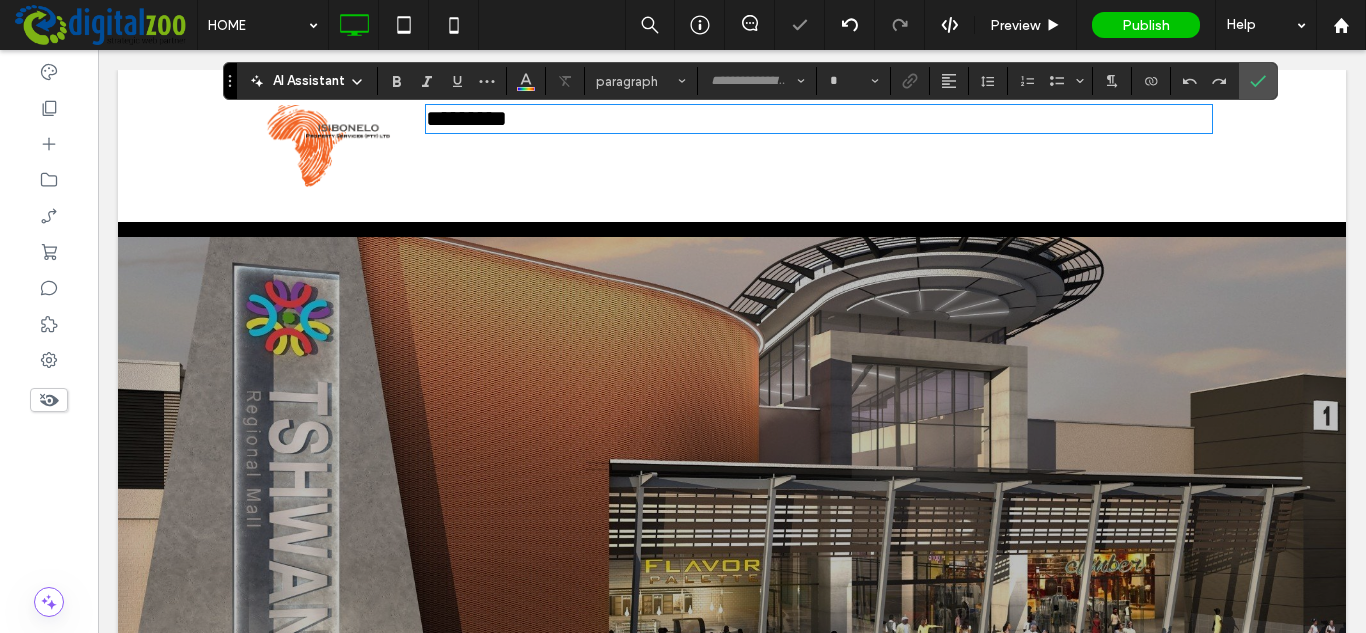 type on "******" 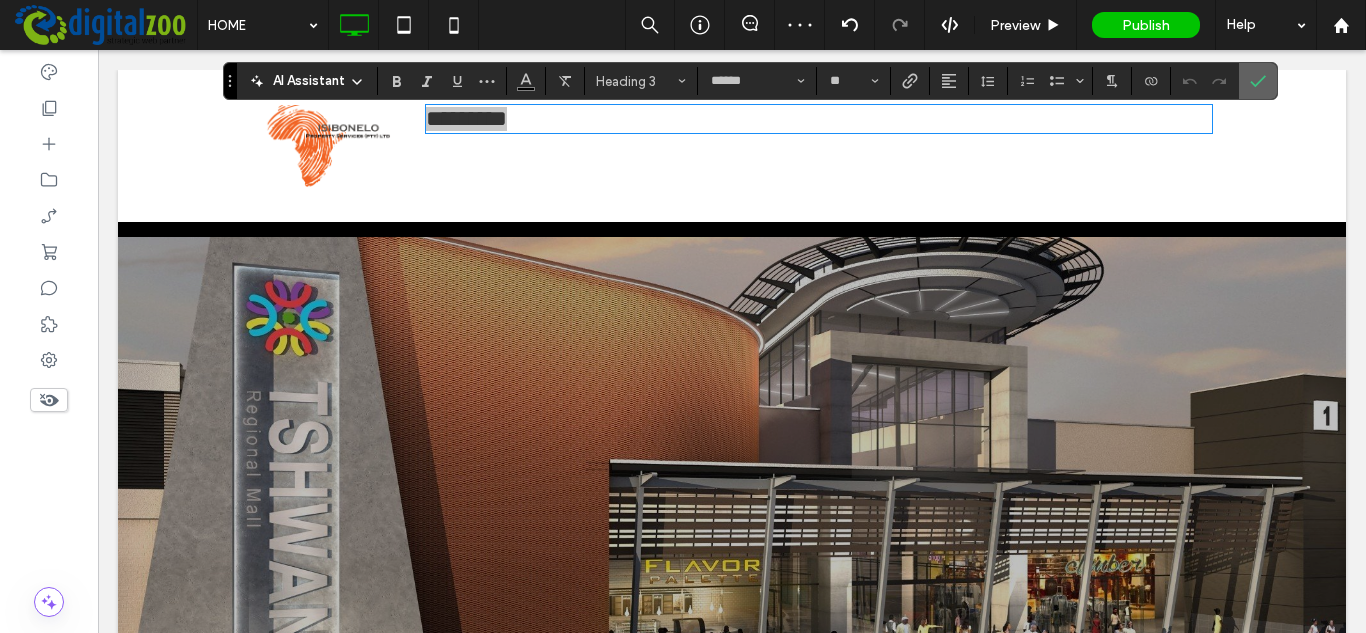 click 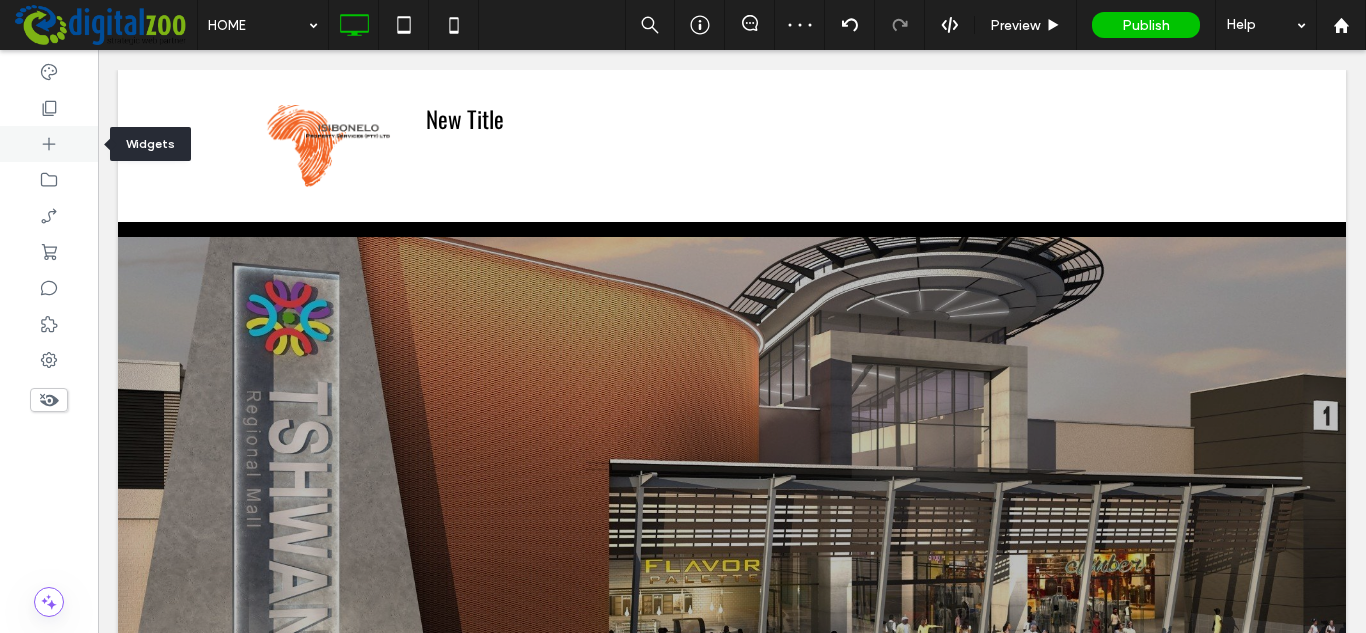 click at bounding box center [49, 144] 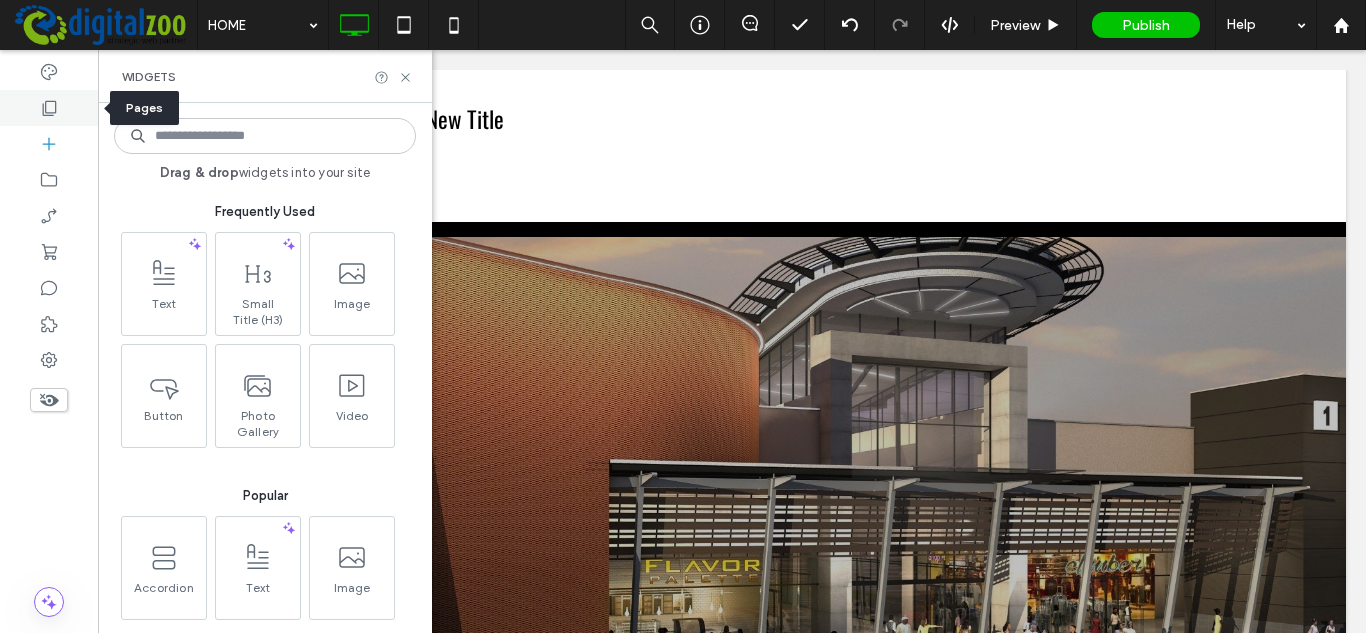 click at bounding box center [49, 108] 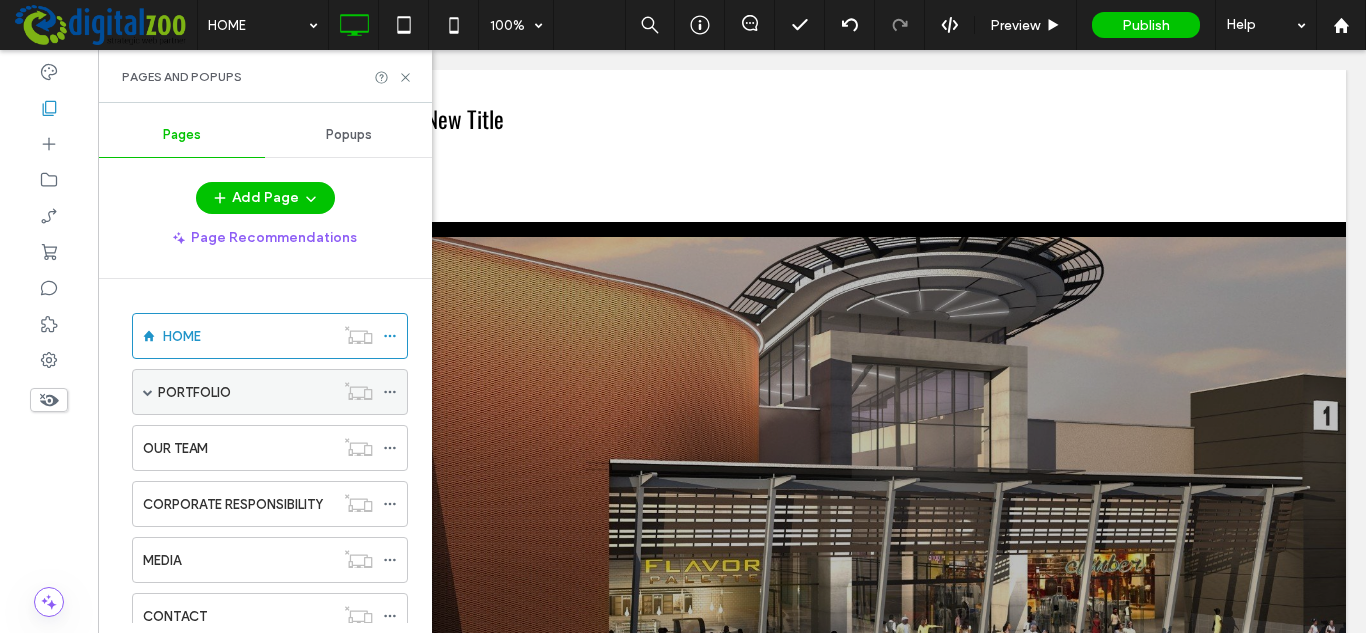 click 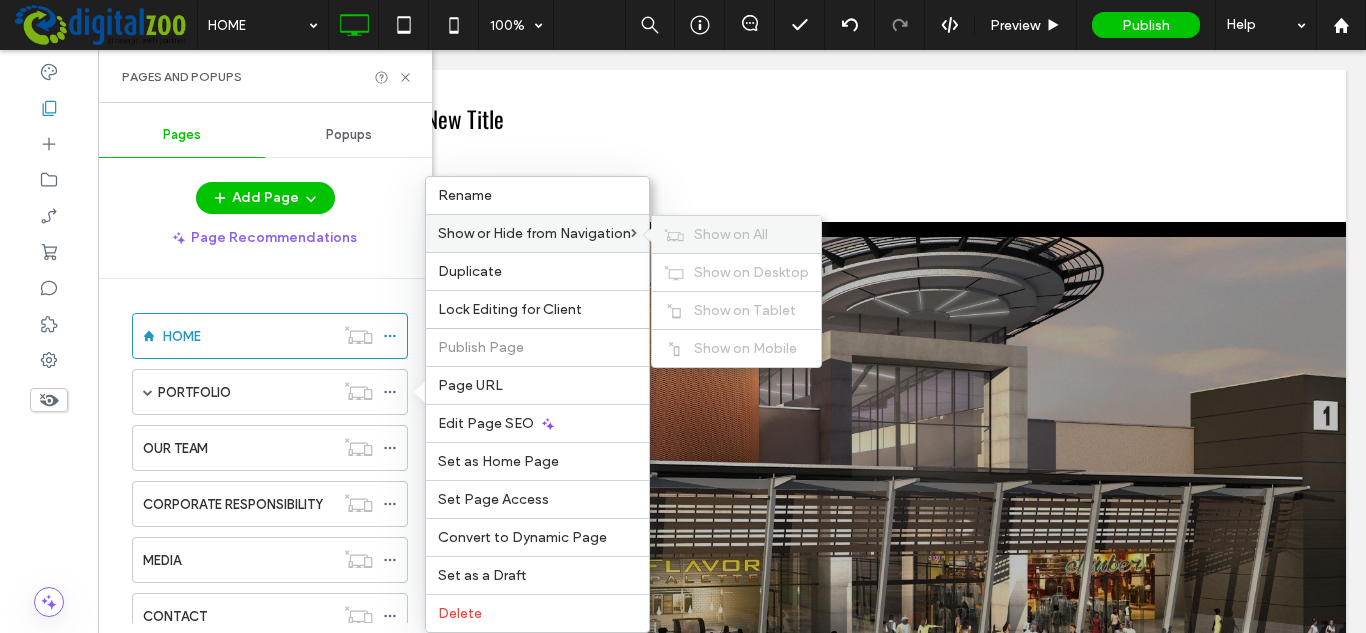 click on "Show on All" at bounding box center [731, 234] 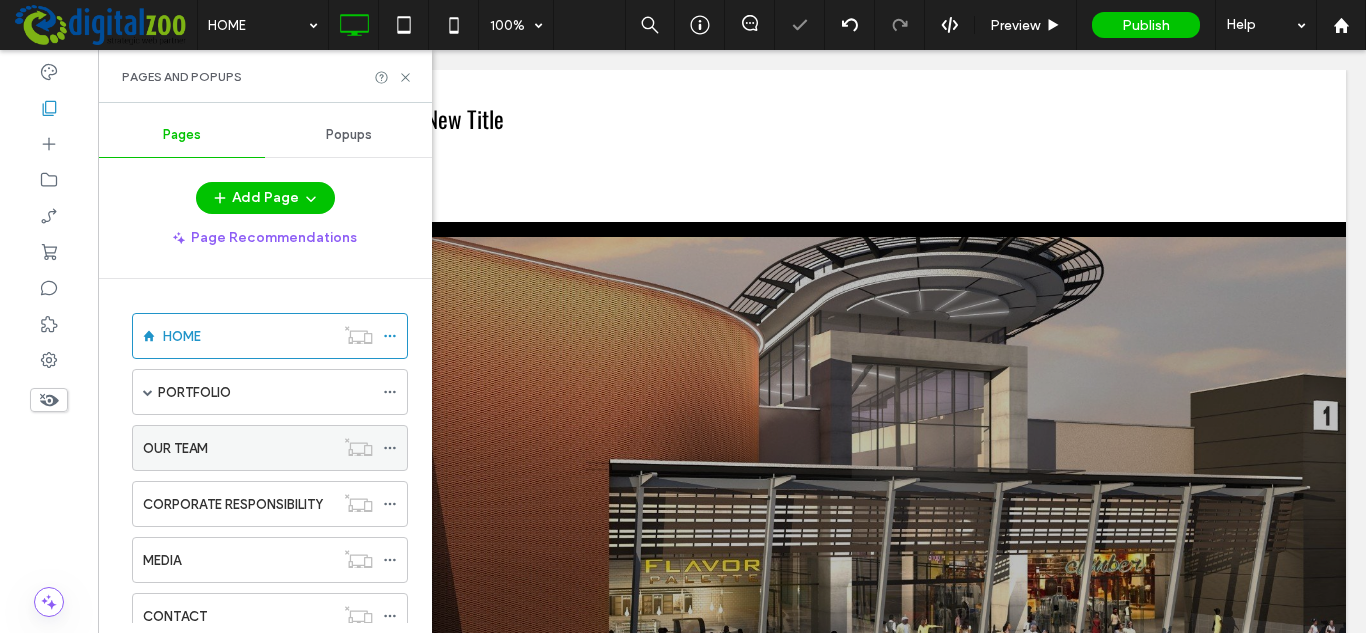 click 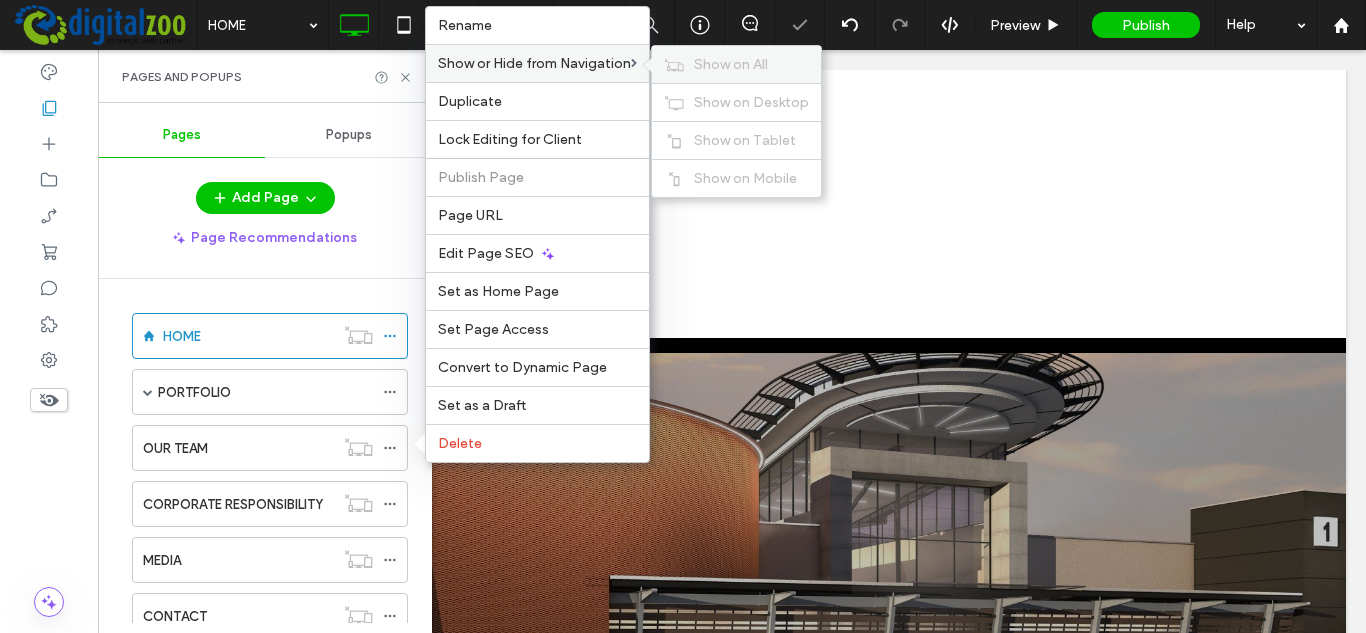 click on "Show on All" at bounding box center [731, 64] 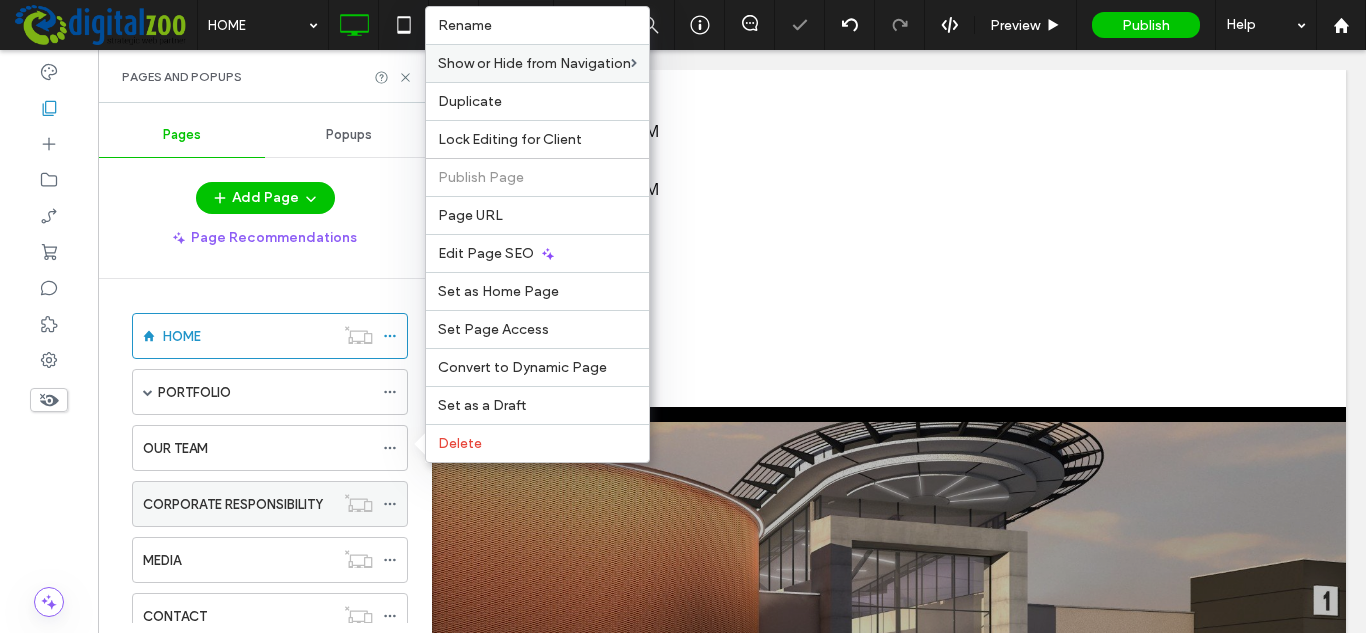 click at bounding box center (358, 503) 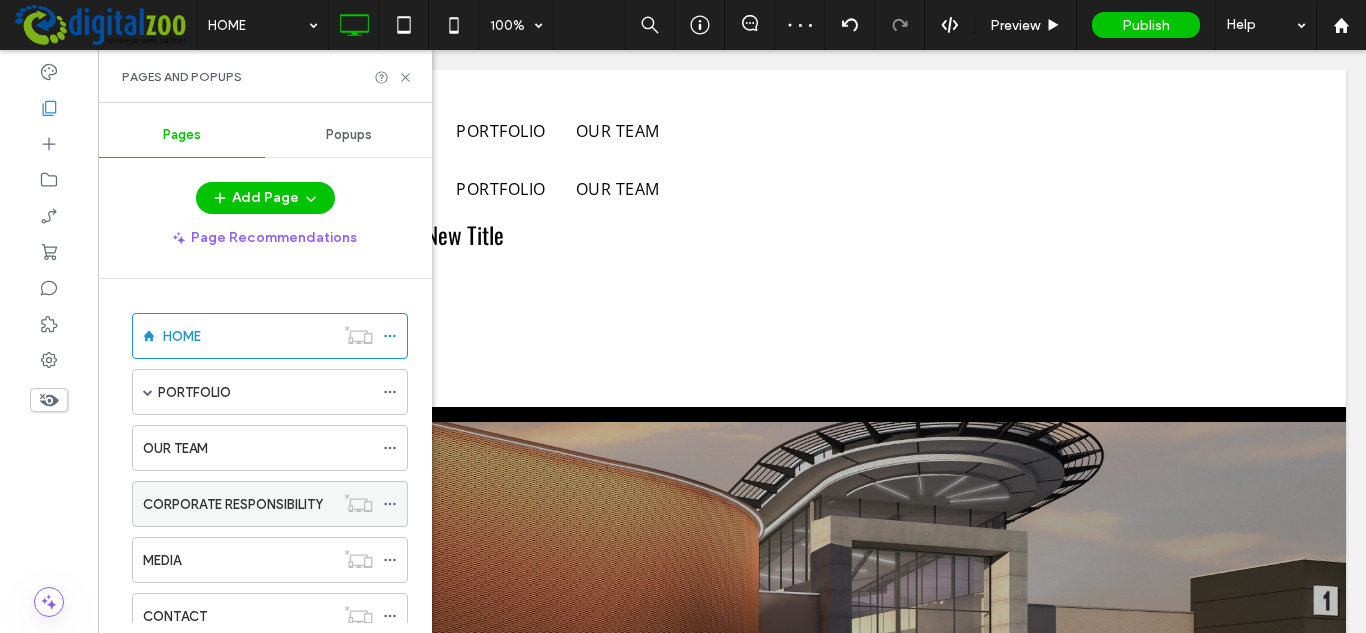 click 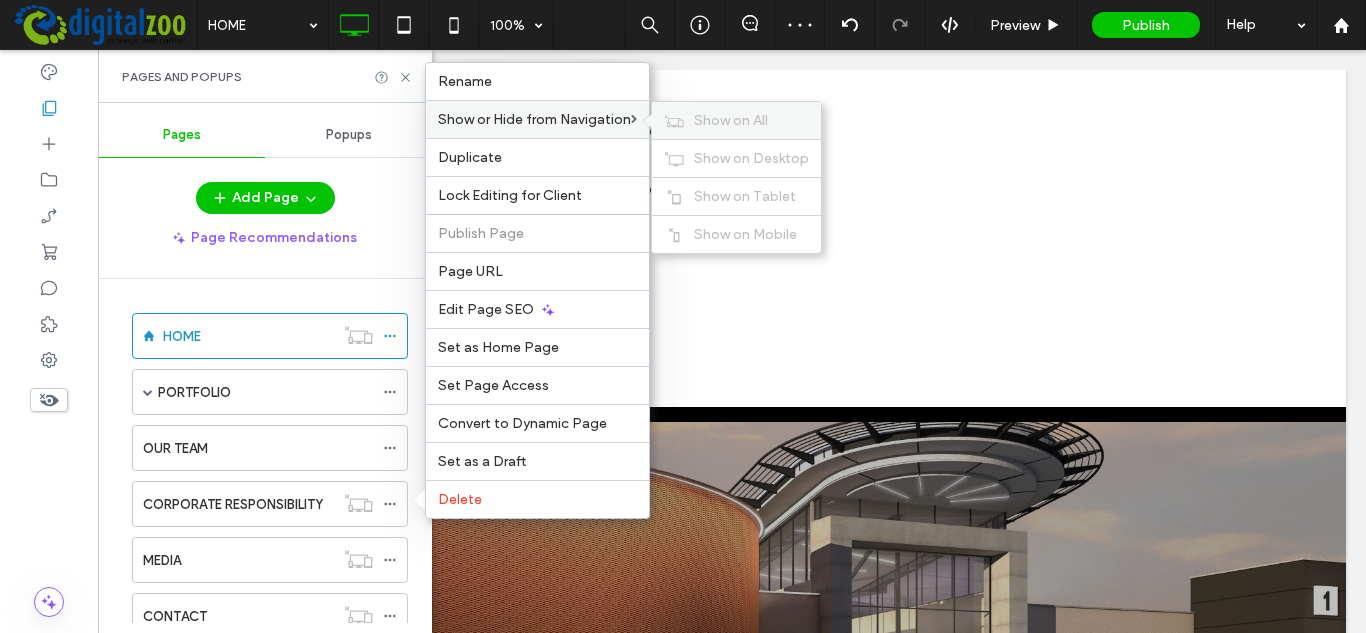 click on "Show on All" at bounding box center [731, 120] 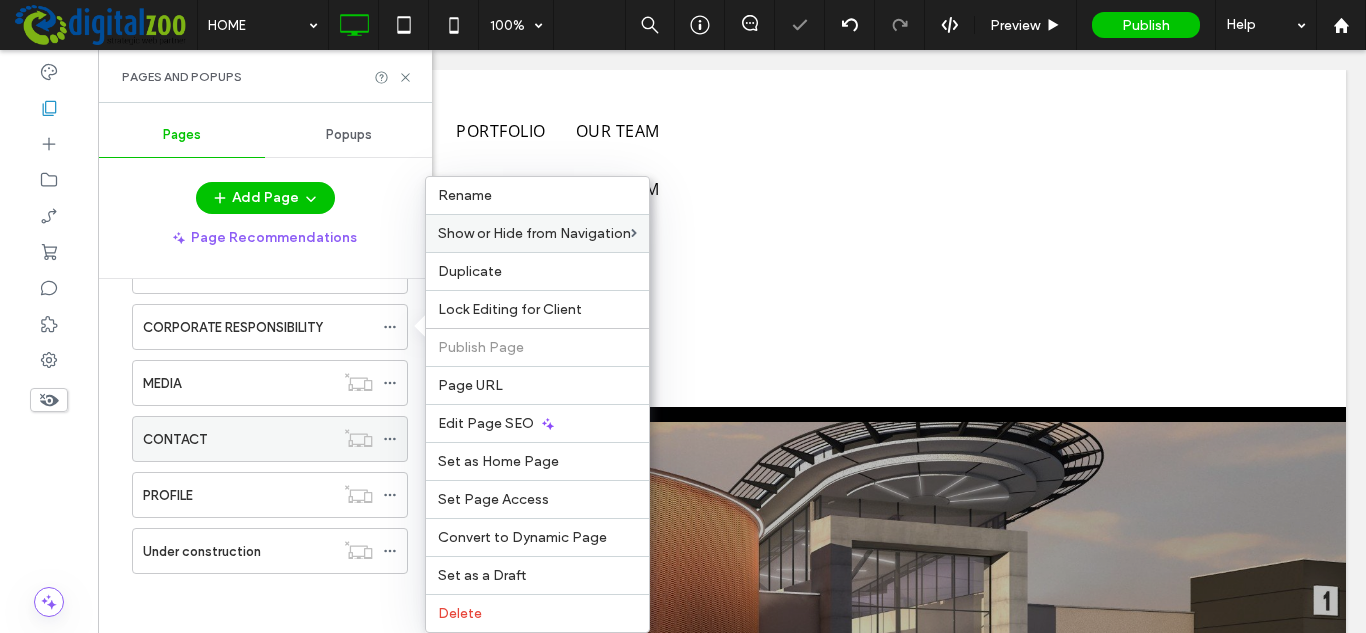 scroll, scrollTop: 178, scrollLeft: 0, axis: vertical 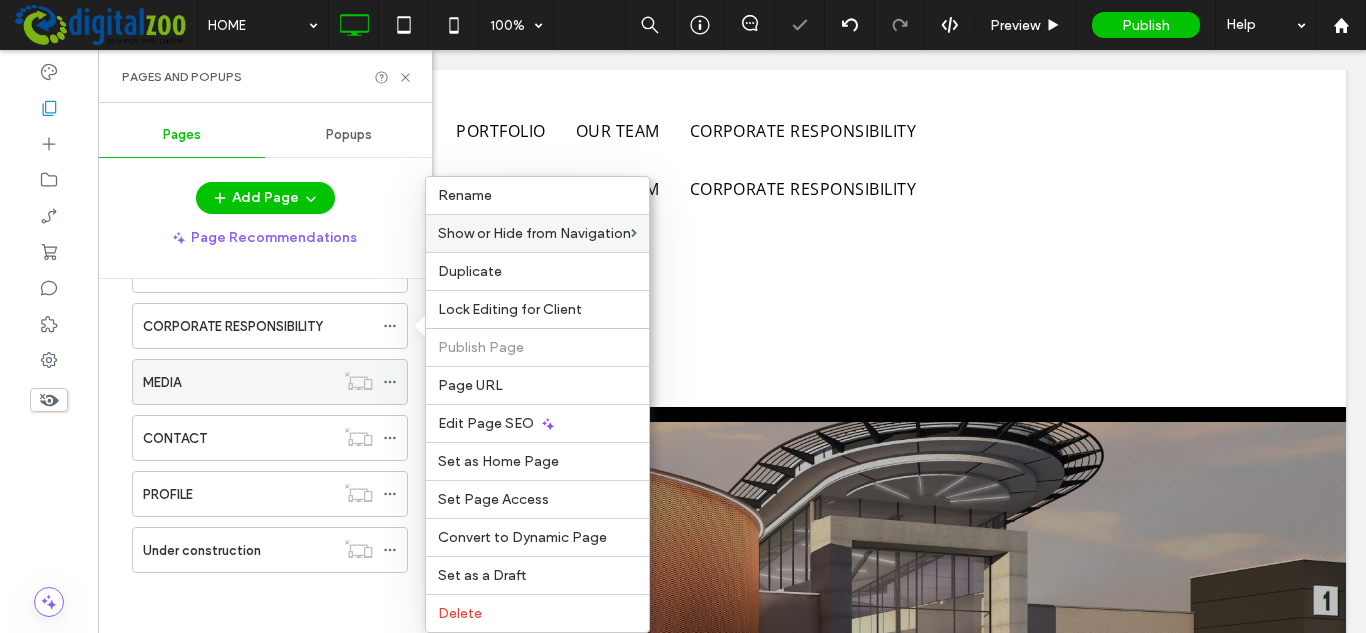 click 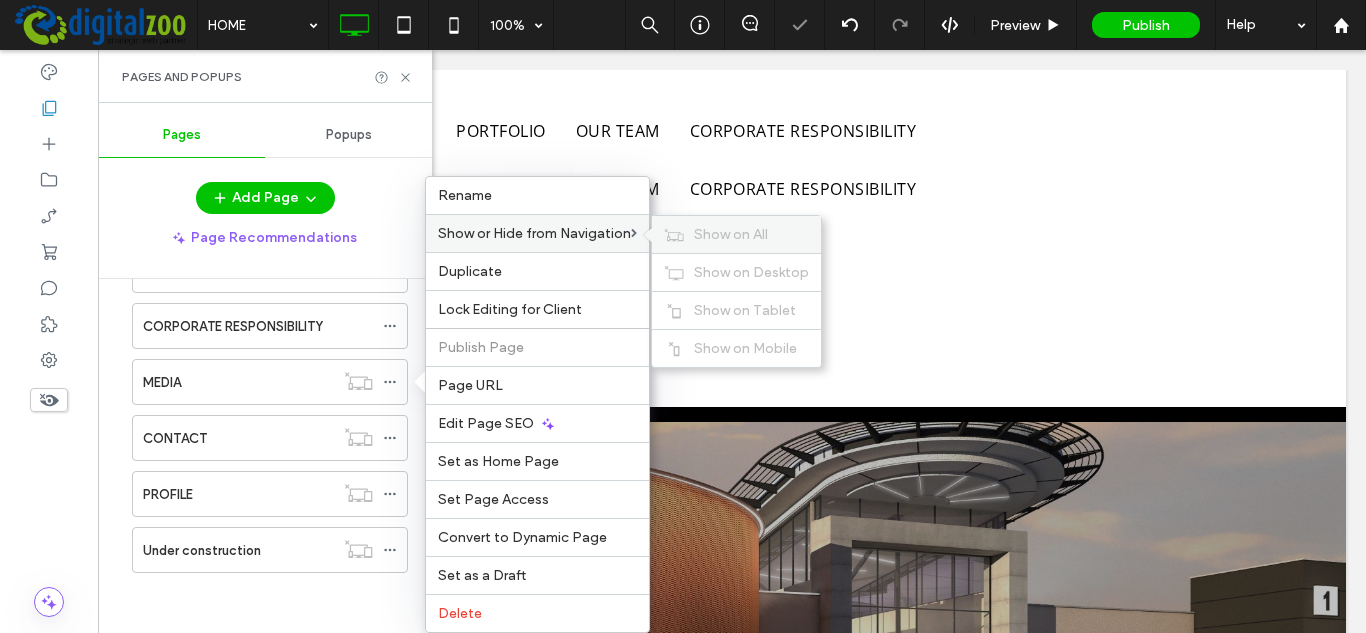 click on "Show on All" at bounding box center (731, 234) 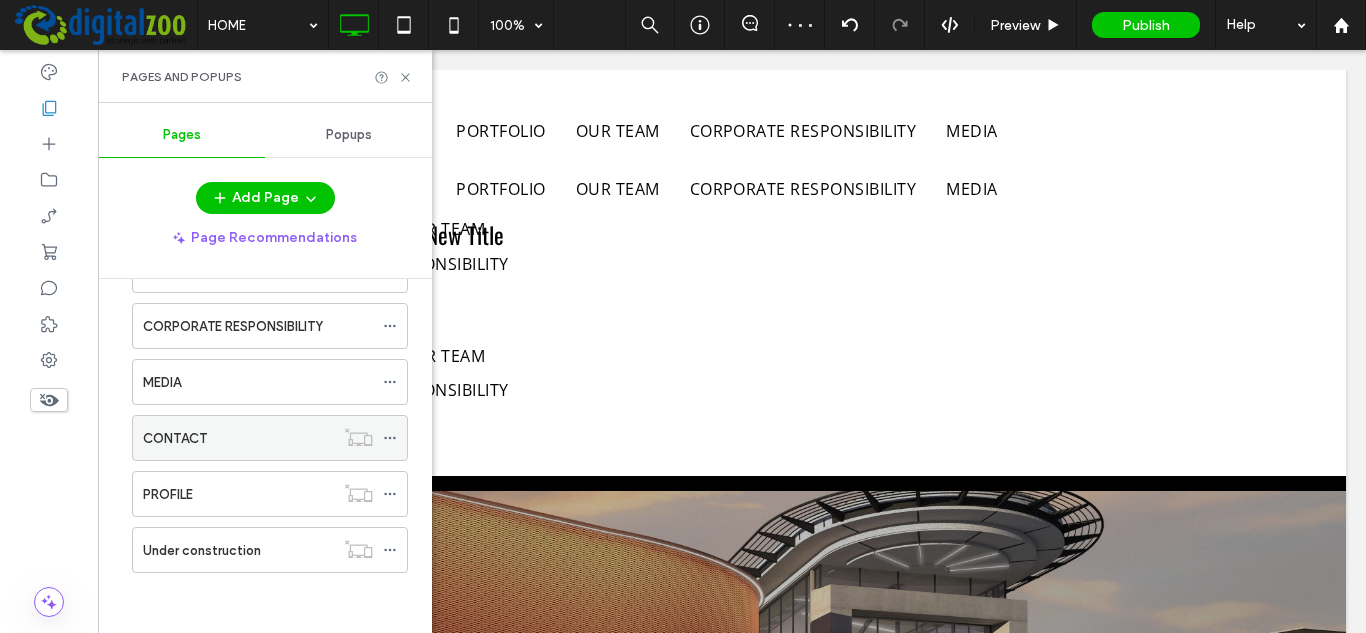 click 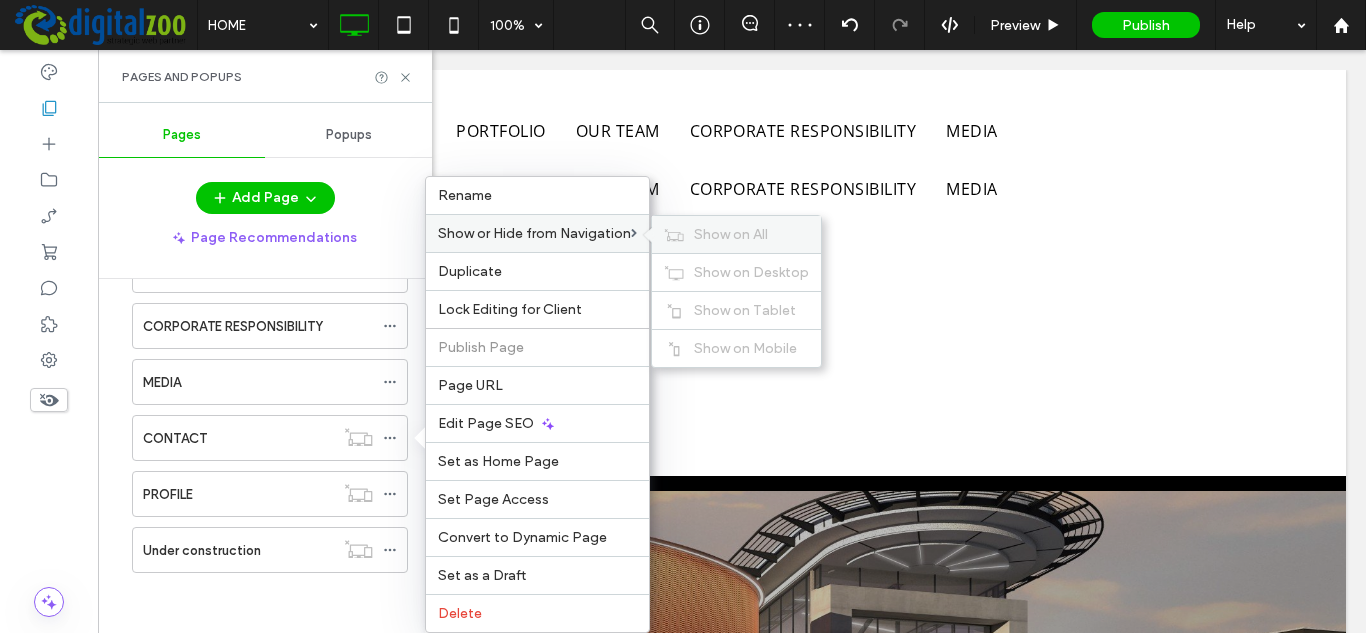 click on "Show on All" at bounding box center (751, 234) 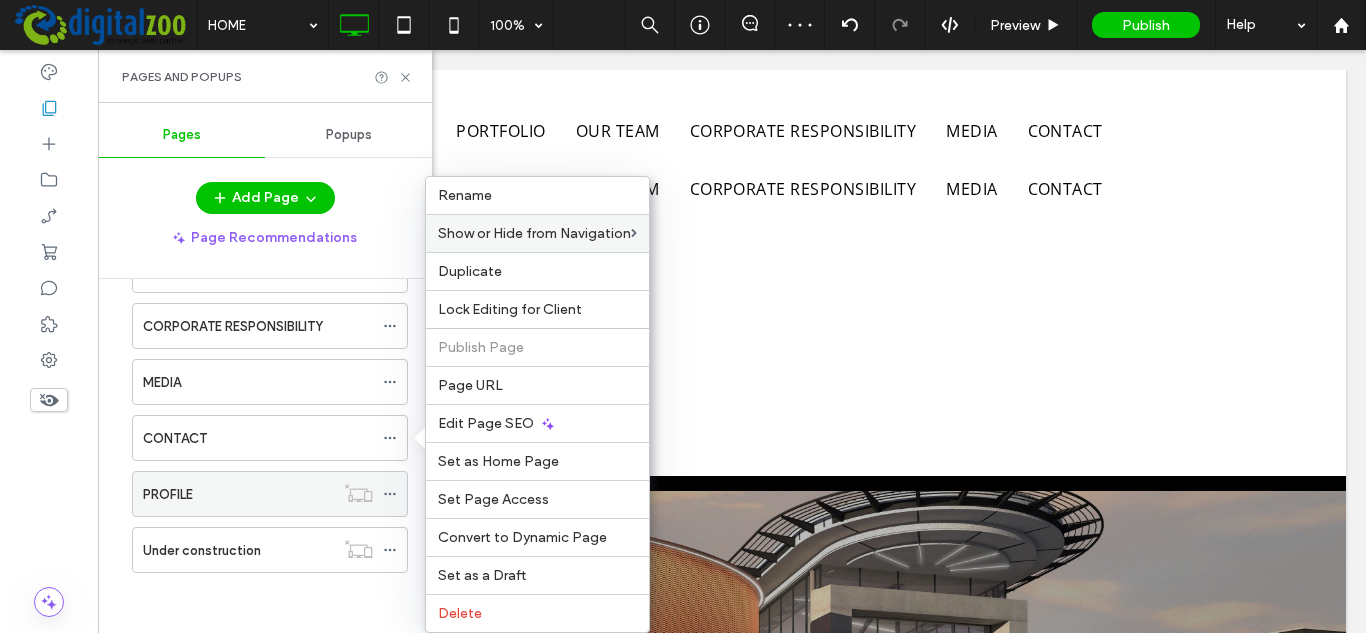 click 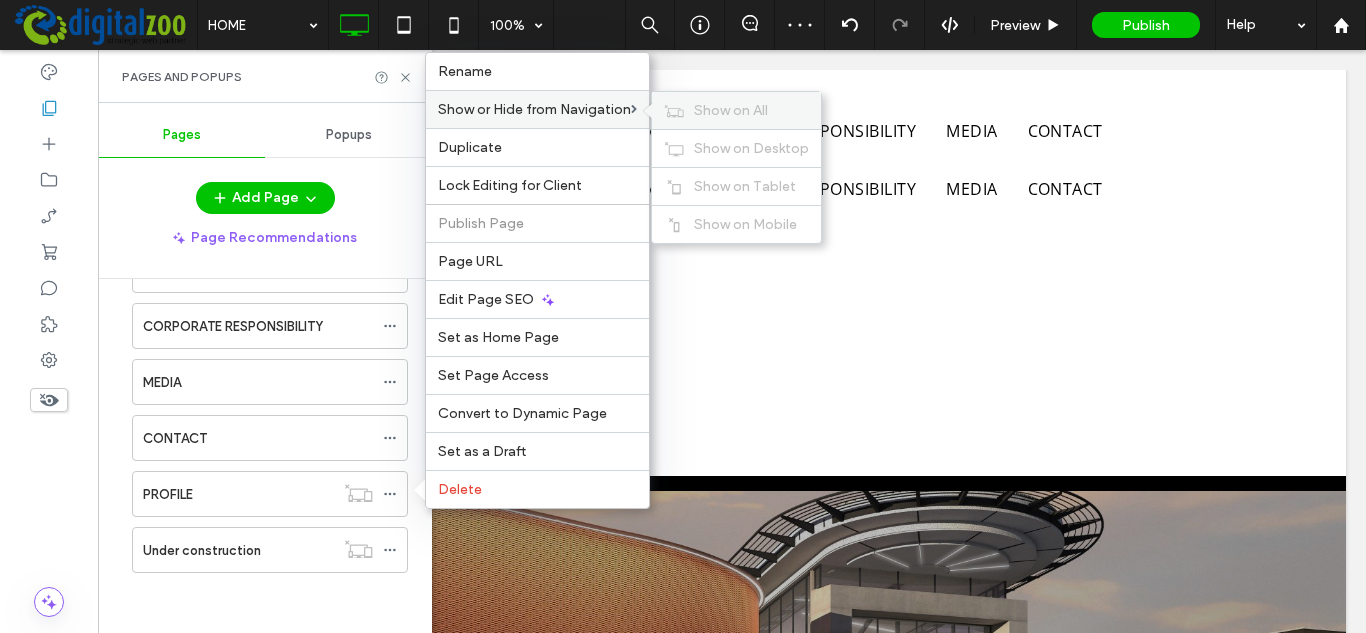 click on "Show on All" at bounding box center [751, 110] 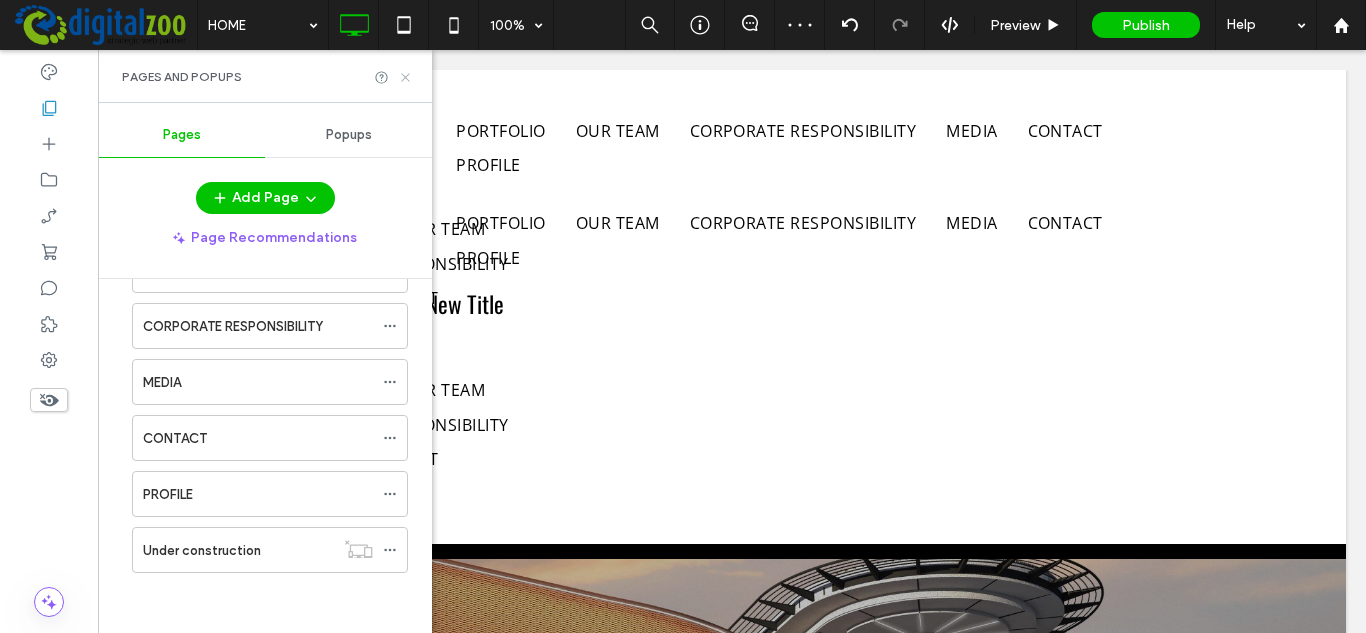 drag, startPoint x: 404, startPoint y: 71, endPoint x: 306, endPoint y: 23, distance: 109.12378 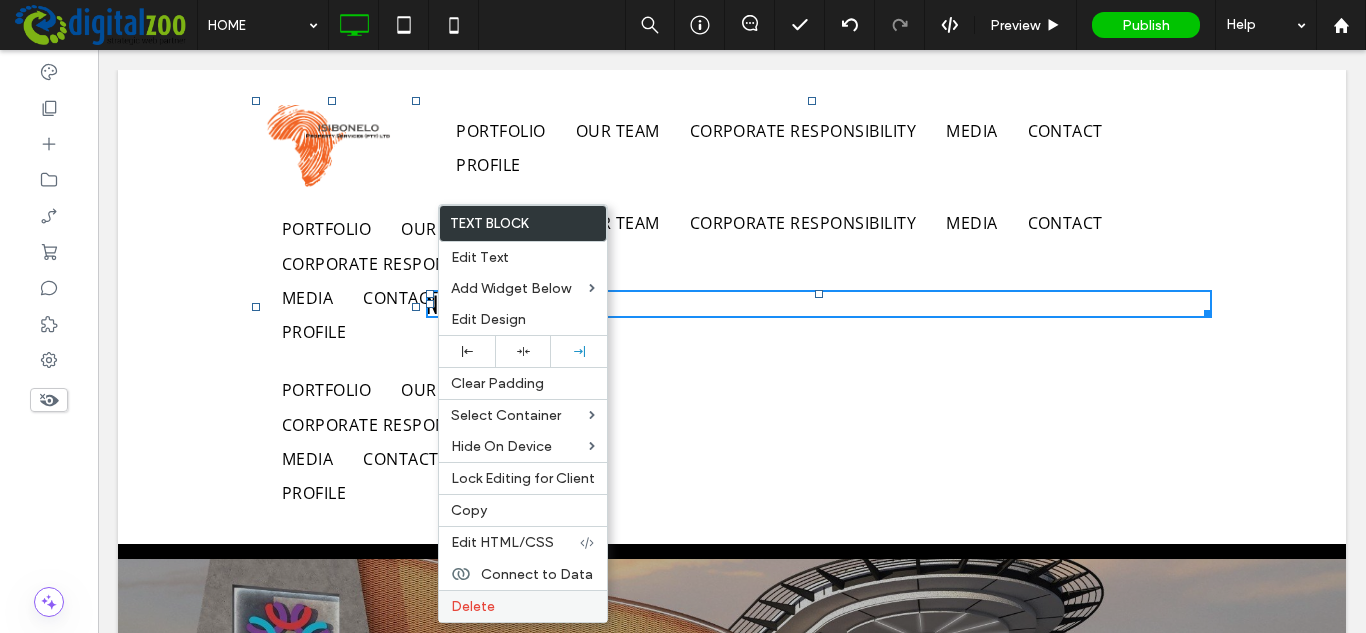 click on "Delete" at bounding box center [523, 606] 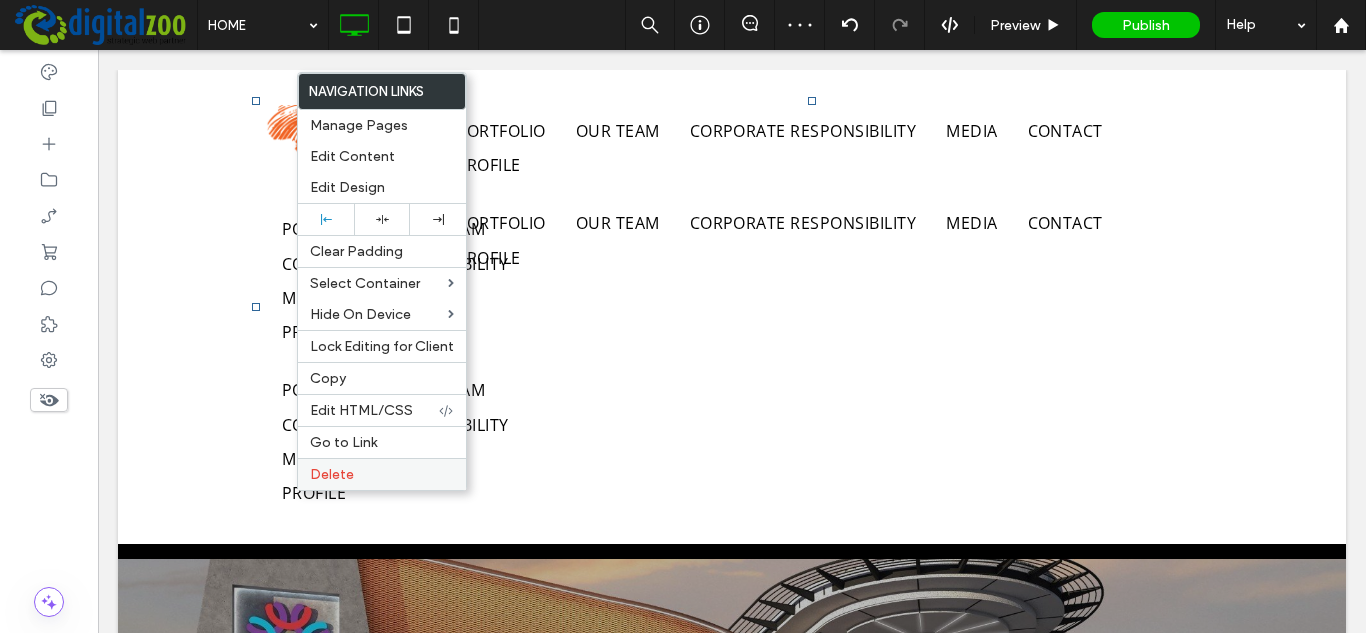 click on "Delete" at bounding box center [332, 474] 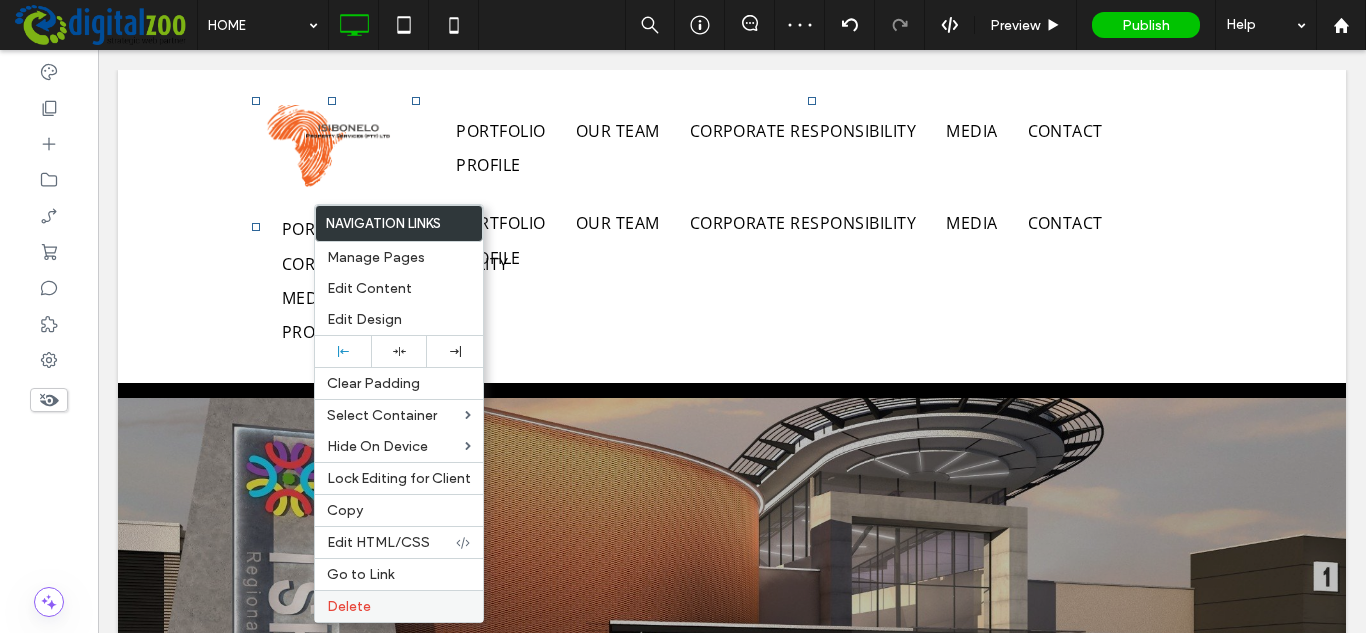 click on "Delete" at bounding box center (349, 606) 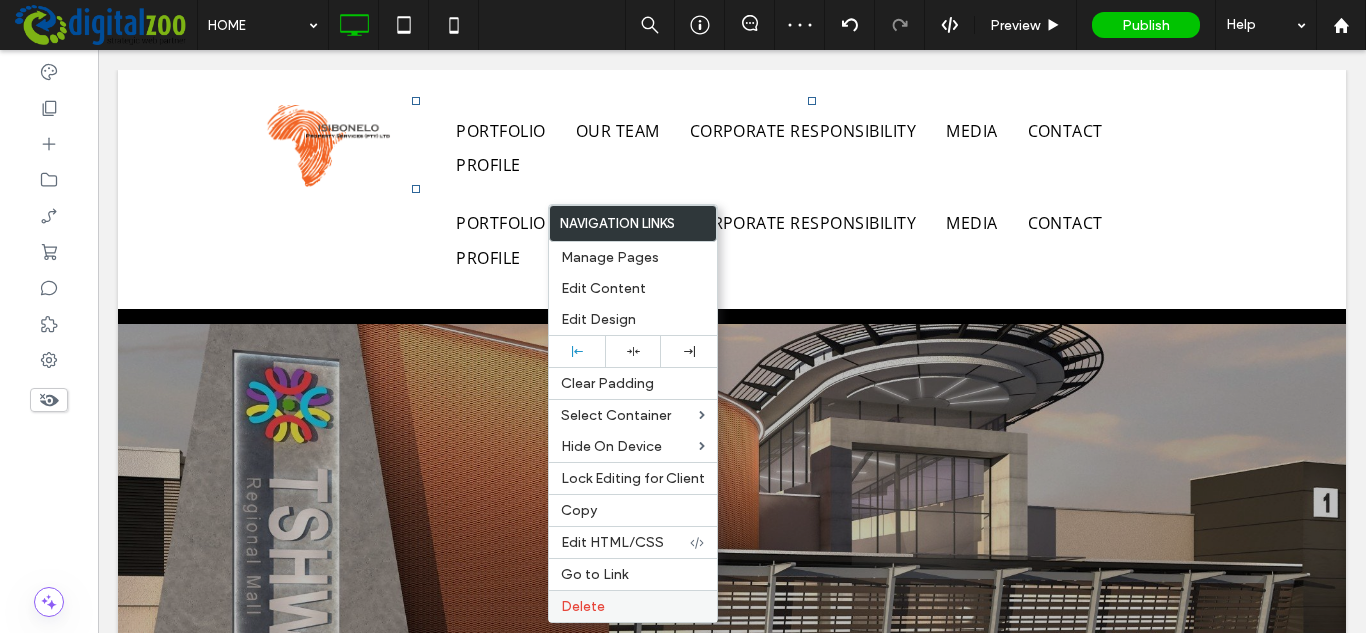 click on "Delete" at bounding box center [633, 606] 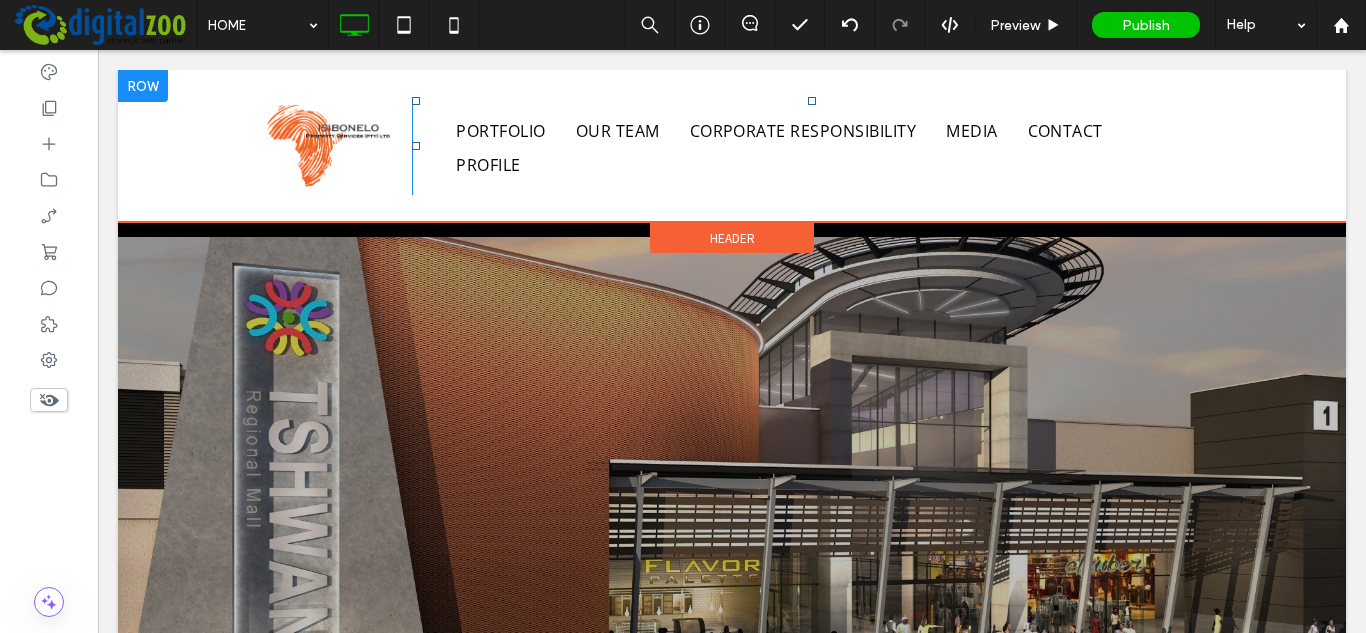 click on "PORTFOLIO
OUR TEAM
CORPORATE RESPONSIBILITY
MEDIA
CONTACT
PROFILE" at bounding box center [819, 148] 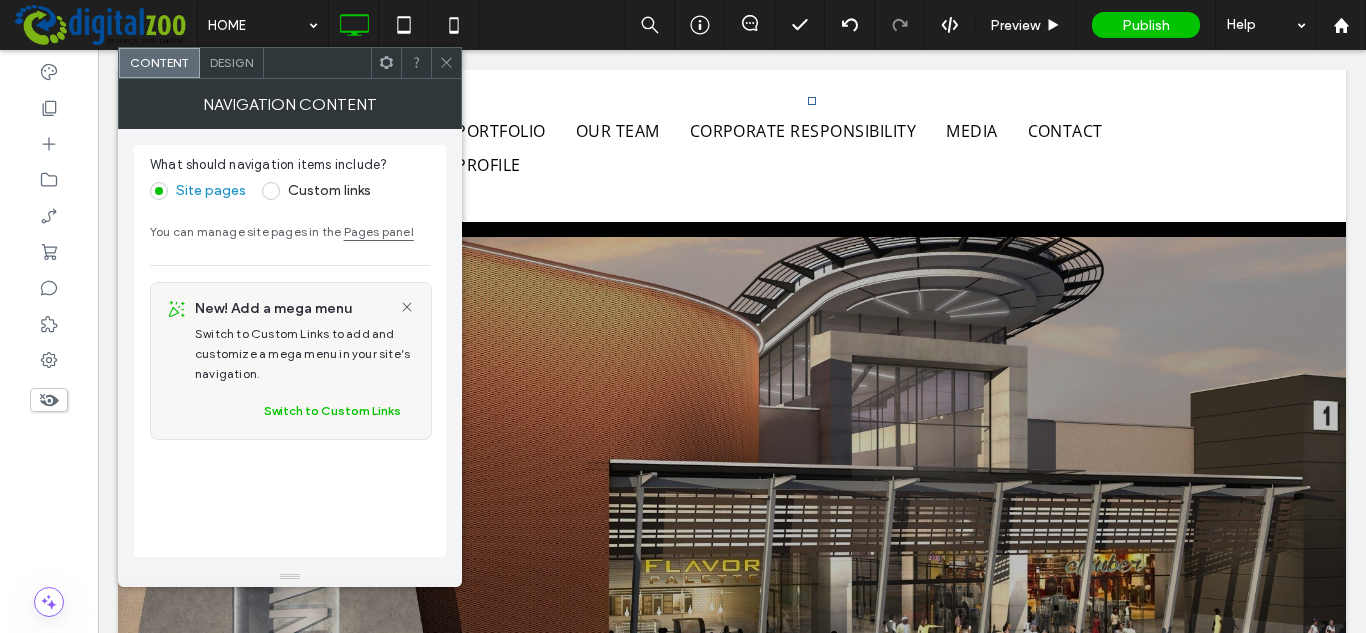 click on "Design" at bounding box center (231, 62) 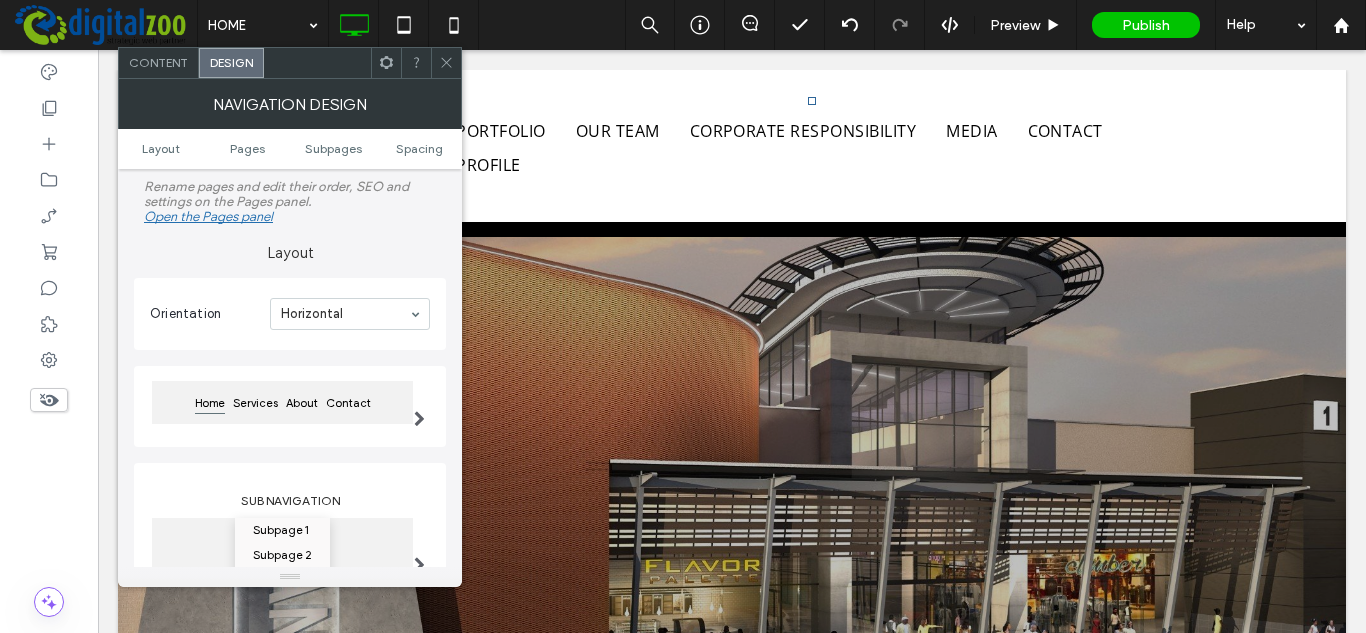 click 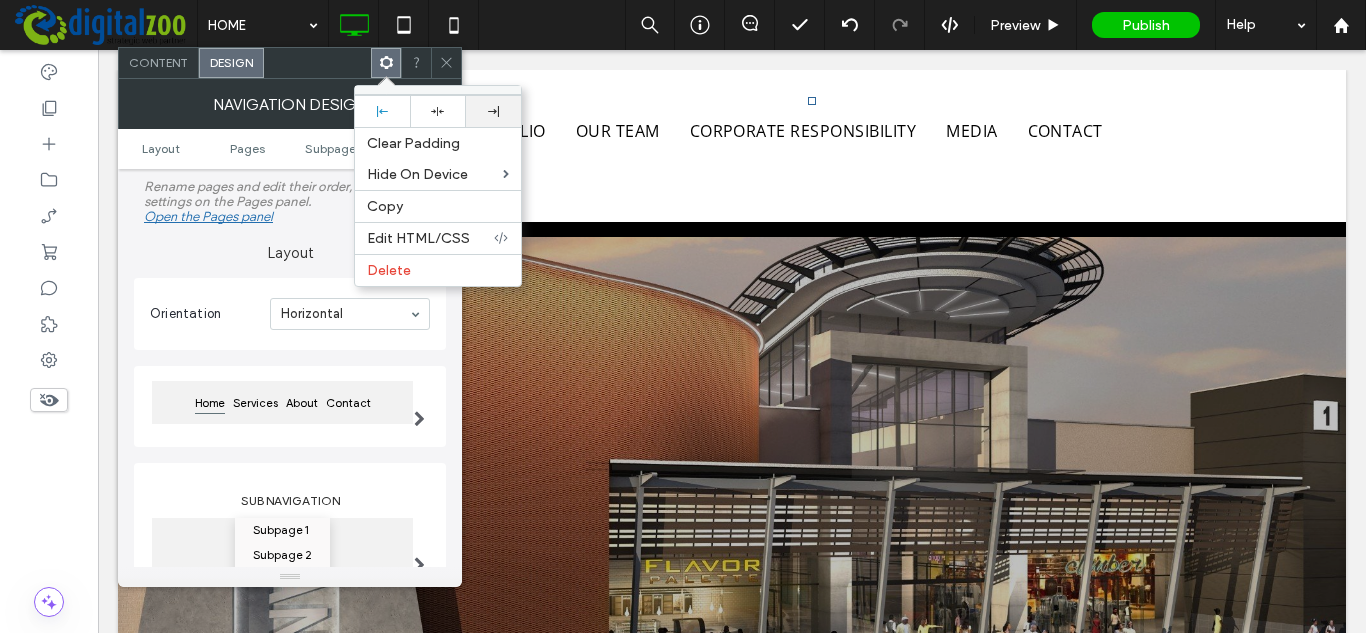 click at bounding box center (493, 111) 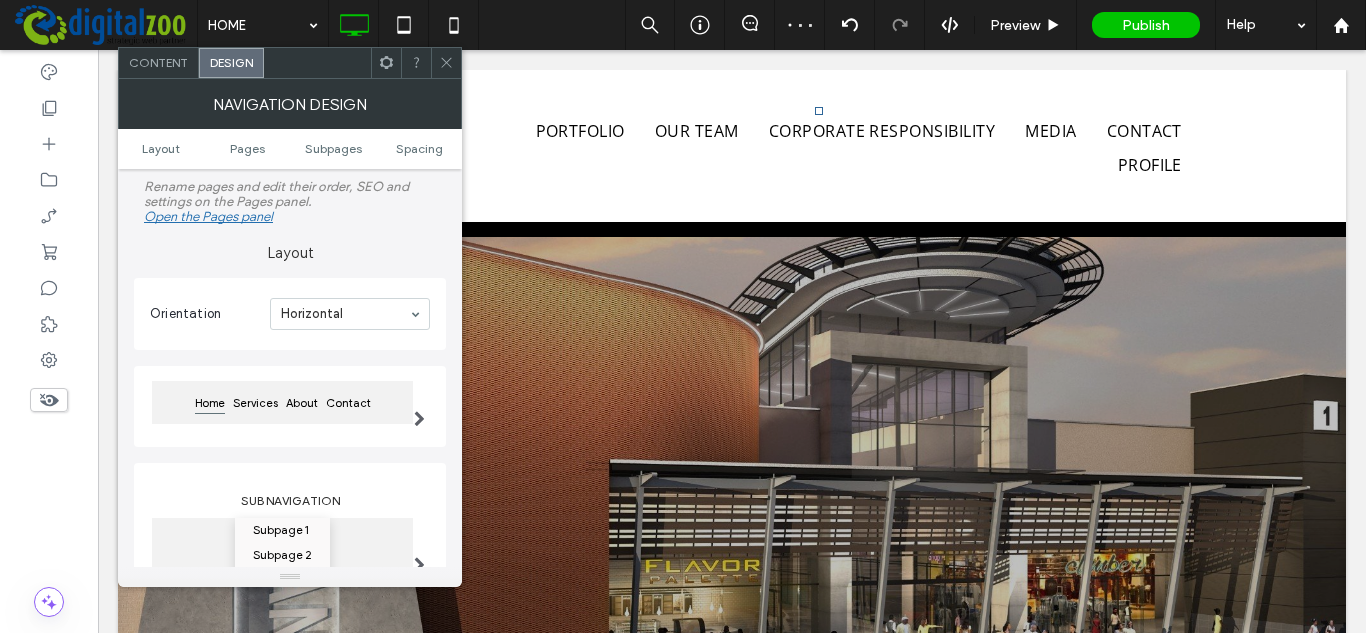 drag, startPoint x: 448, startPoint y: 55, endPoint x: 457, endPoint y: 66, distance: 14.21267 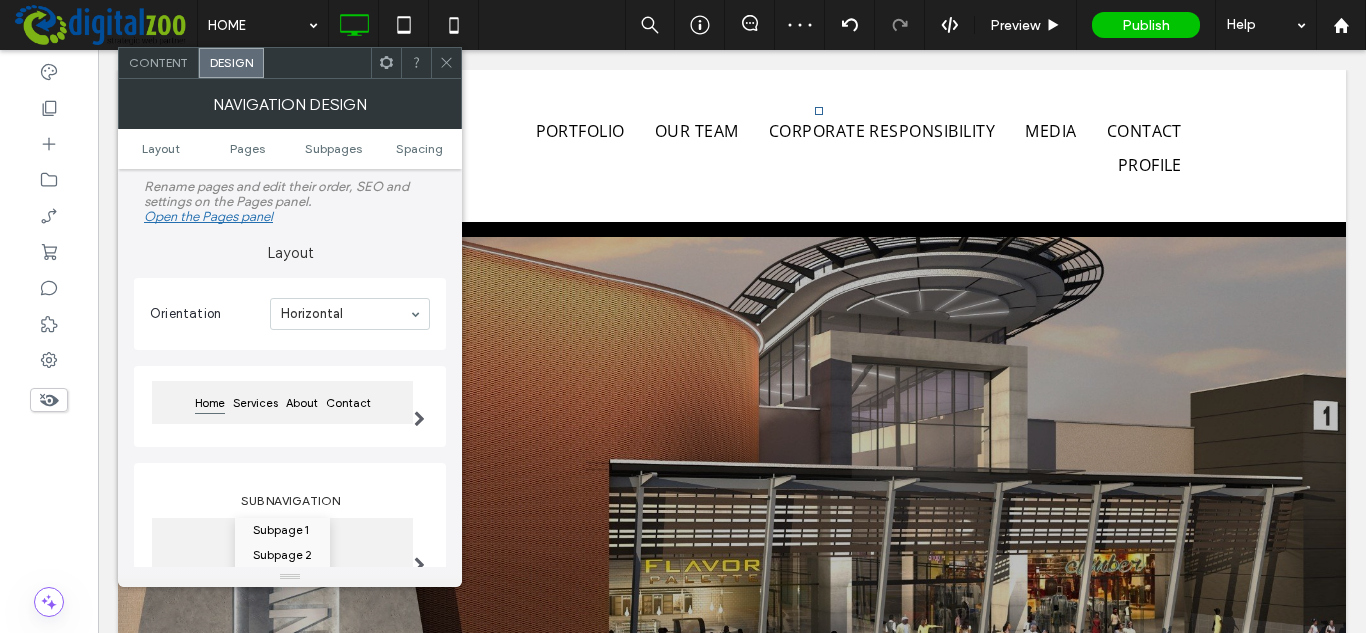 click 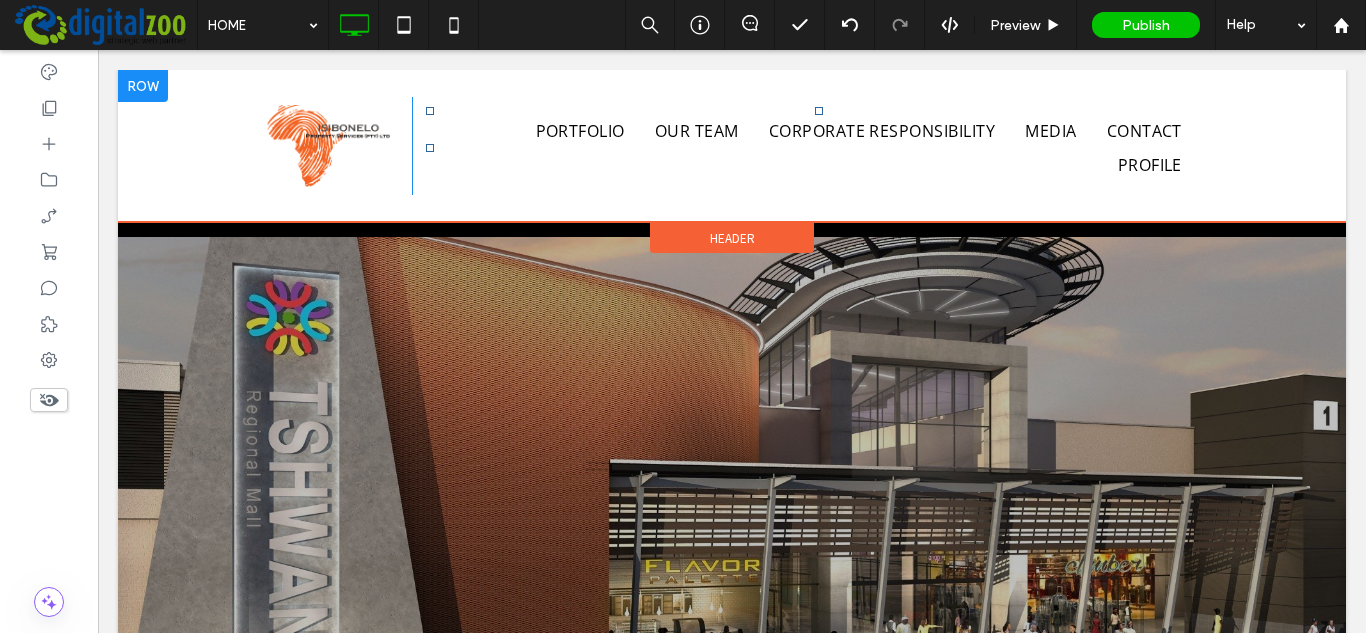 click at bounding box center [430, 148] 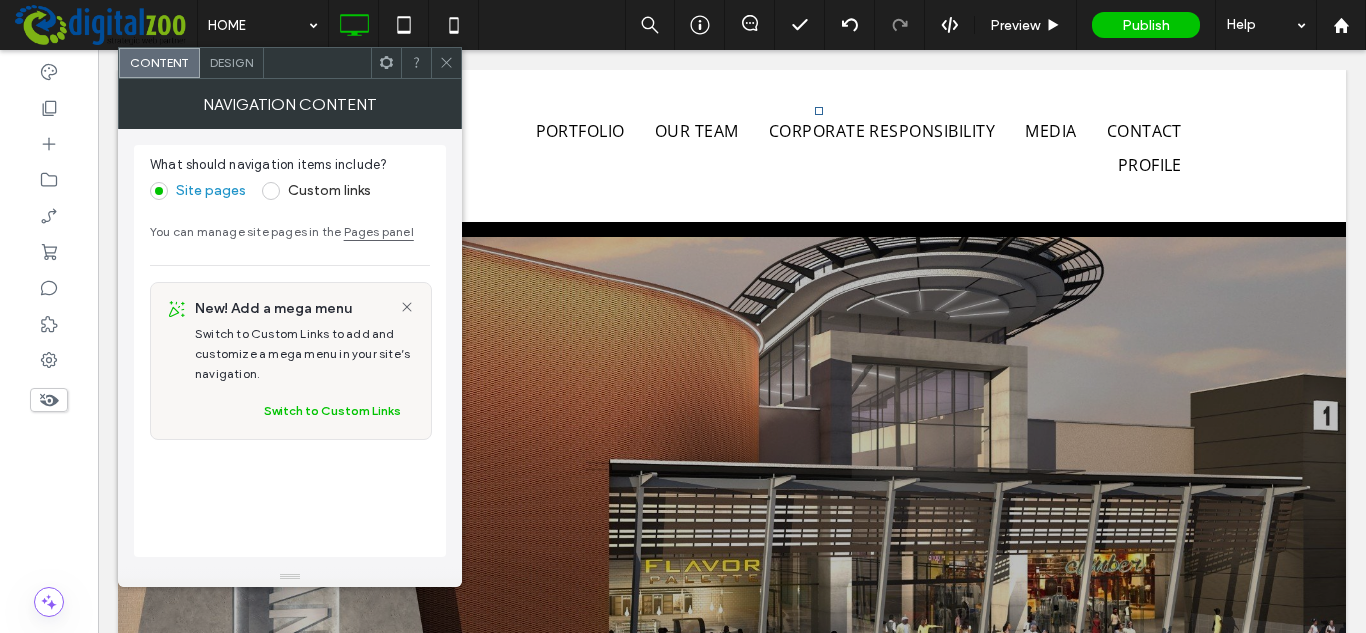 drag, startPoint x: 441, startPoint y: 67, endPoint x: 375, endPoint y: 22, distance: 79.881165 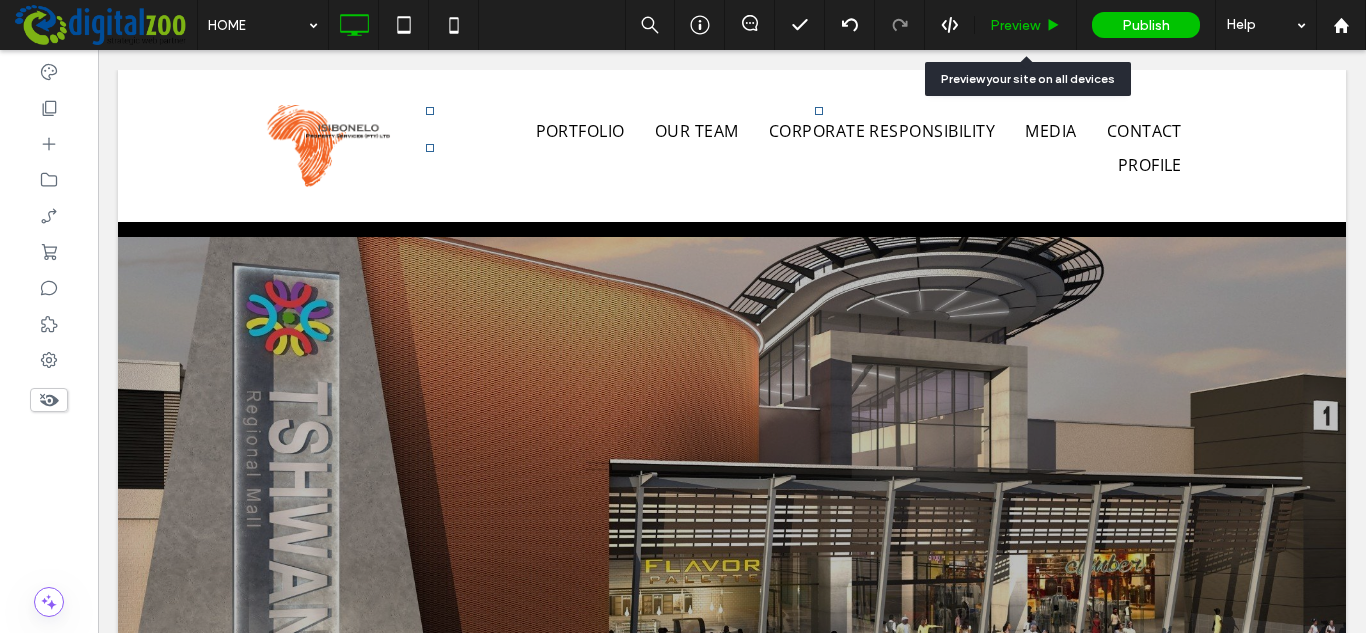 click on "Preview" at bounding box center (1015, 25) 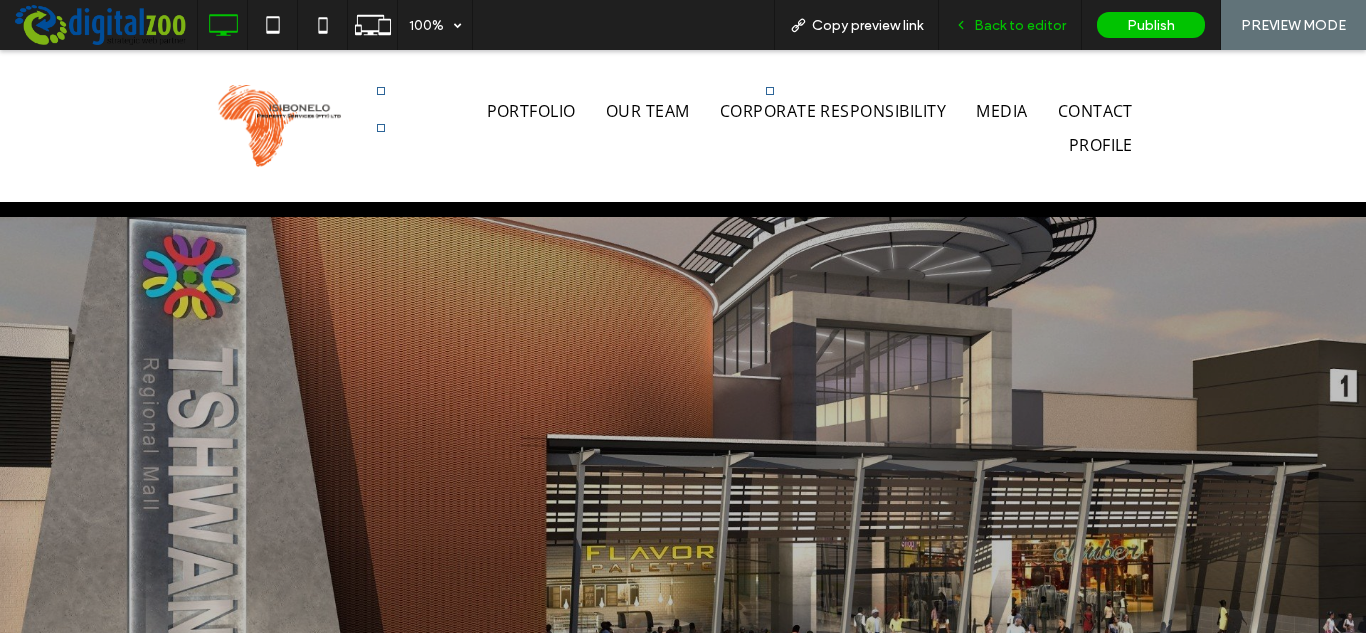 click on "Back to editor" at bounding box center [1020, 25] 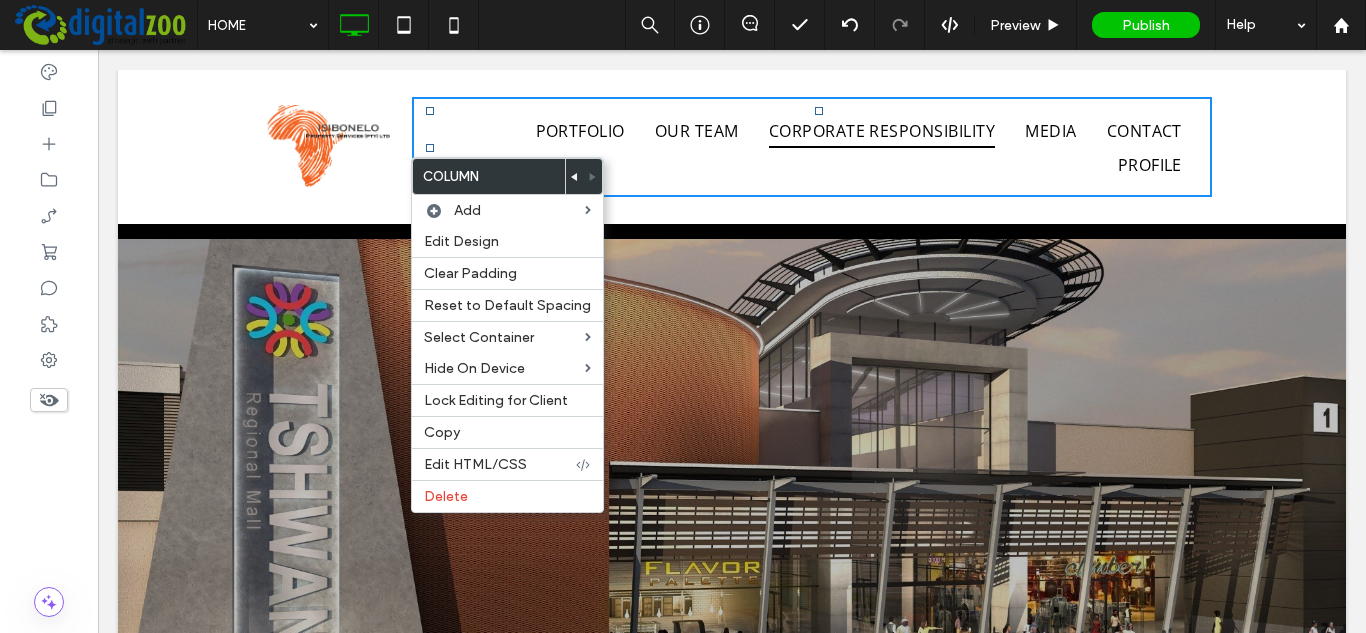 click on "CORPORATE RESPONSIBILITY" at bounding box center [882, 131] 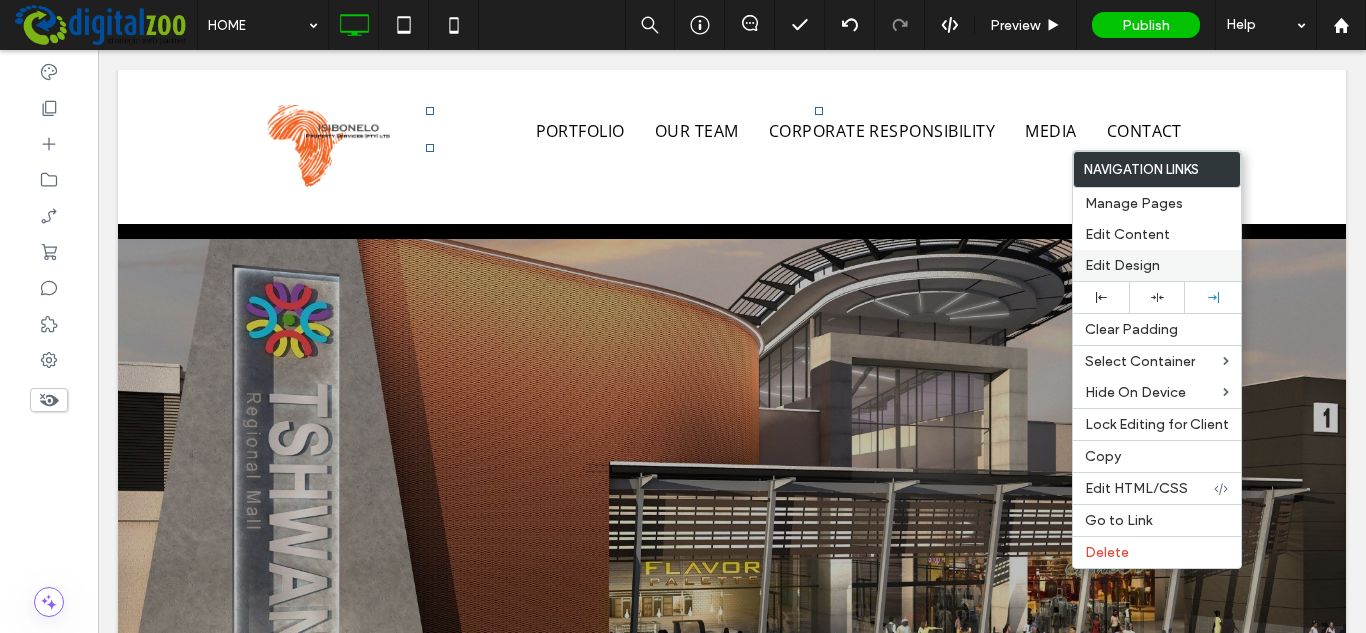 click on "Edit Design" at bounding box center [1122, 265] 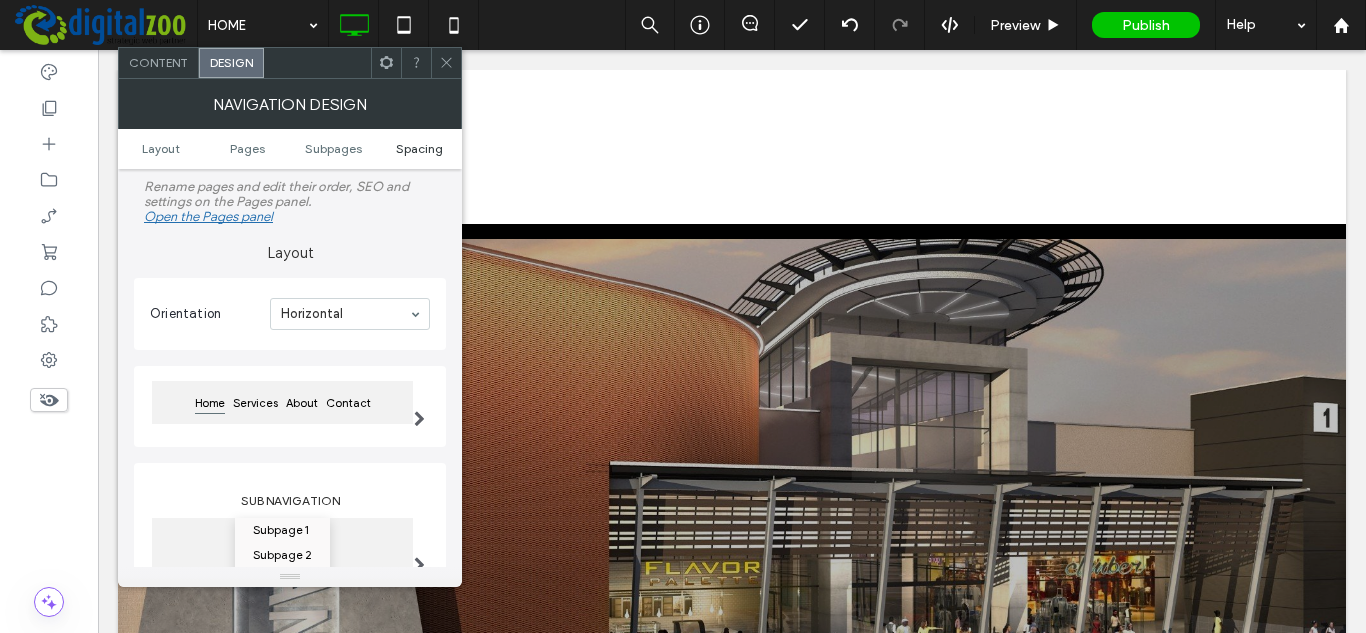 click on "Spacing" at bounding box center [419, 148] 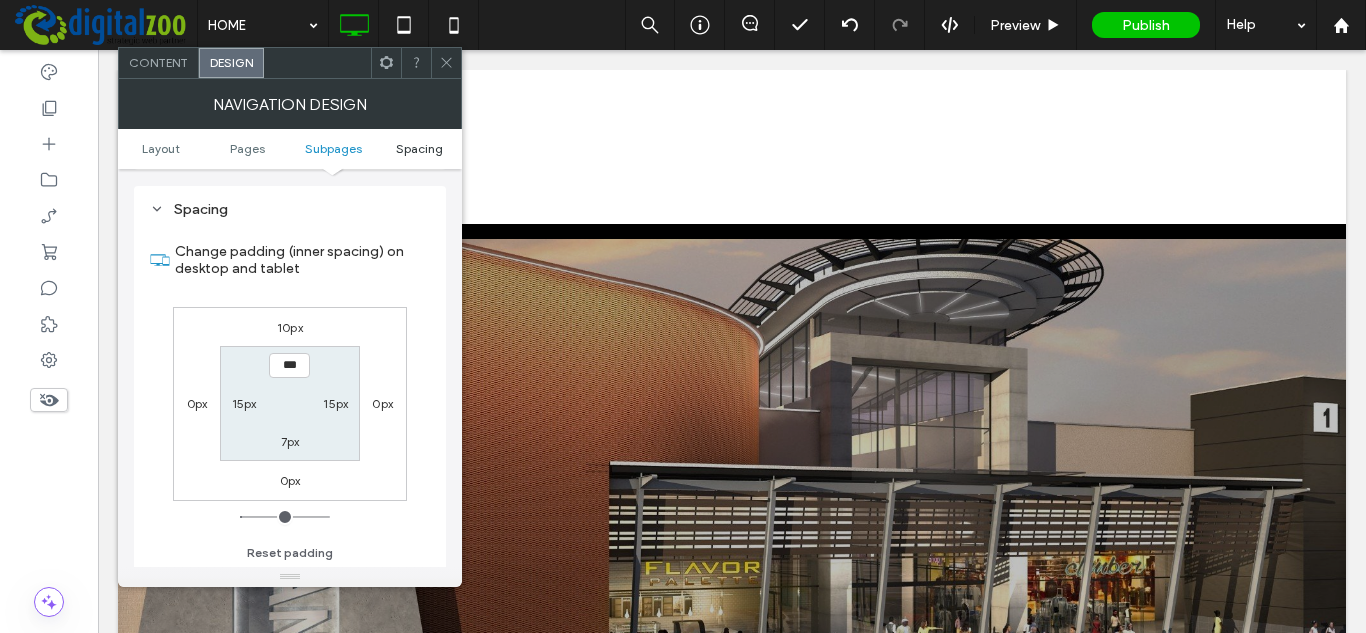 scroll, scrollTop: 737, scrollLeft: 0, axis: vertical 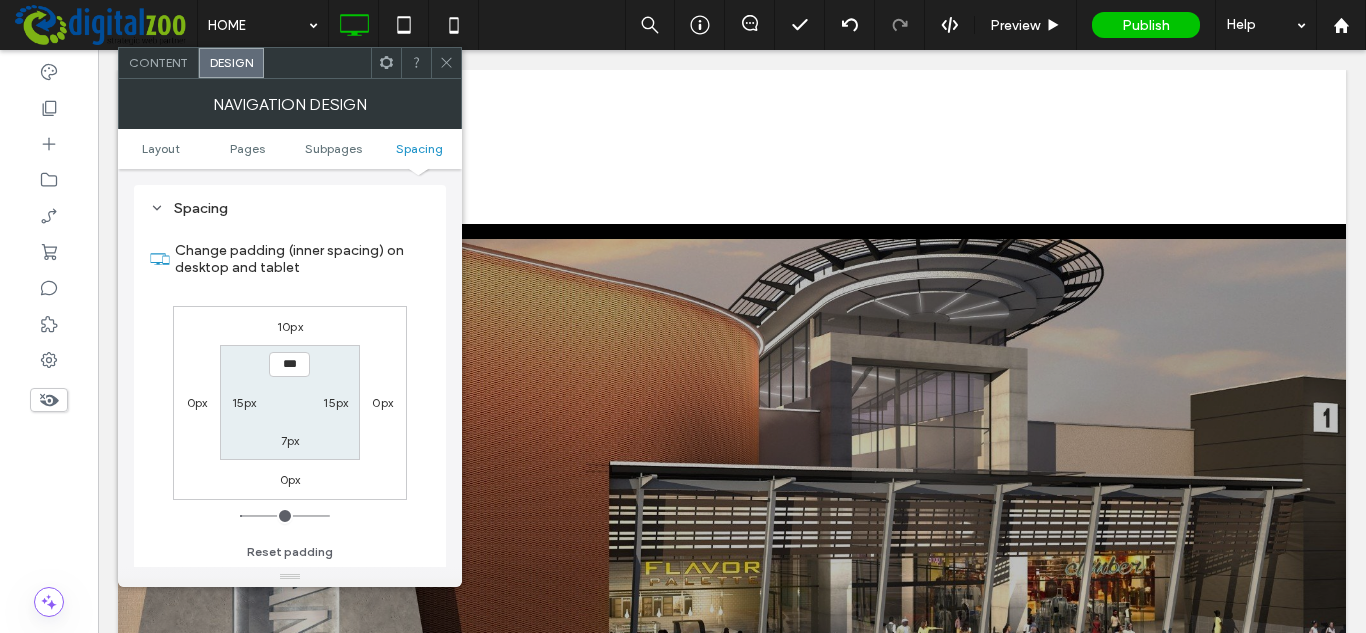 click on "15px" at bounding box center [335, 402] 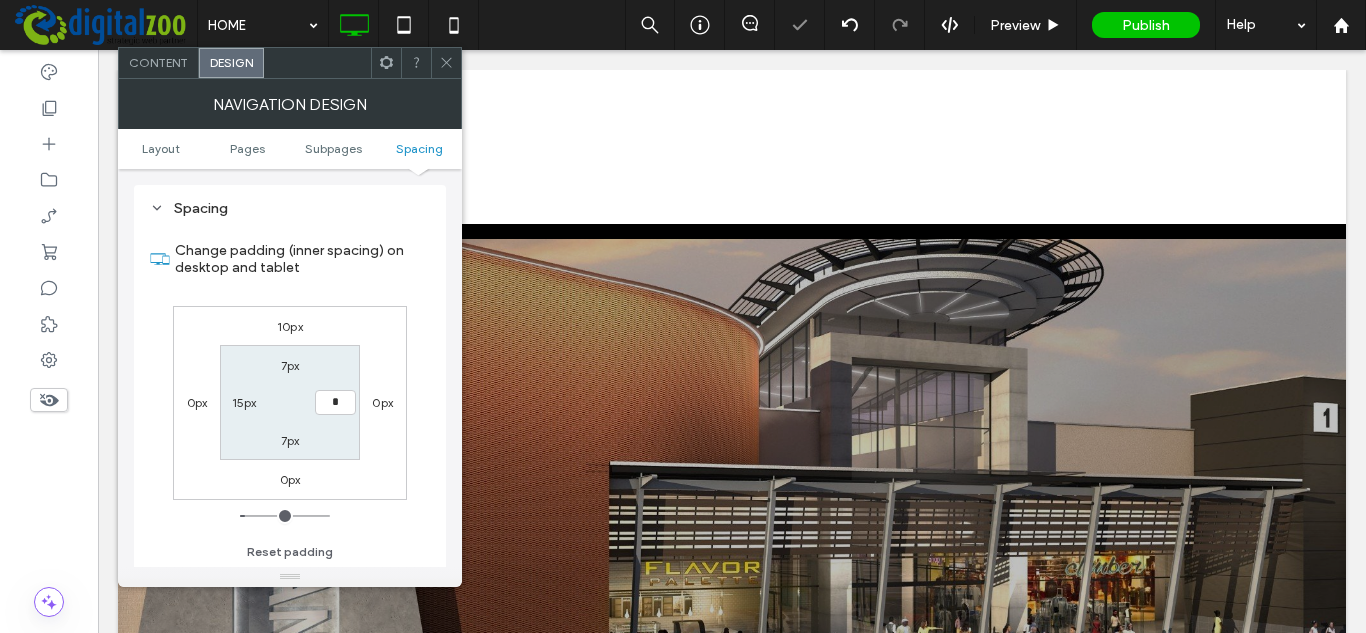 type on "*" 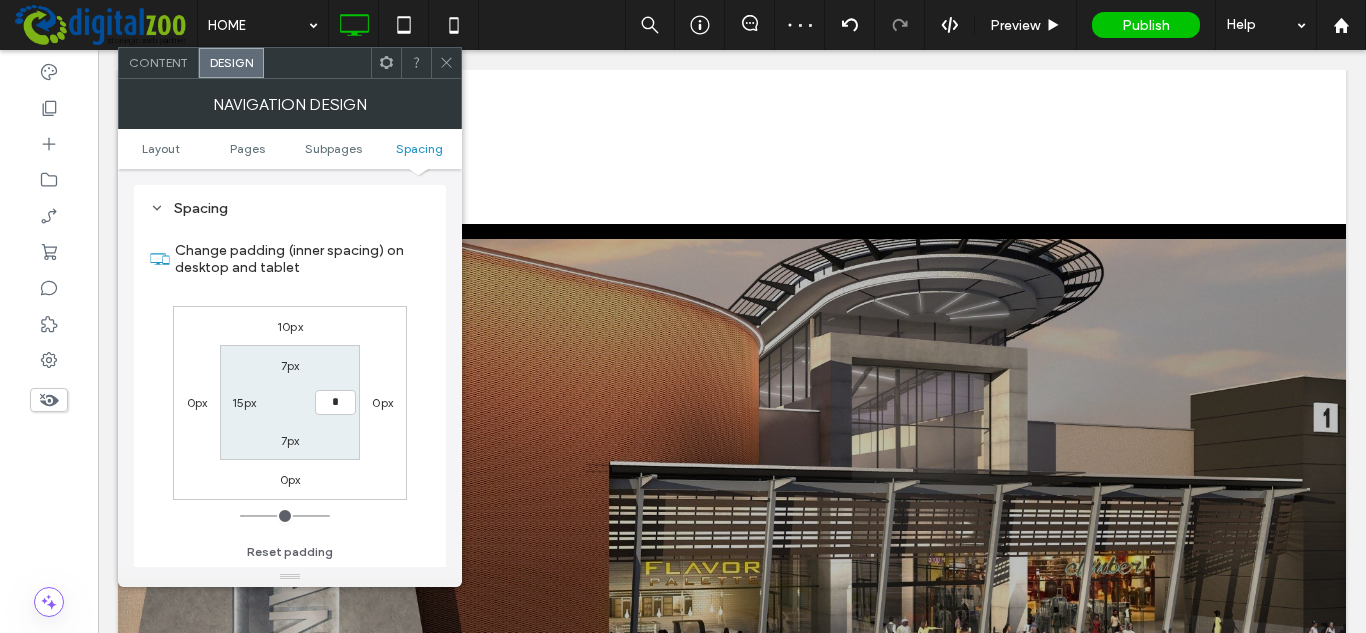 type on "*" 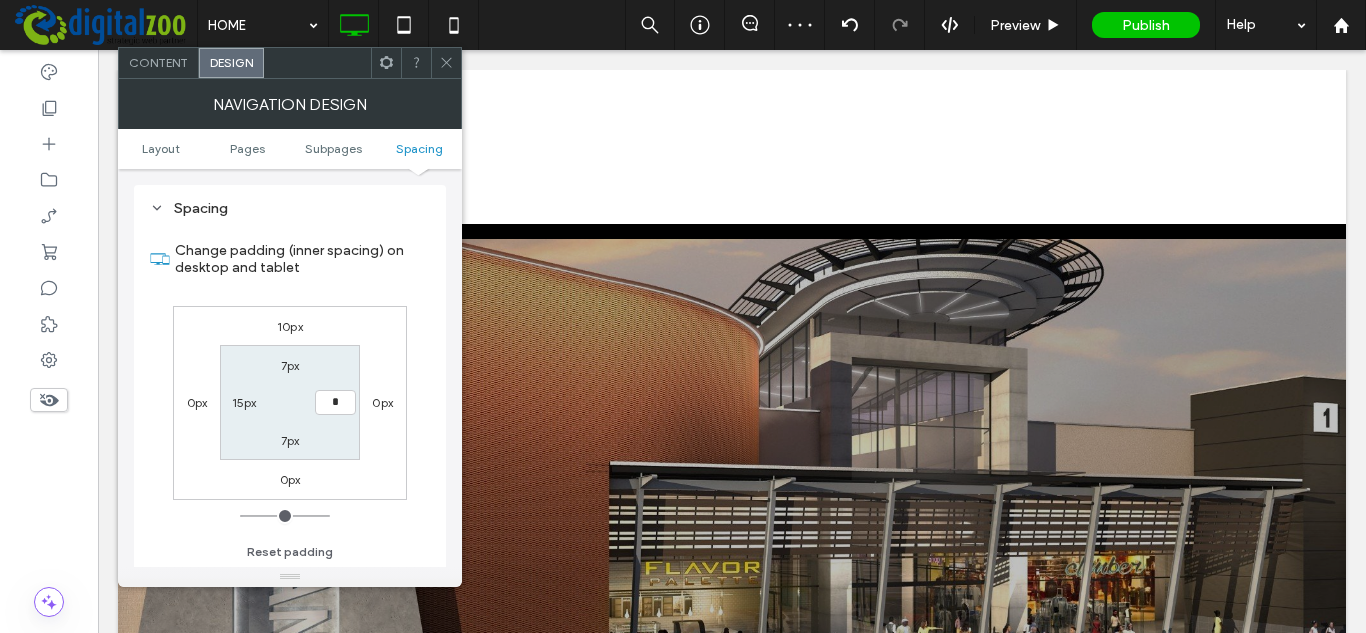 type on "***" 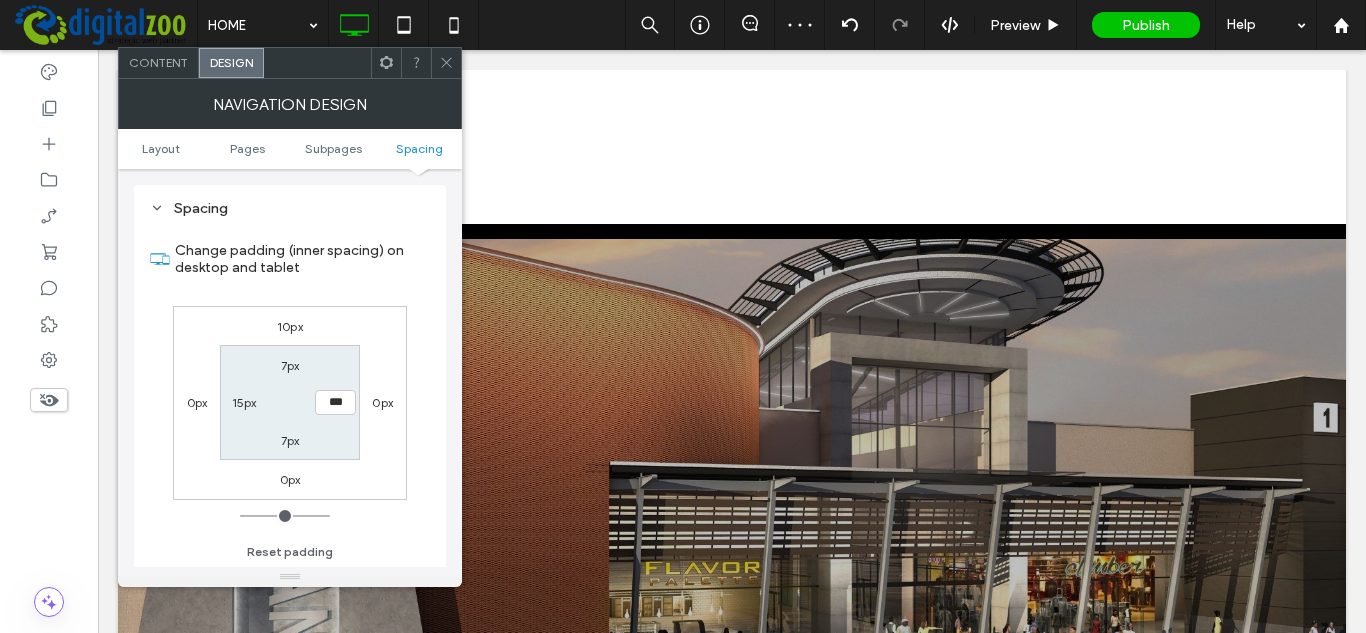 click on "15px" at bounding box center [244, 402] 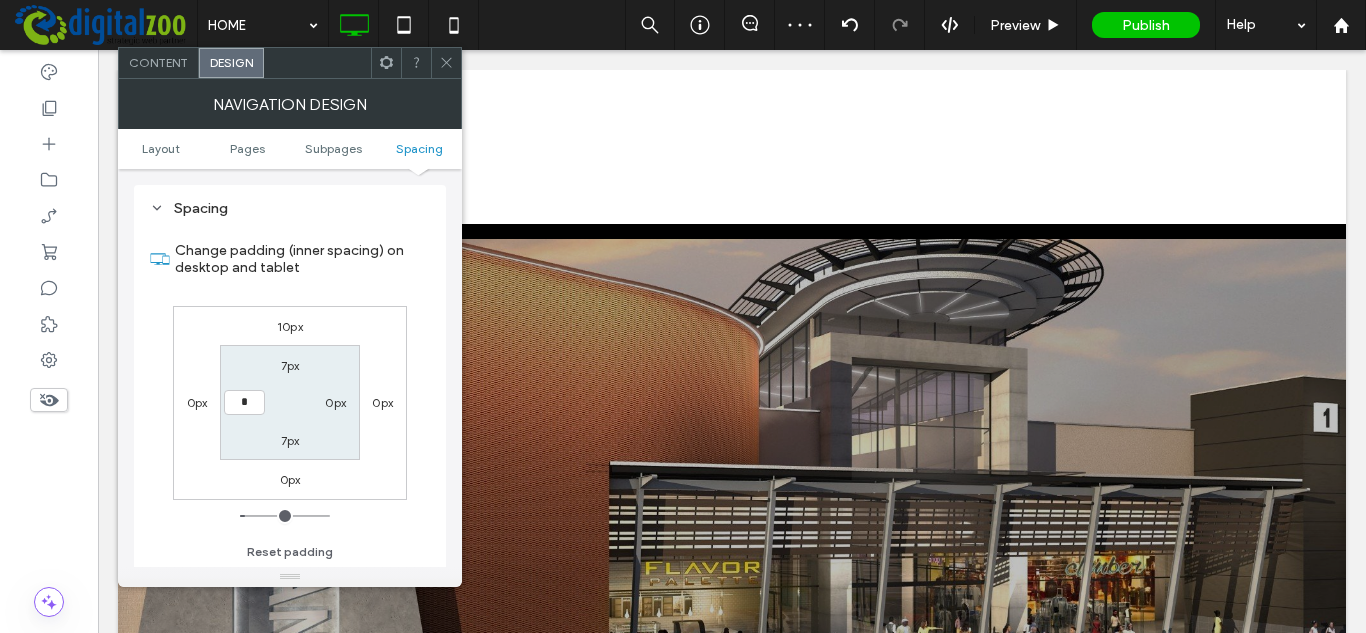 type on "*" 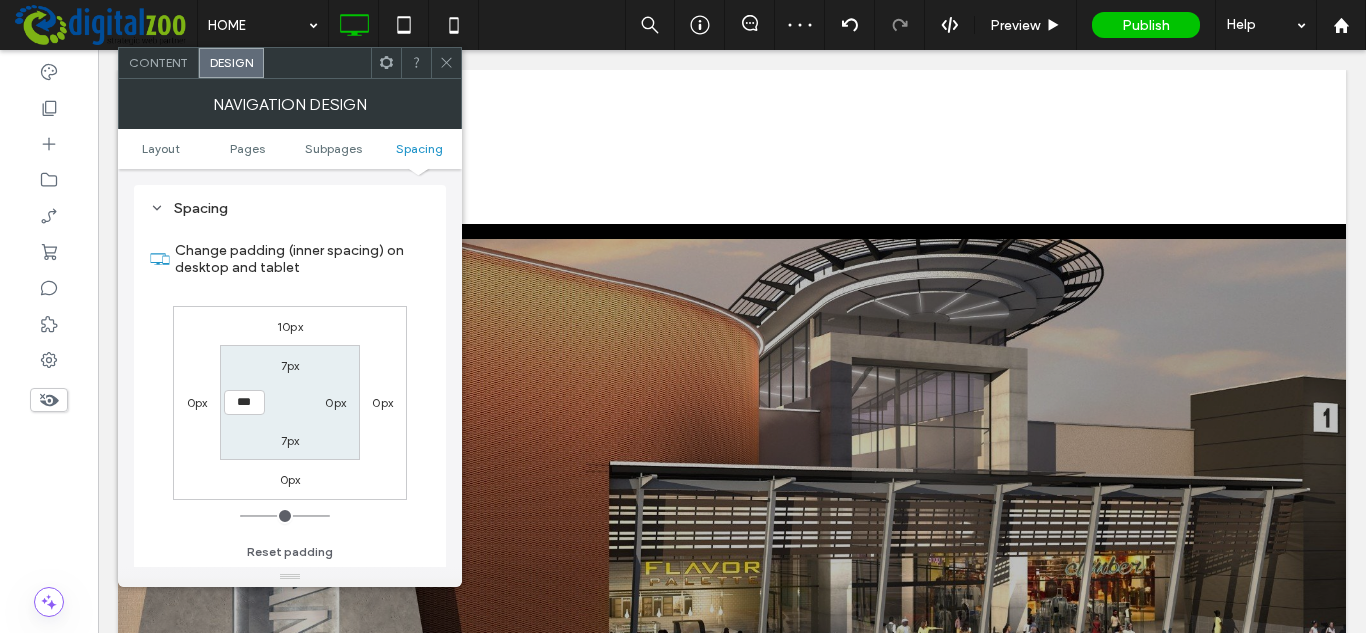 click at bounding box center (446, 63) 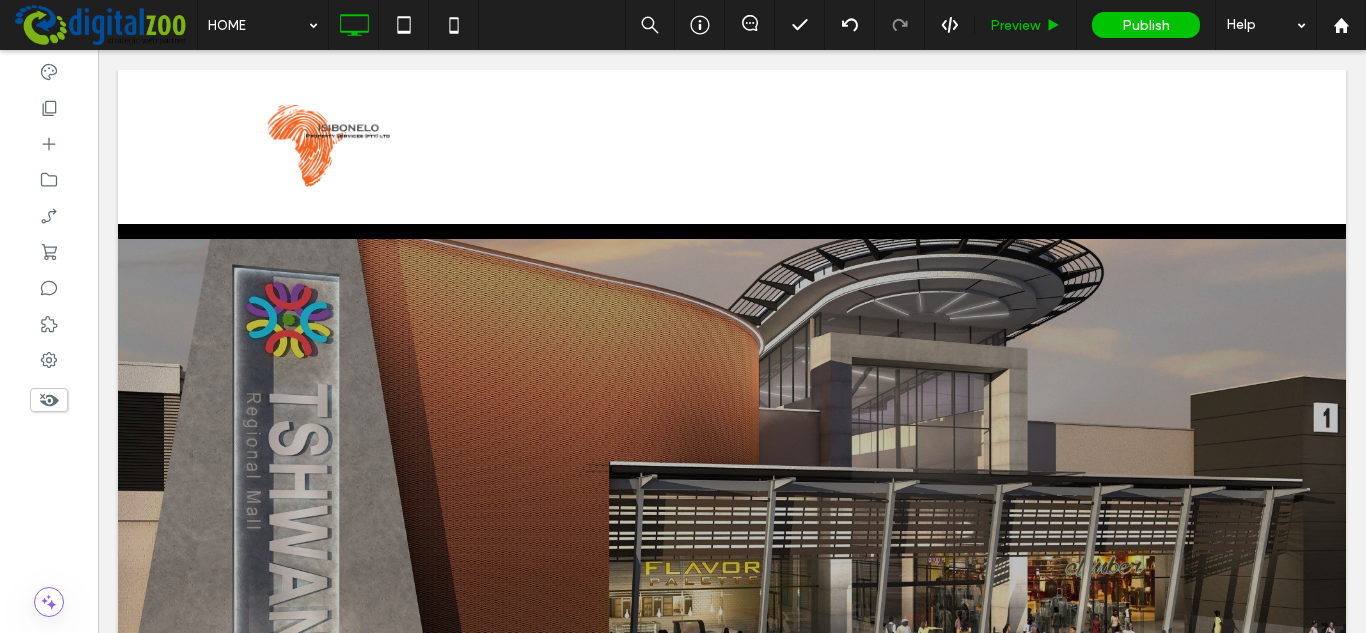 click on "Preview" at bounding box center (1015, 25) 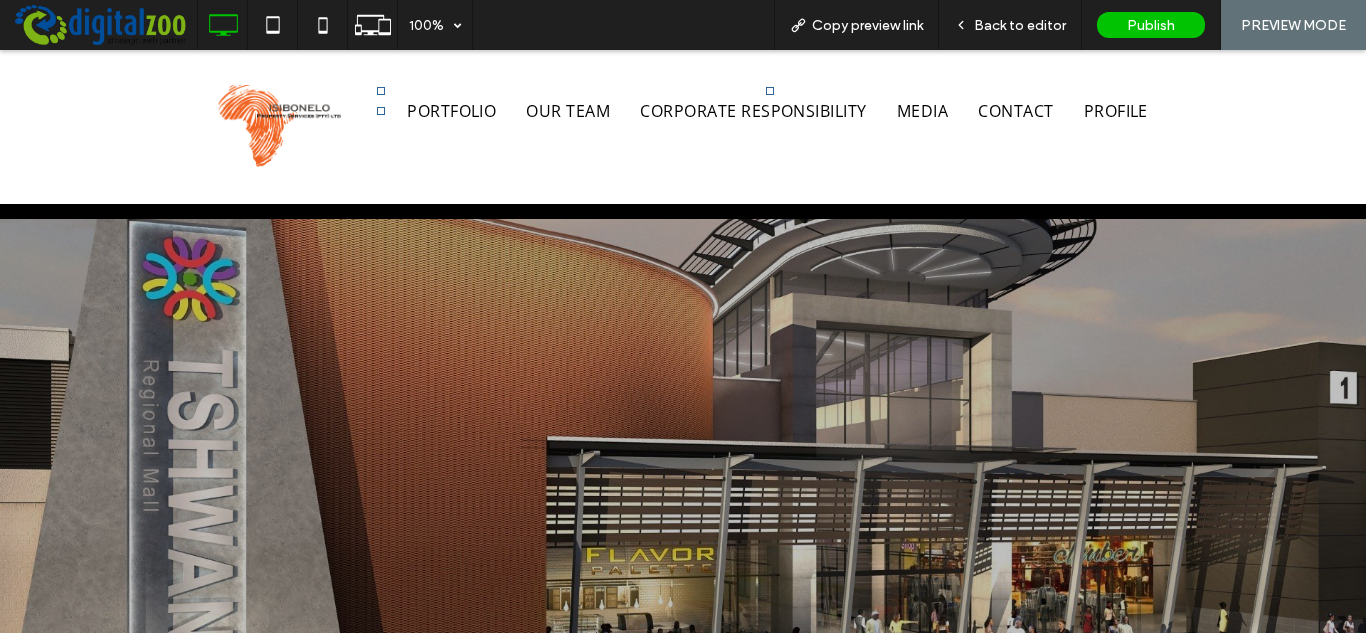 click on "Back to editor" at bounding box center (1020, 25) 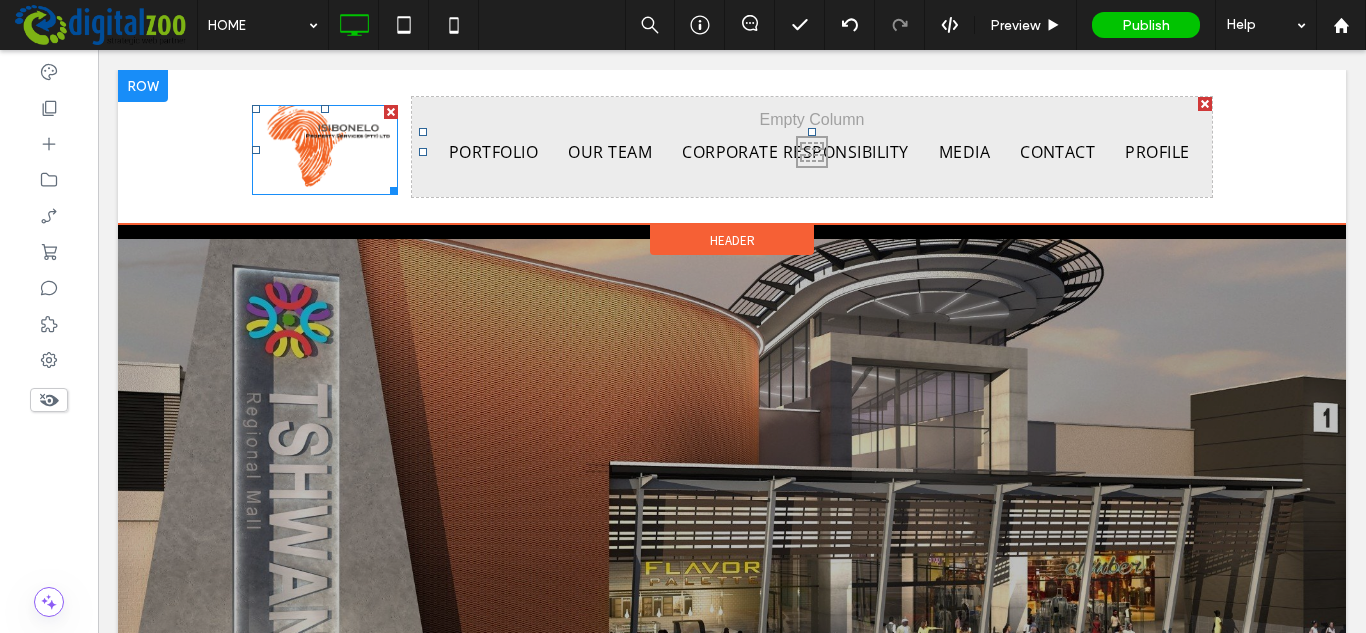 click at bounding box center (325, 150) 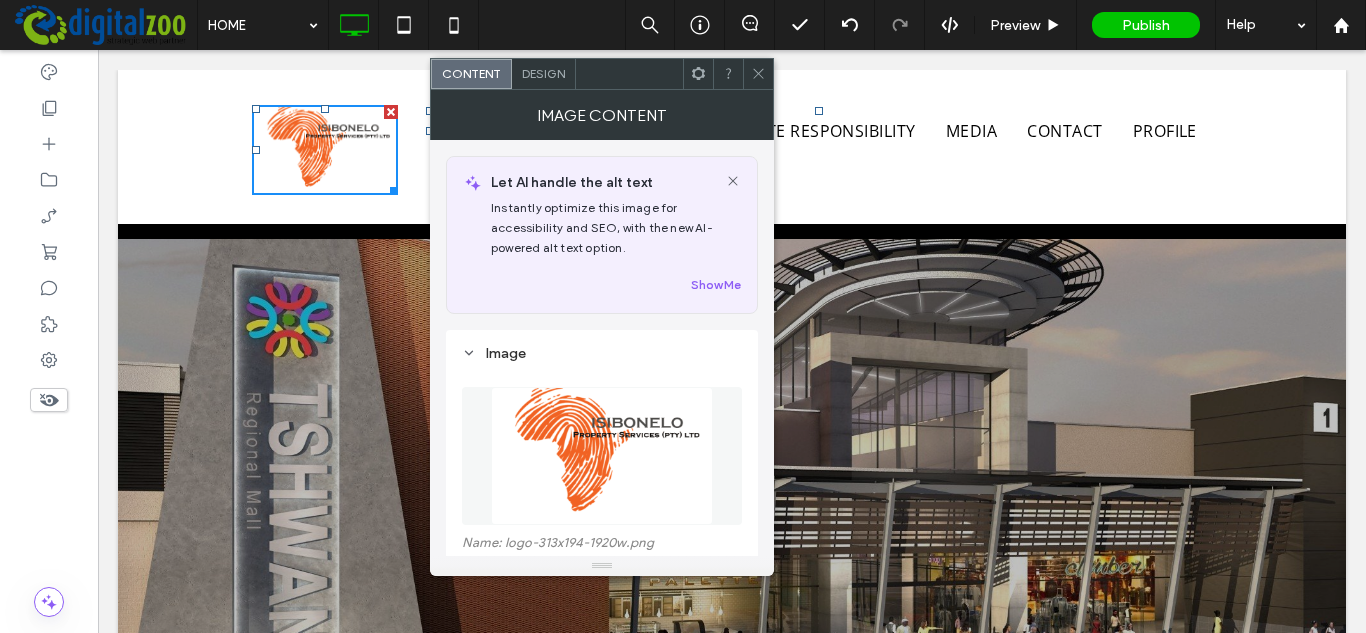 click at bounding box center [758, 74] 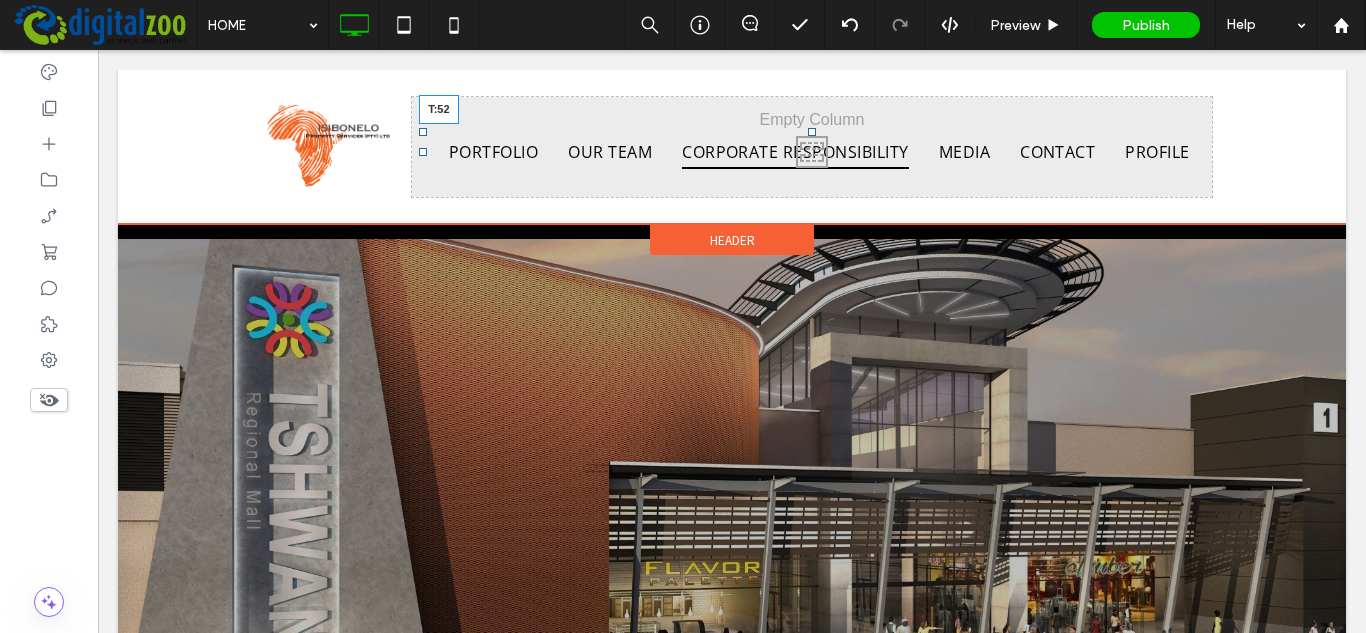 drag, startPoint x: 804, startPoint y: 134, endPoint x: 909, endPoint y: 226, distance: 139.60301 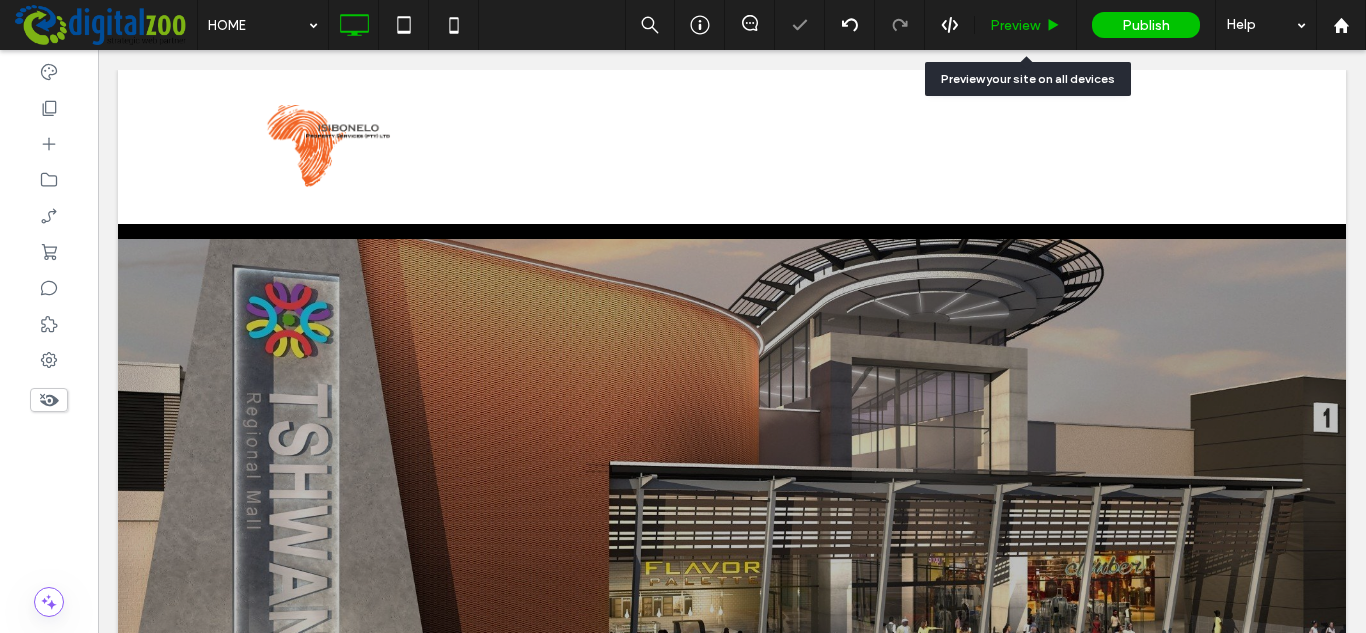 click on "Preview" at bounding box center (1015, 25) 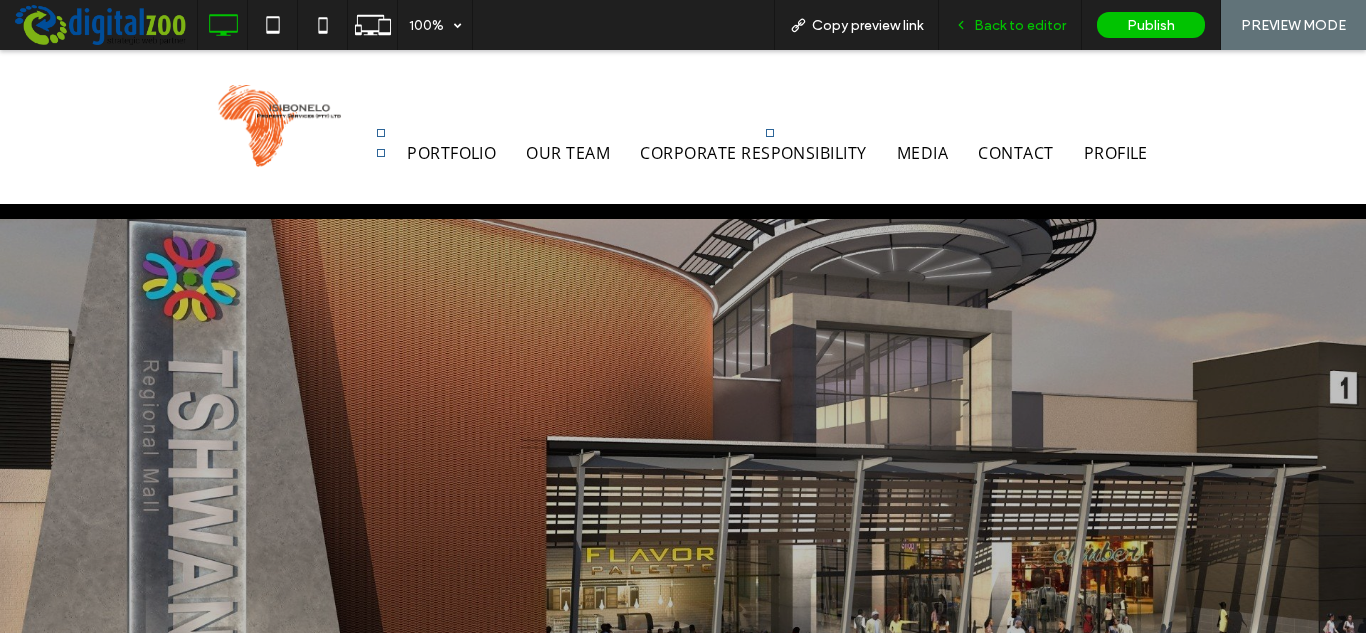 click on "Back to editor" at bounding box center (1020, 25) 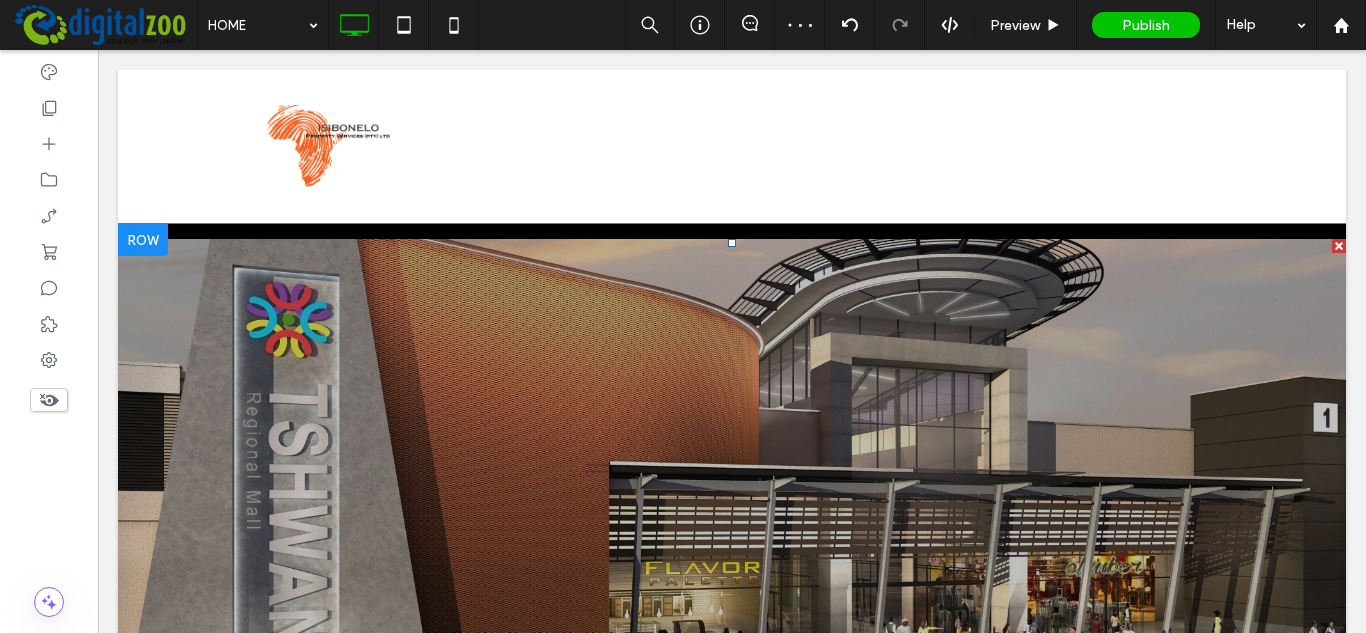 click on "Slide title
Write your caption here
Button" at bounding box center (732, 506) 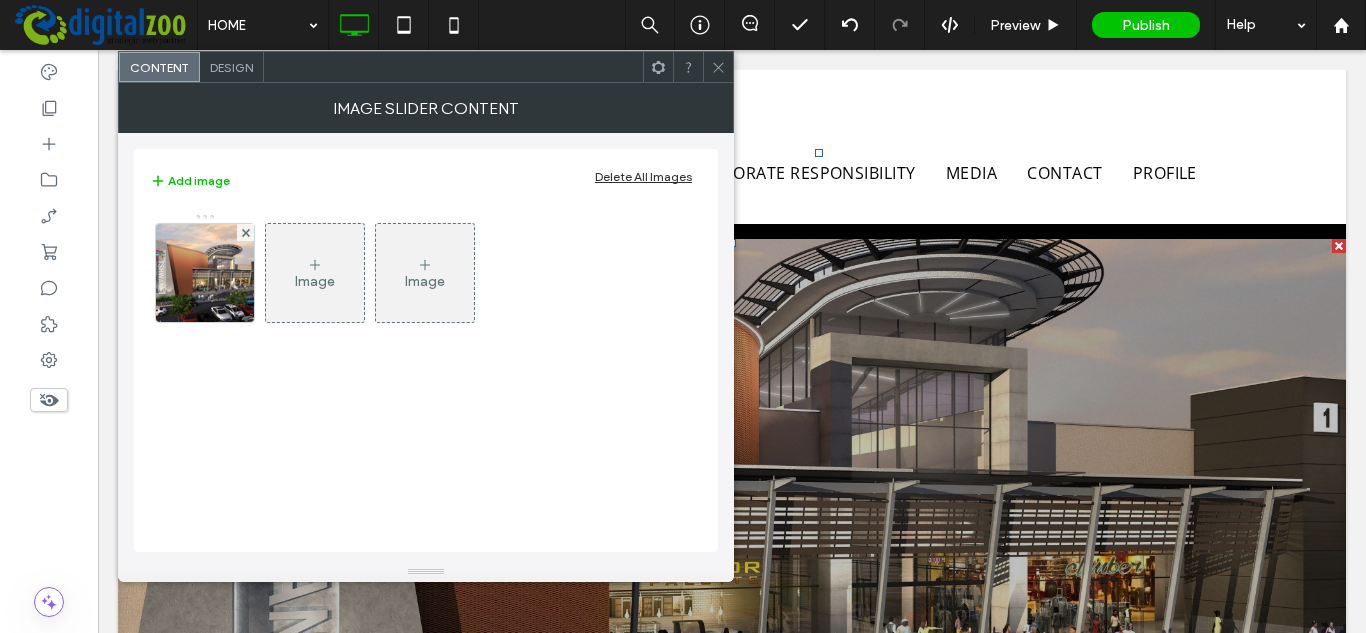 click 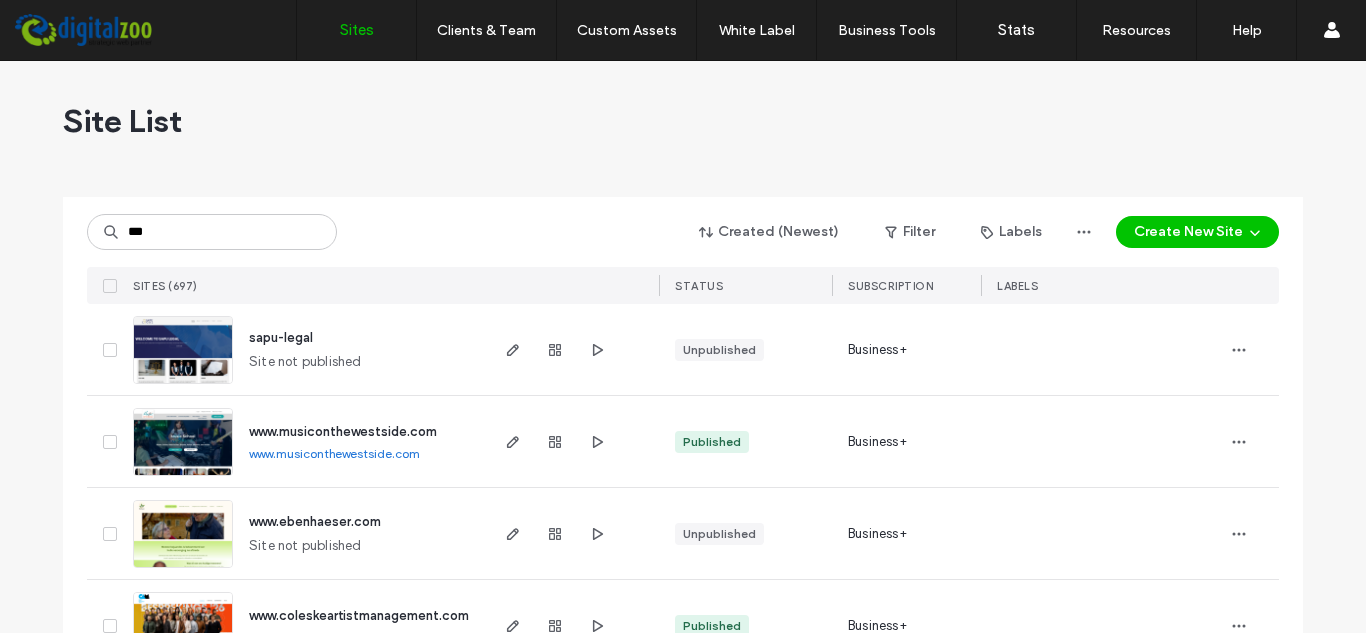 scroll, scrollTop: 0, scrollLeft: 0, axis: both 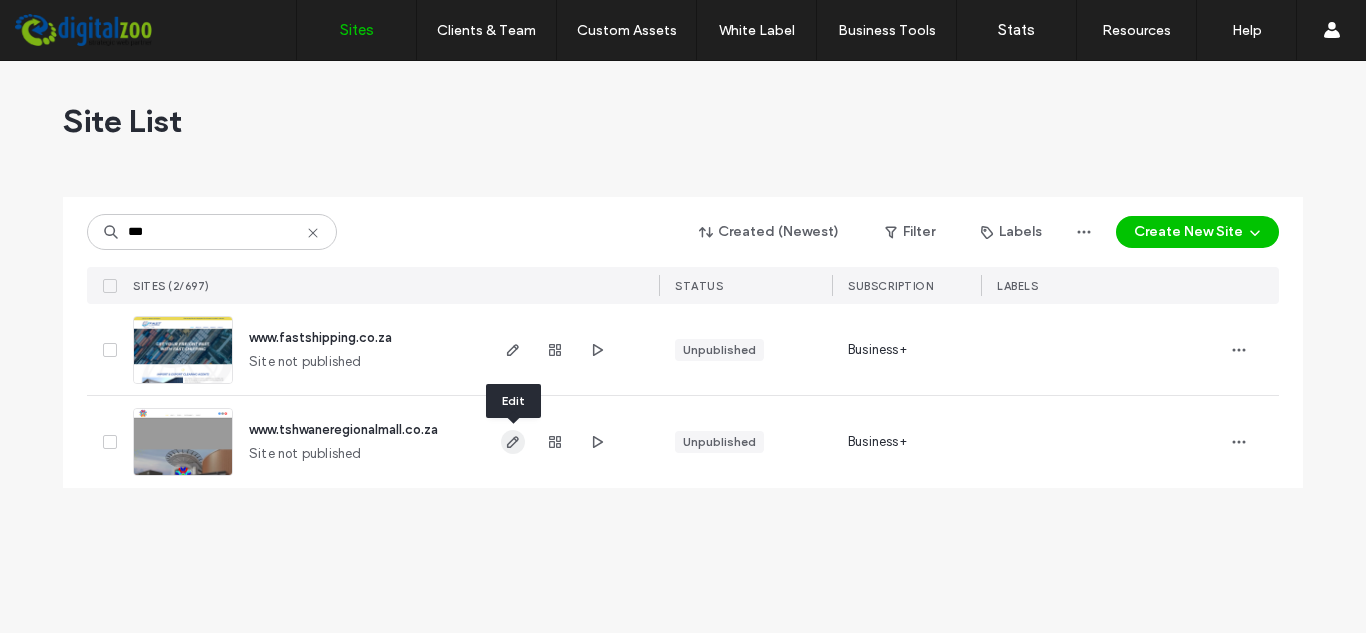 type on "***" 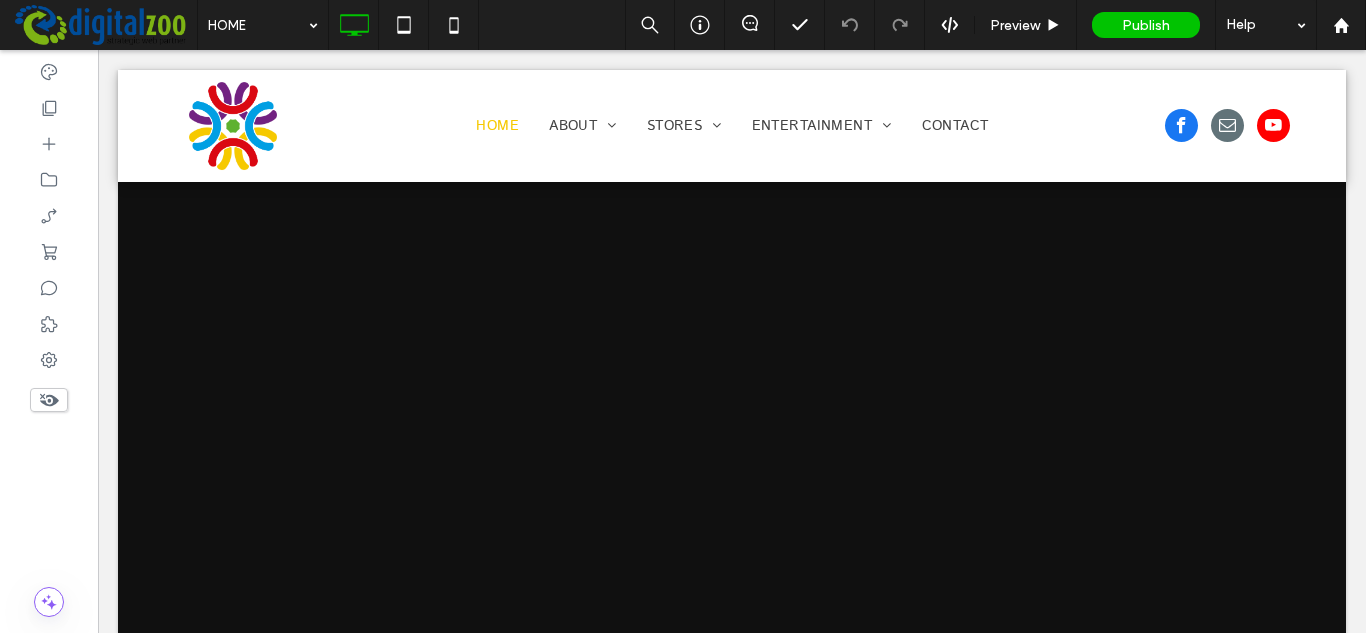 scroll, scrollTop: 2062, scrollLeft: 0, axis: vertical 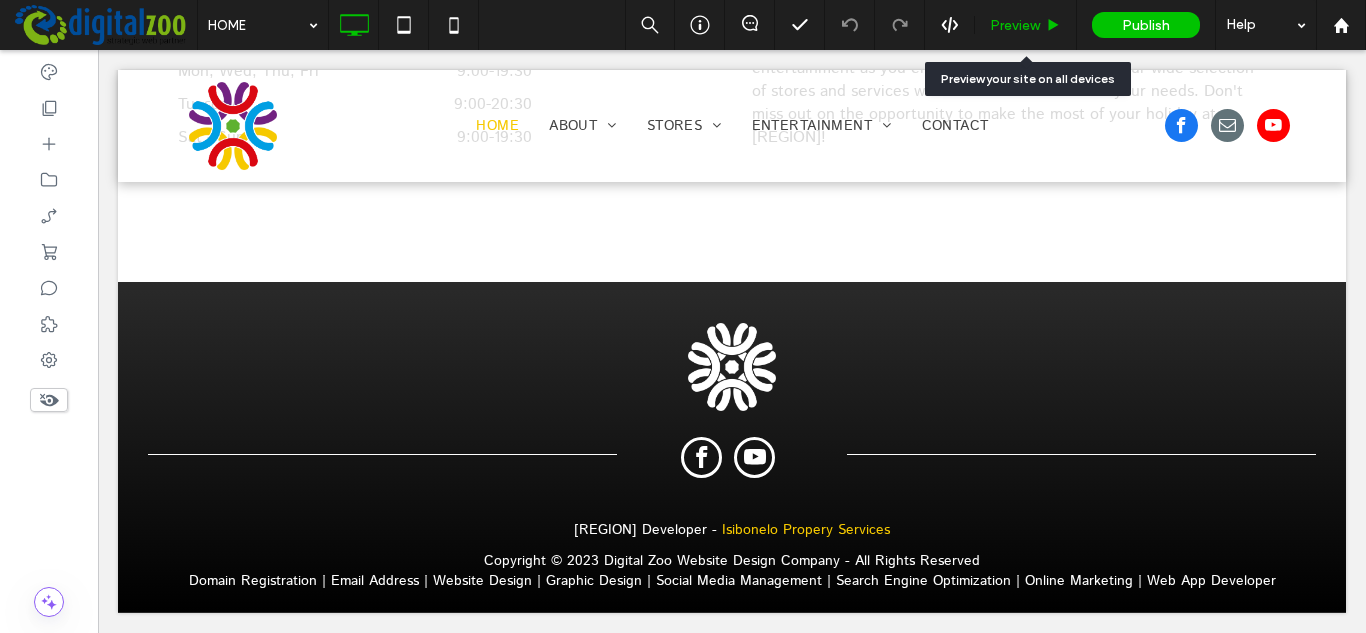 click on "Preview" at bounding box center [1026, 25] 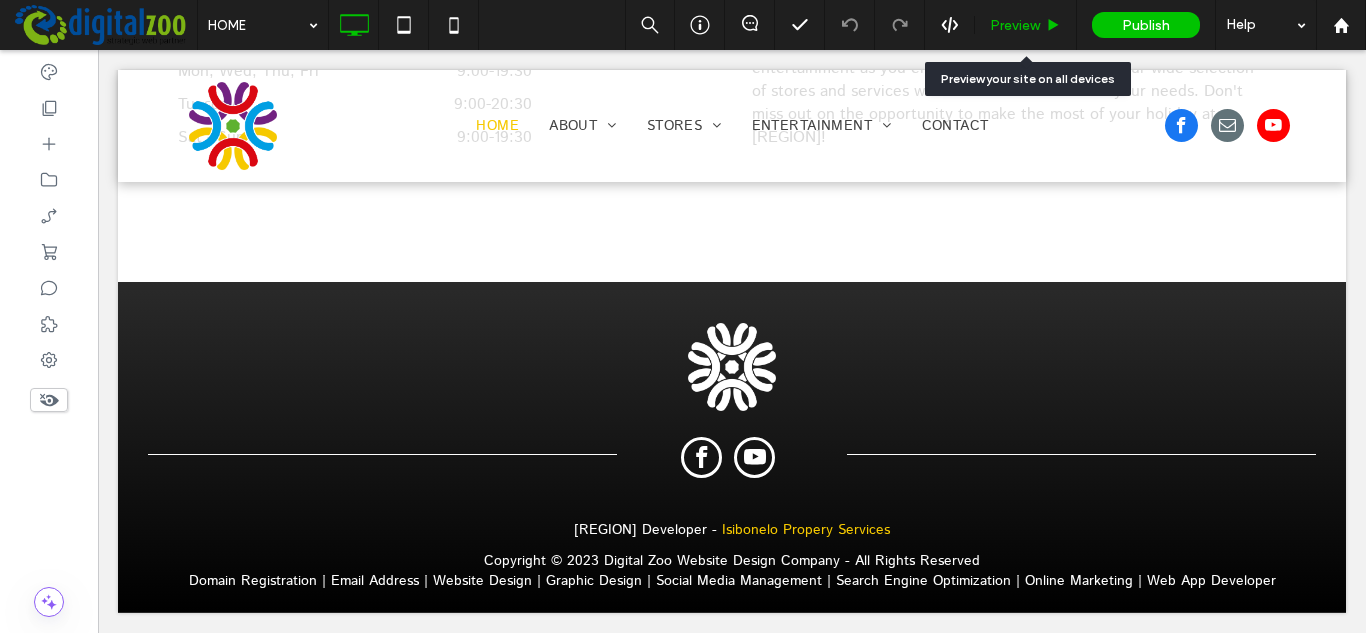 click 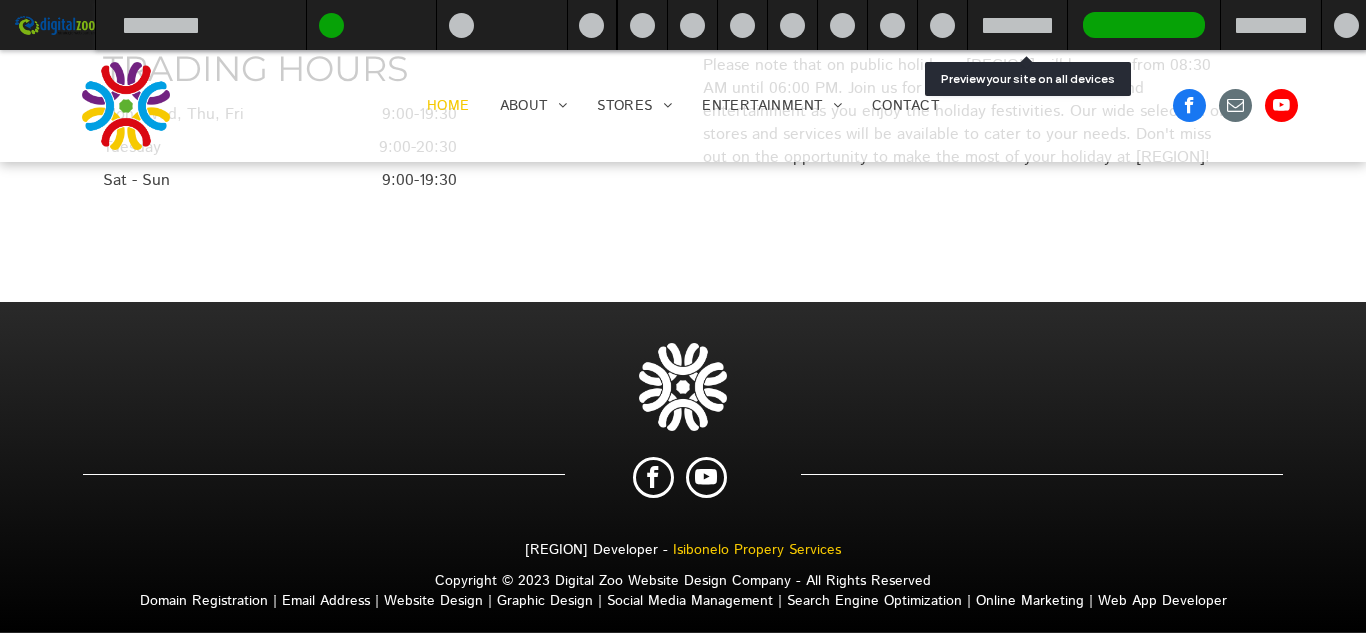scroll, scrollTop: 1999, scrollLeft: 0, axis: vertical 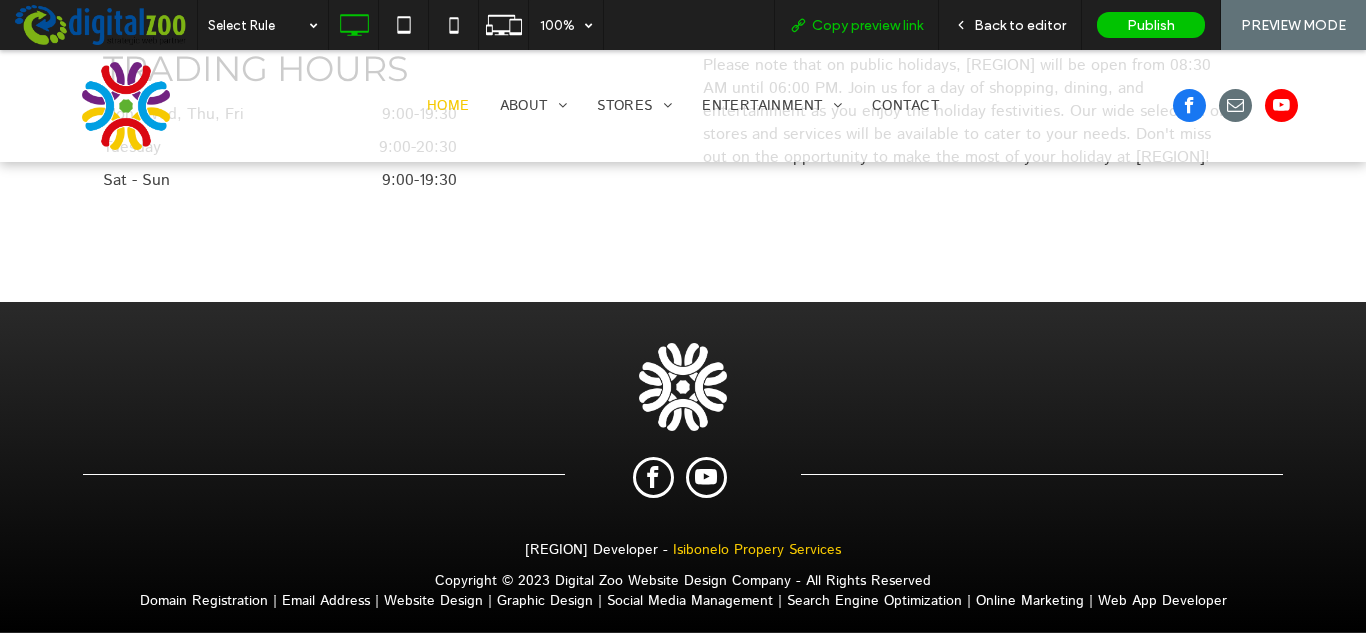 click on "Copy preview link" at bounding box center [867, 25] 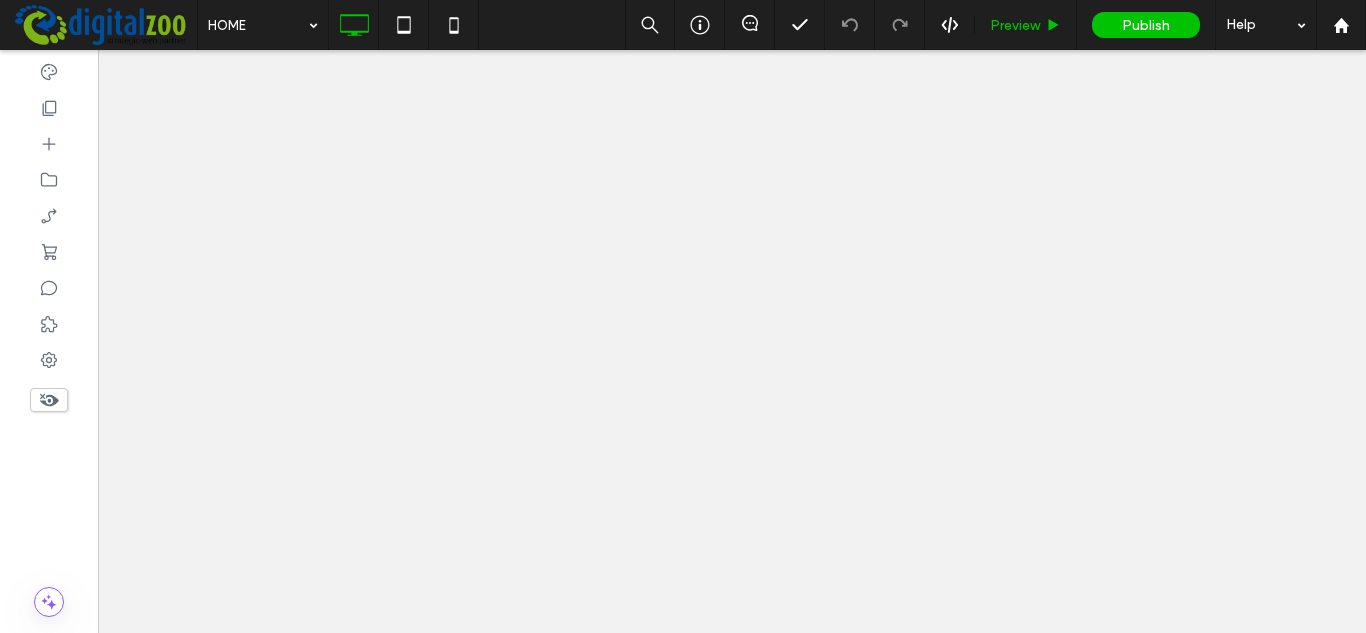 click 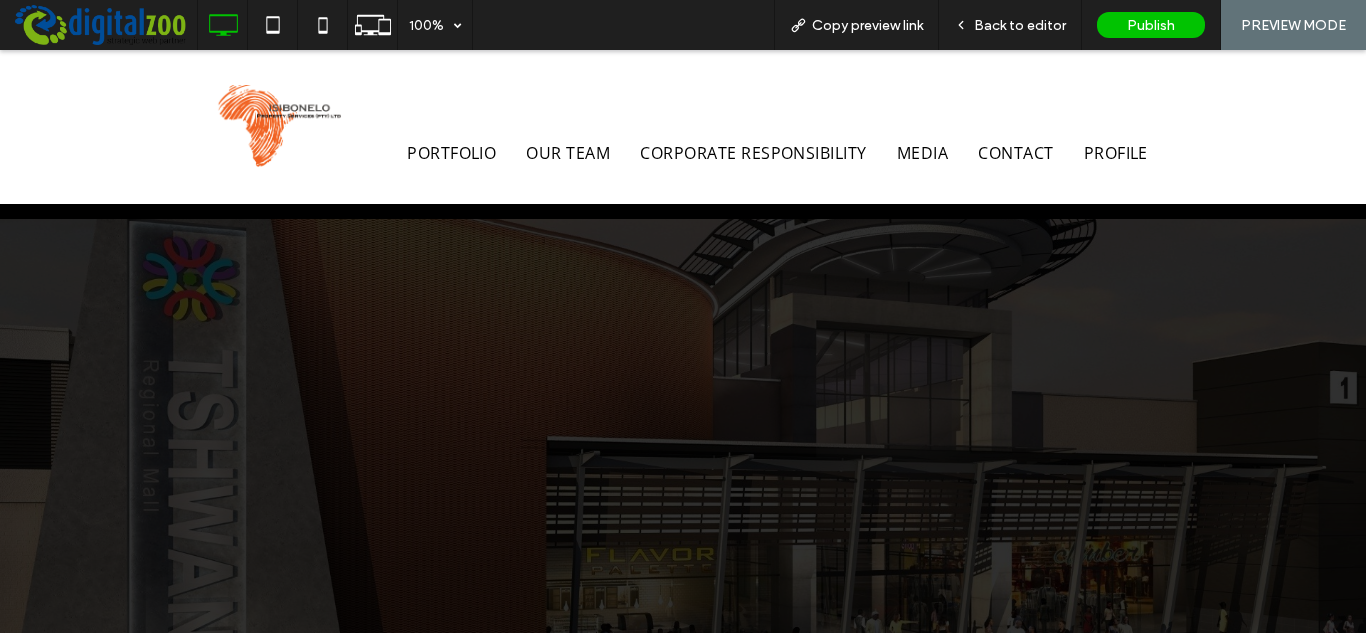 scroll, scrollTop: 0, scrollLeft: 0, axis: both 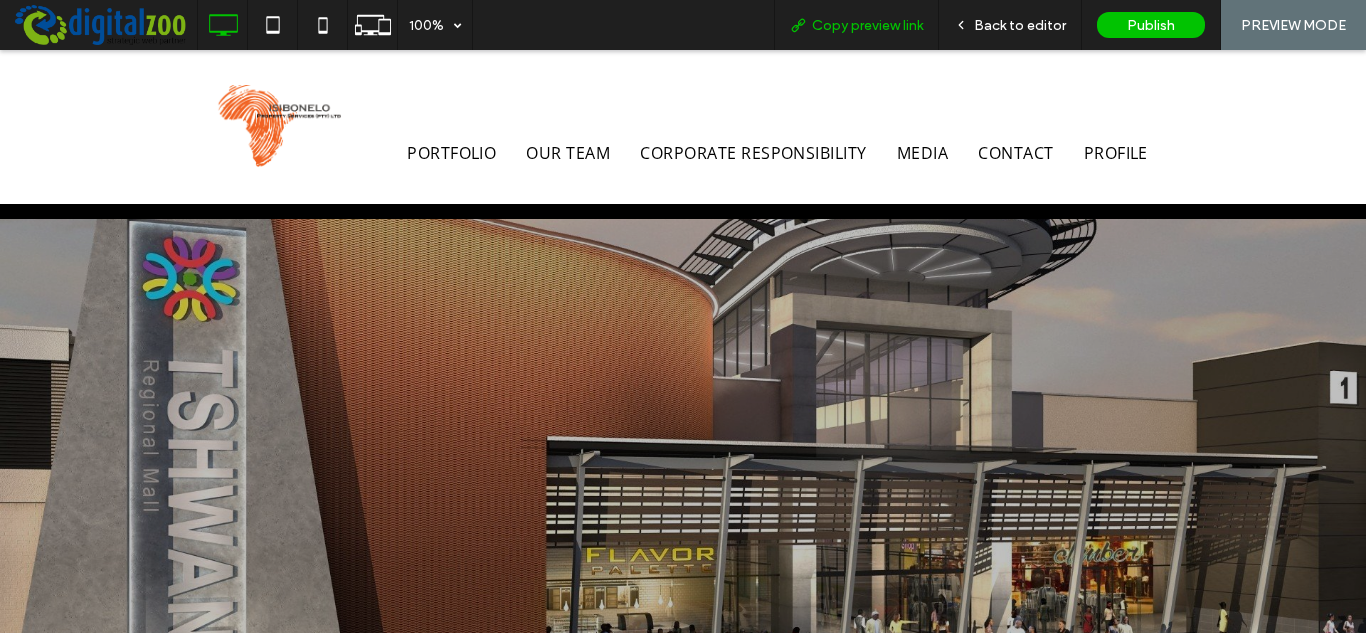 click on "Copy preview link" at bounding box center (867, 25) 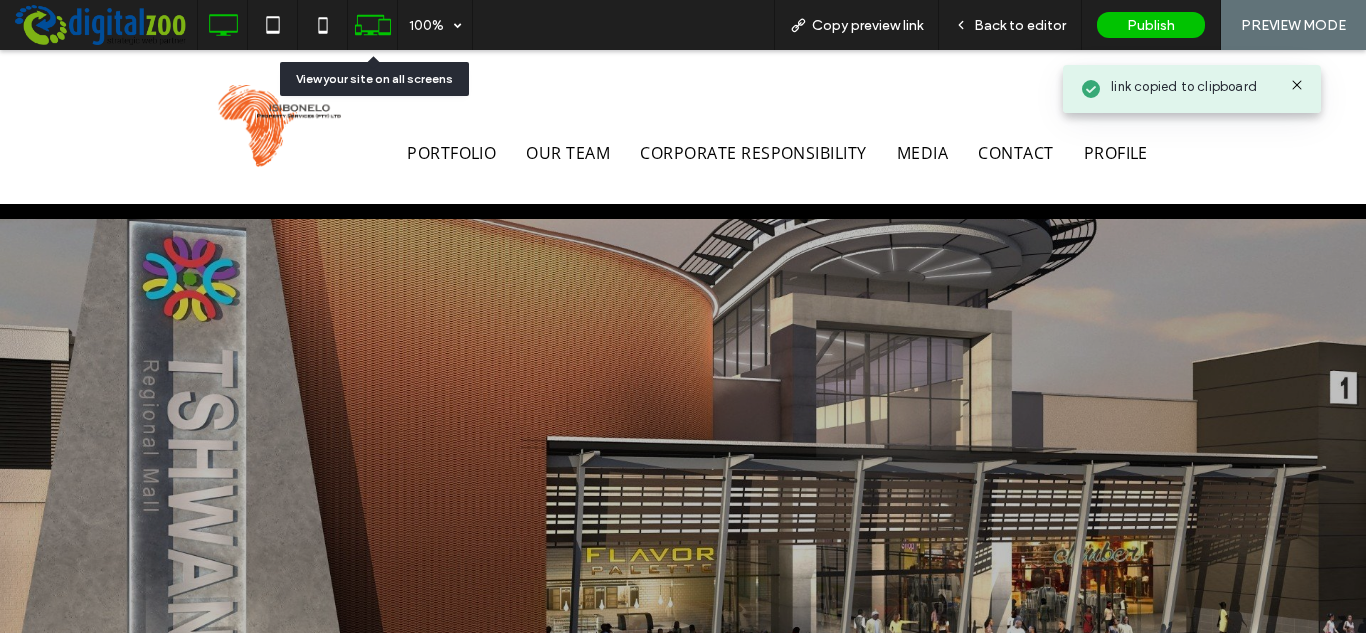 click at bounding box center [372, 25] 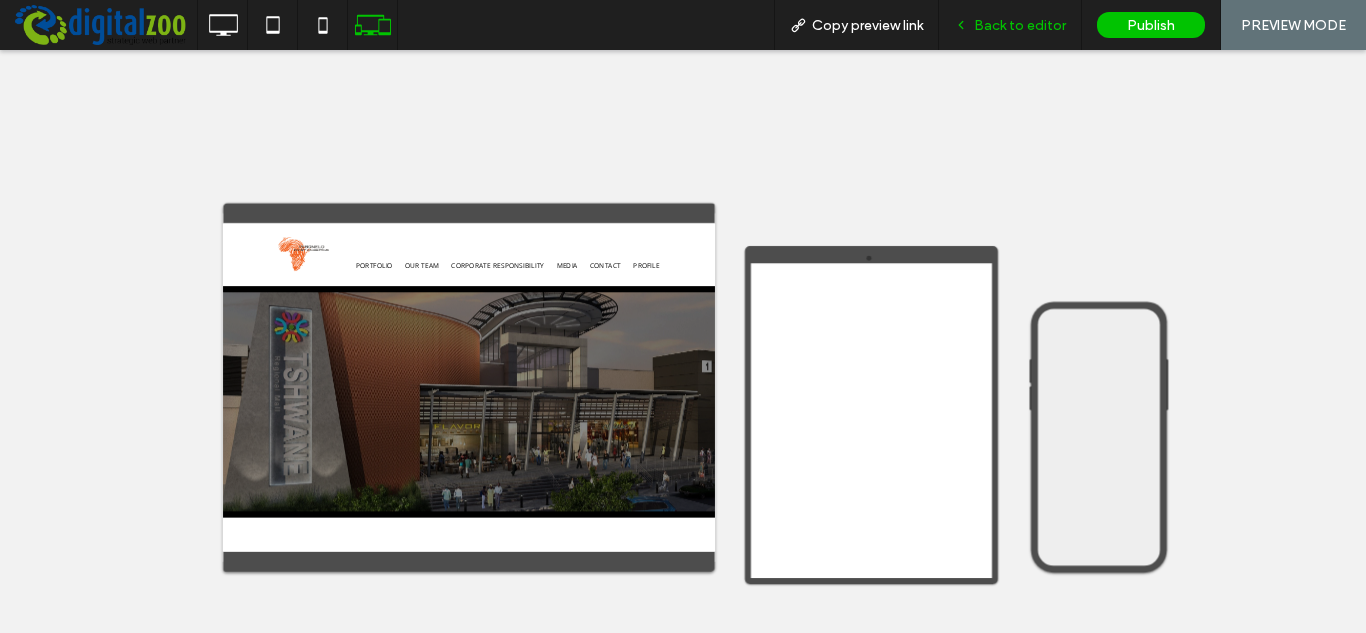 click on "Back to editor" at bounding box center (1010, 25) 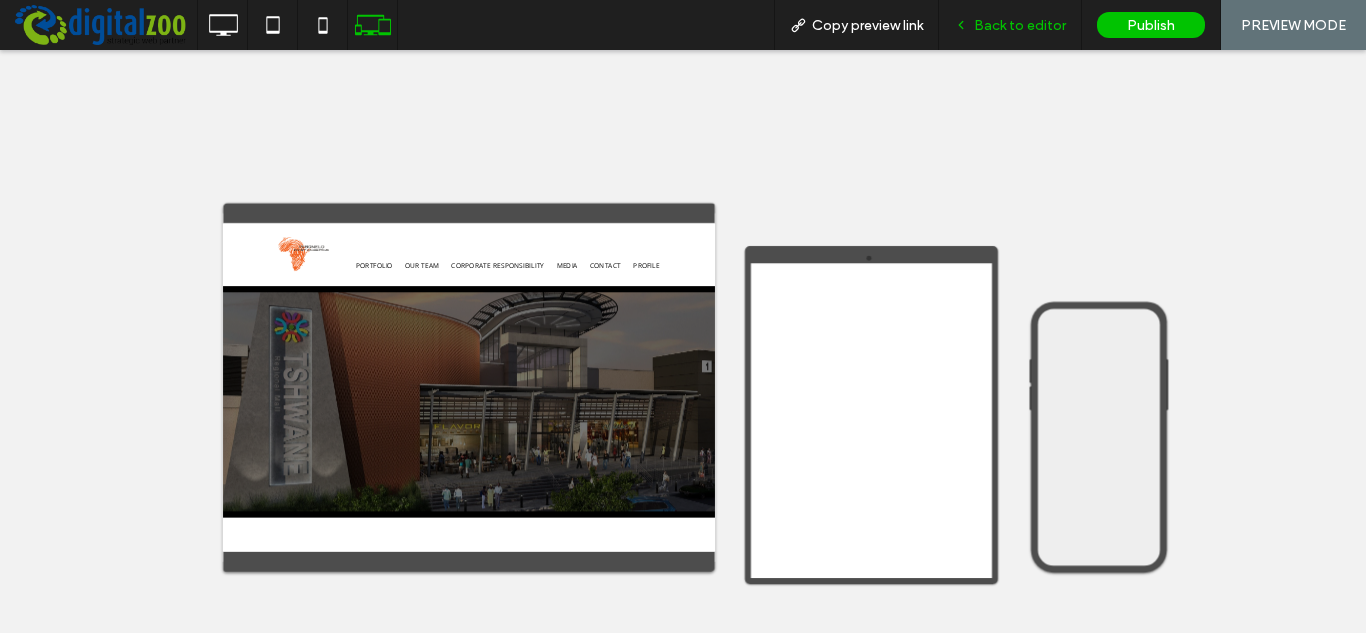 scroll, scrollTop: 0, scrollLeft: 0, axis: both 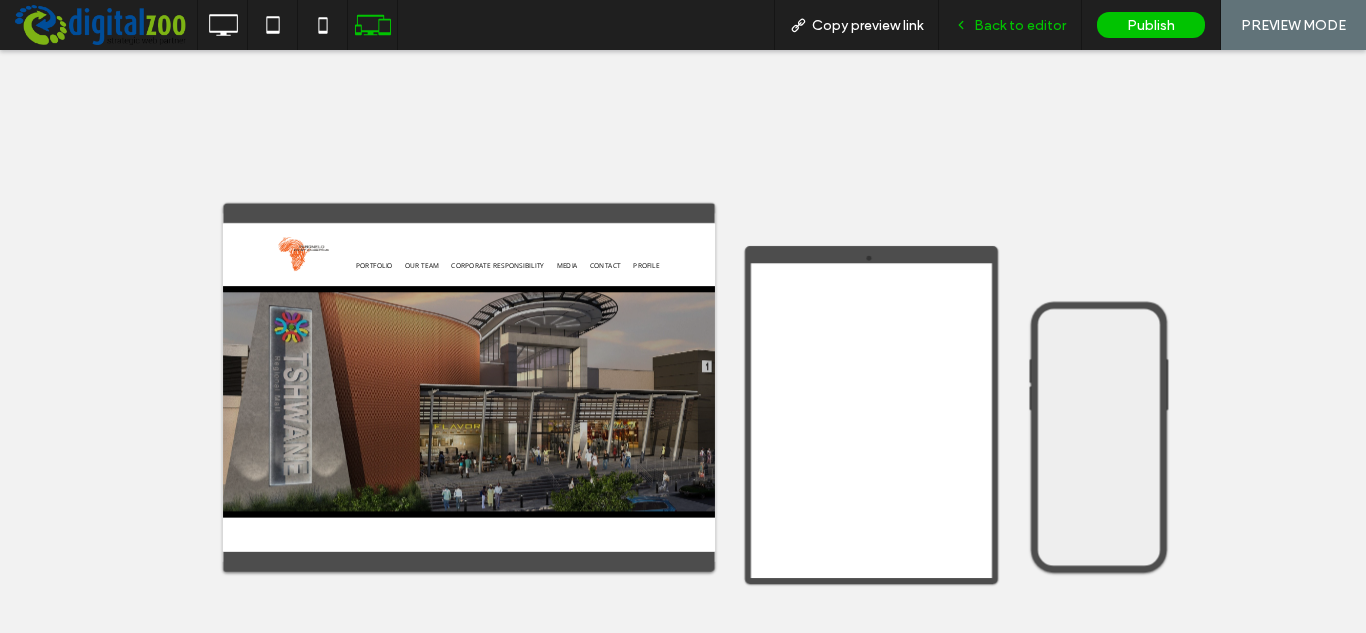 click on "Back to editor" at bounding box center (1020, 25) 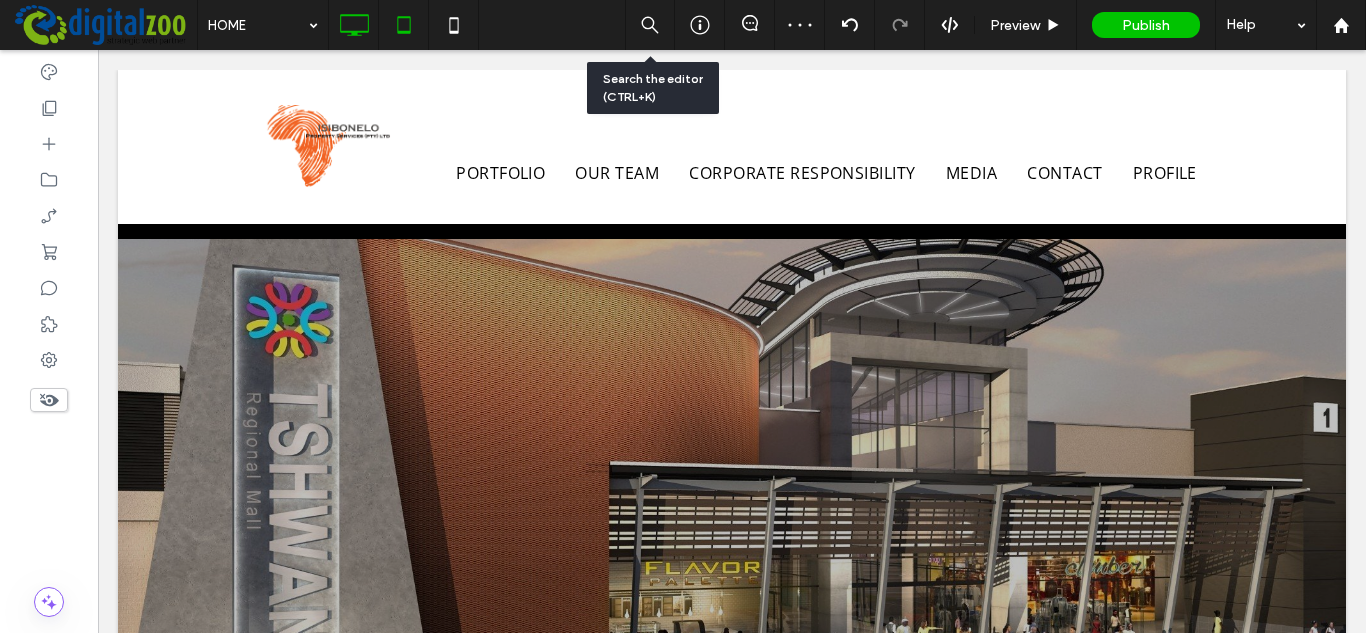 scroll, scrollTop: 0, scrollLeft: 0, axis: both 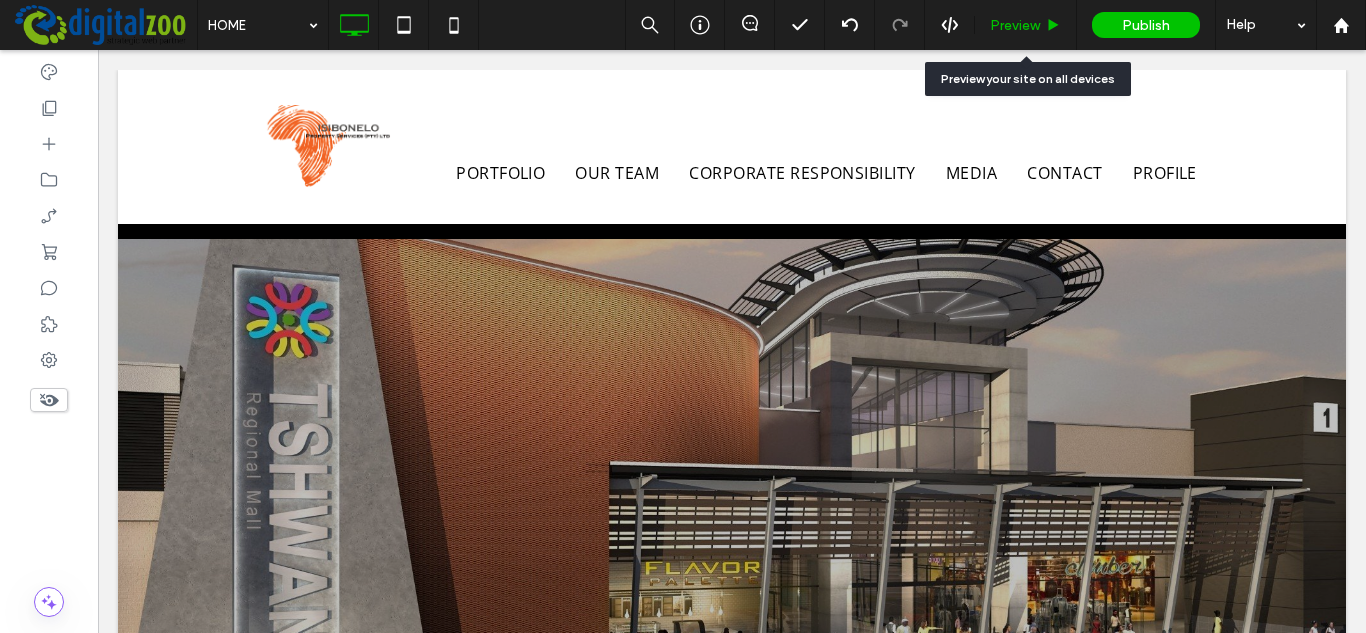 click 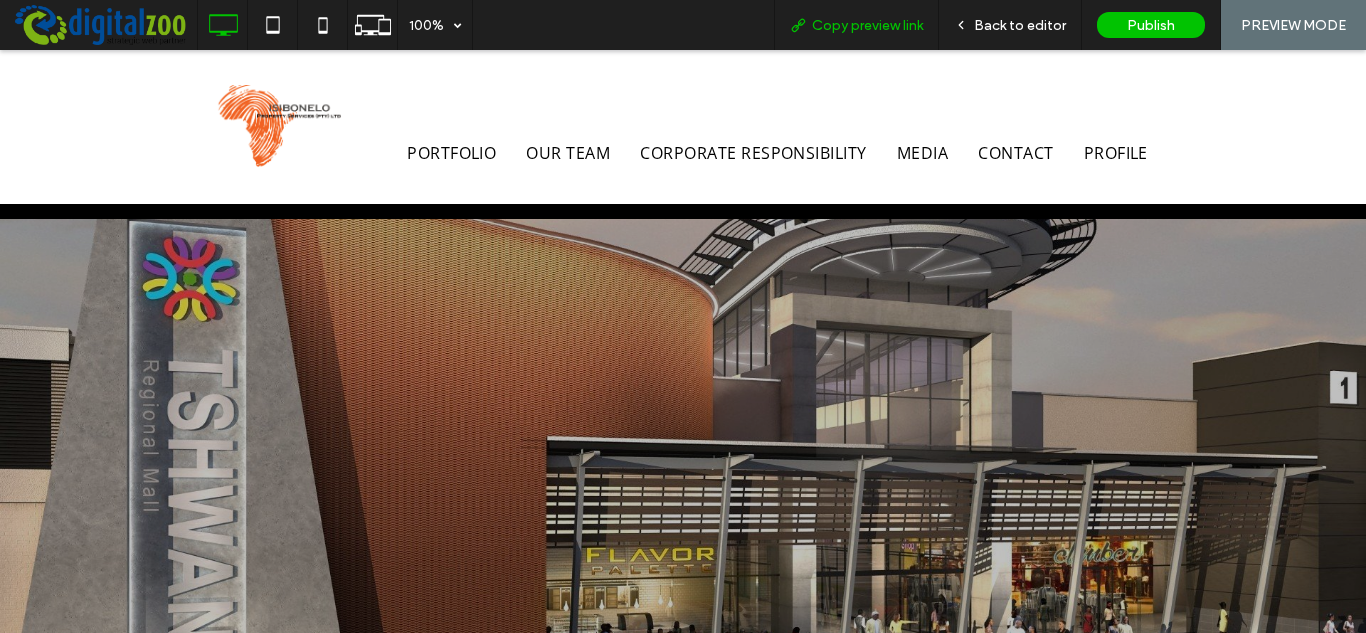 click on "Copy preview link" at bounding box center (867, 25) 